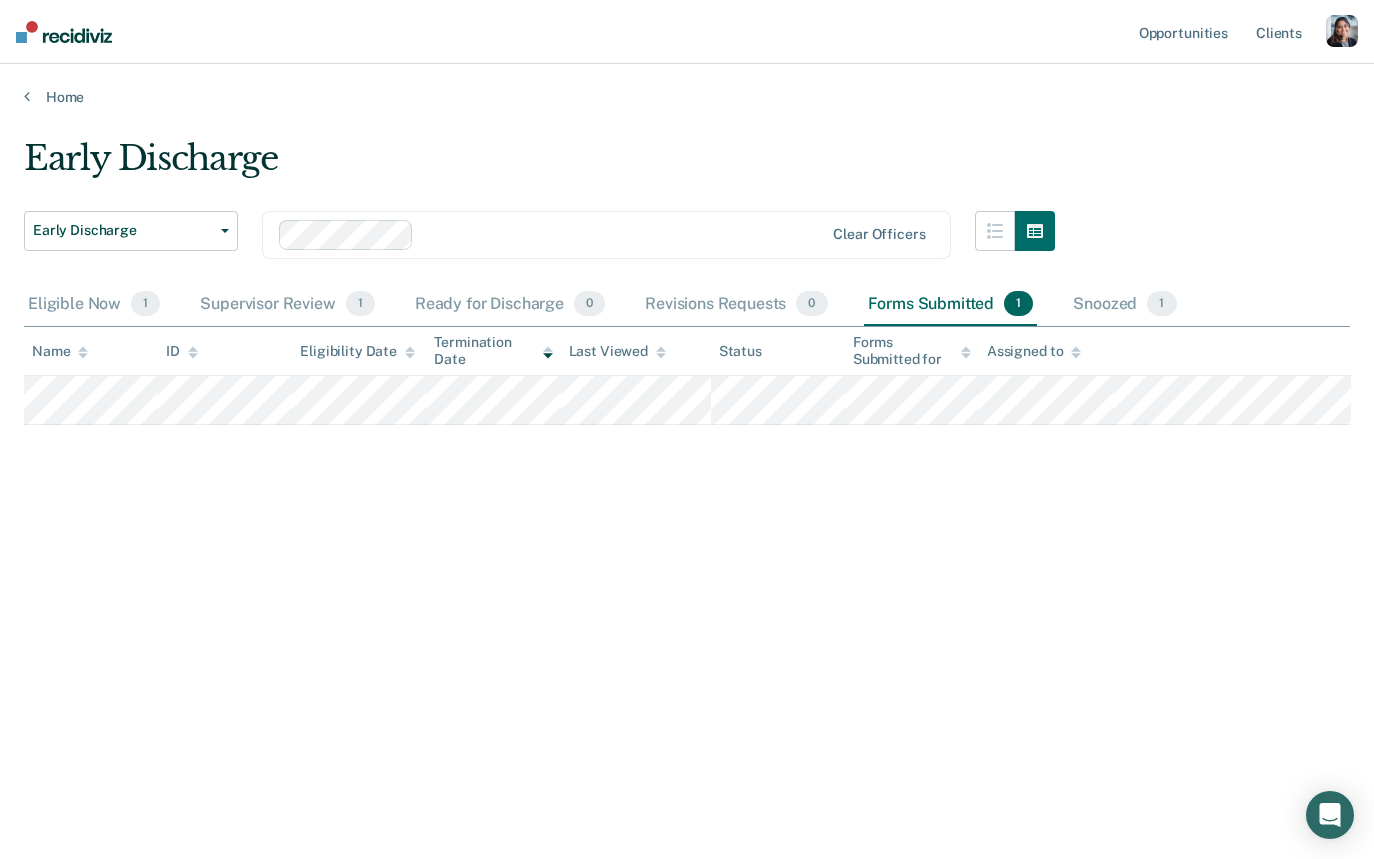 scroll, scrollTop: 0, scrollLeft: 0, axis: both 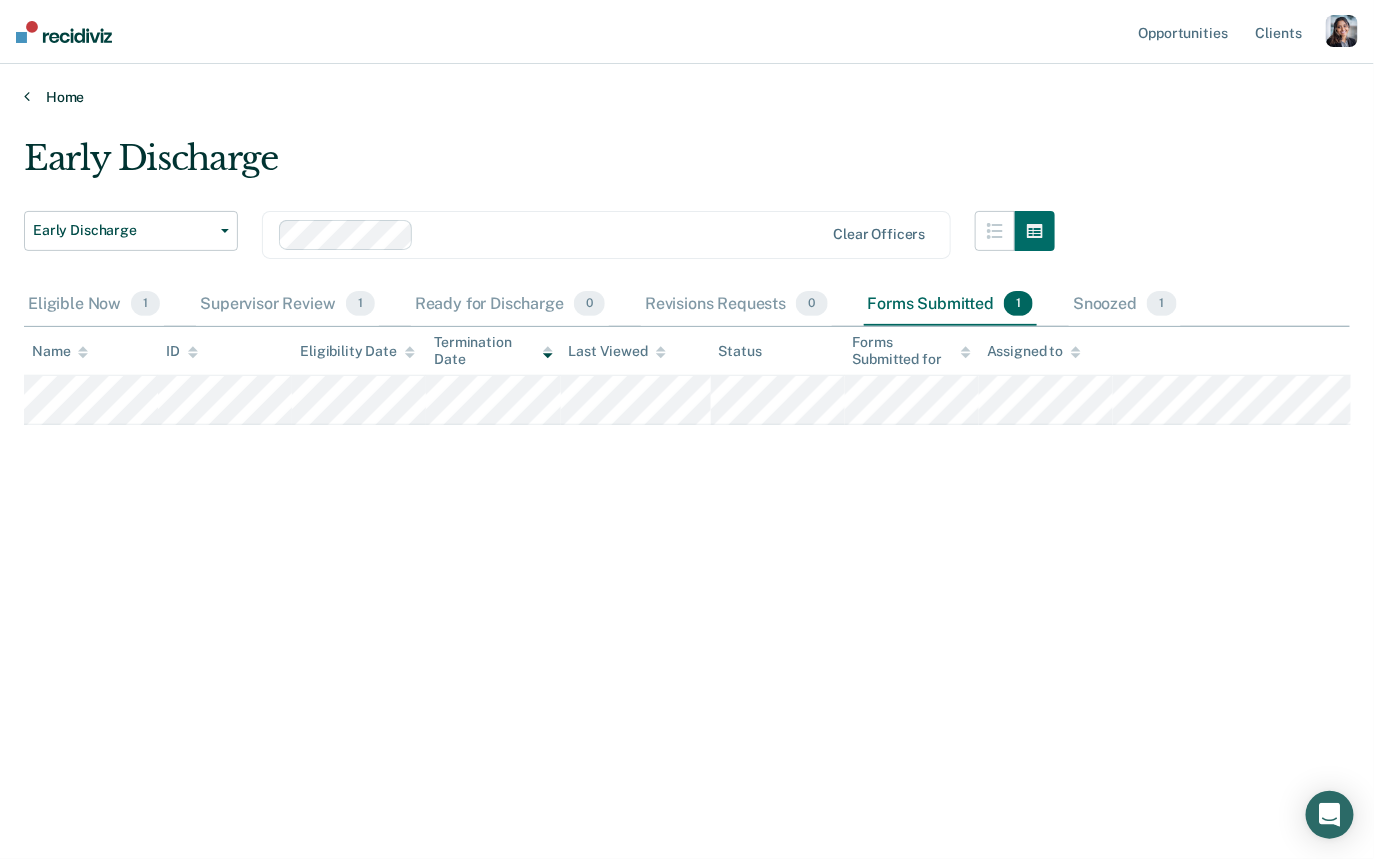 click on "Home" at bounding box center (687, 97) 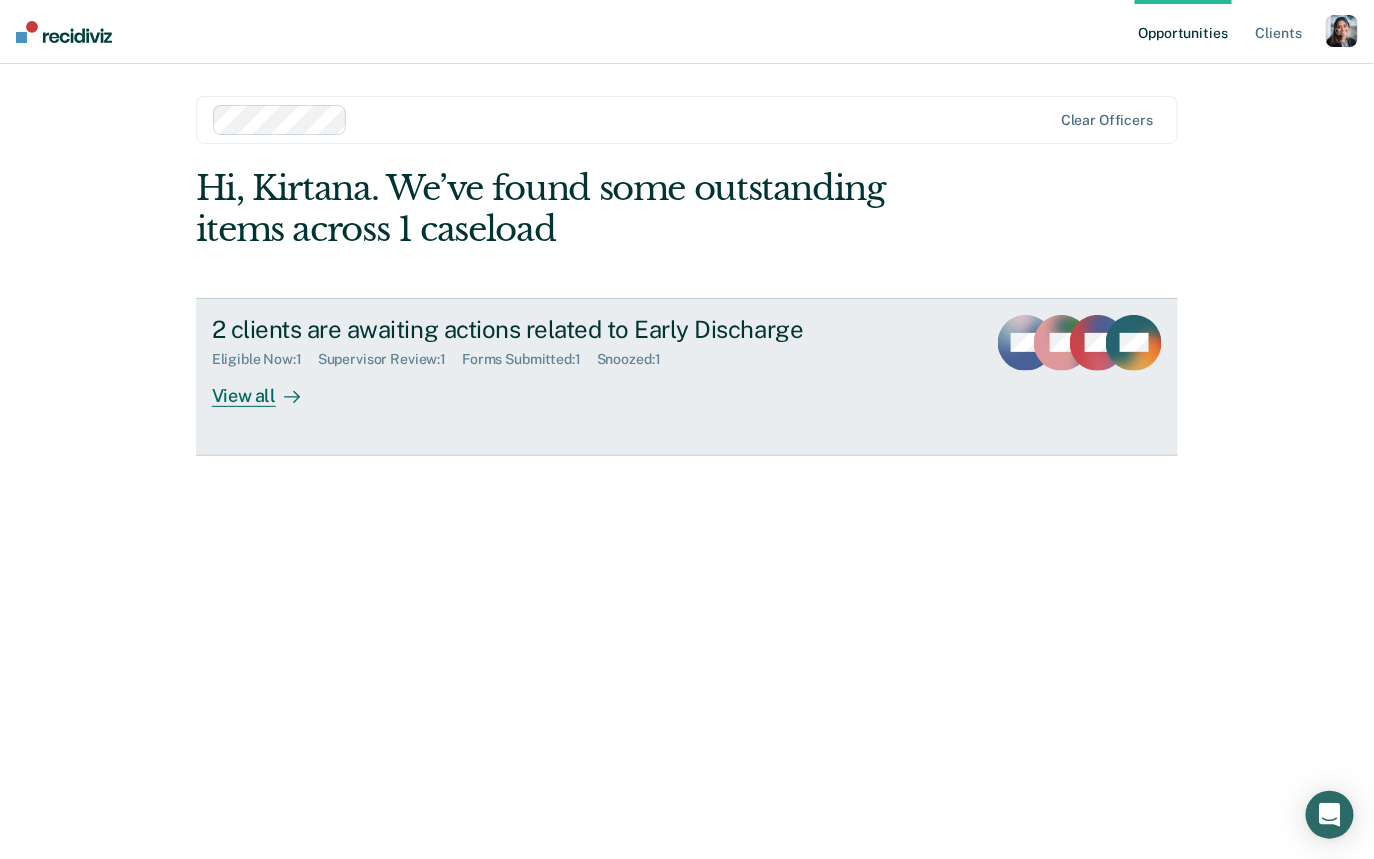 click on "Eligible Now :  1 Supervisor Review :  1 Forms Submitted :  1 Snoozed :  1" at bounding box center [563, 355] 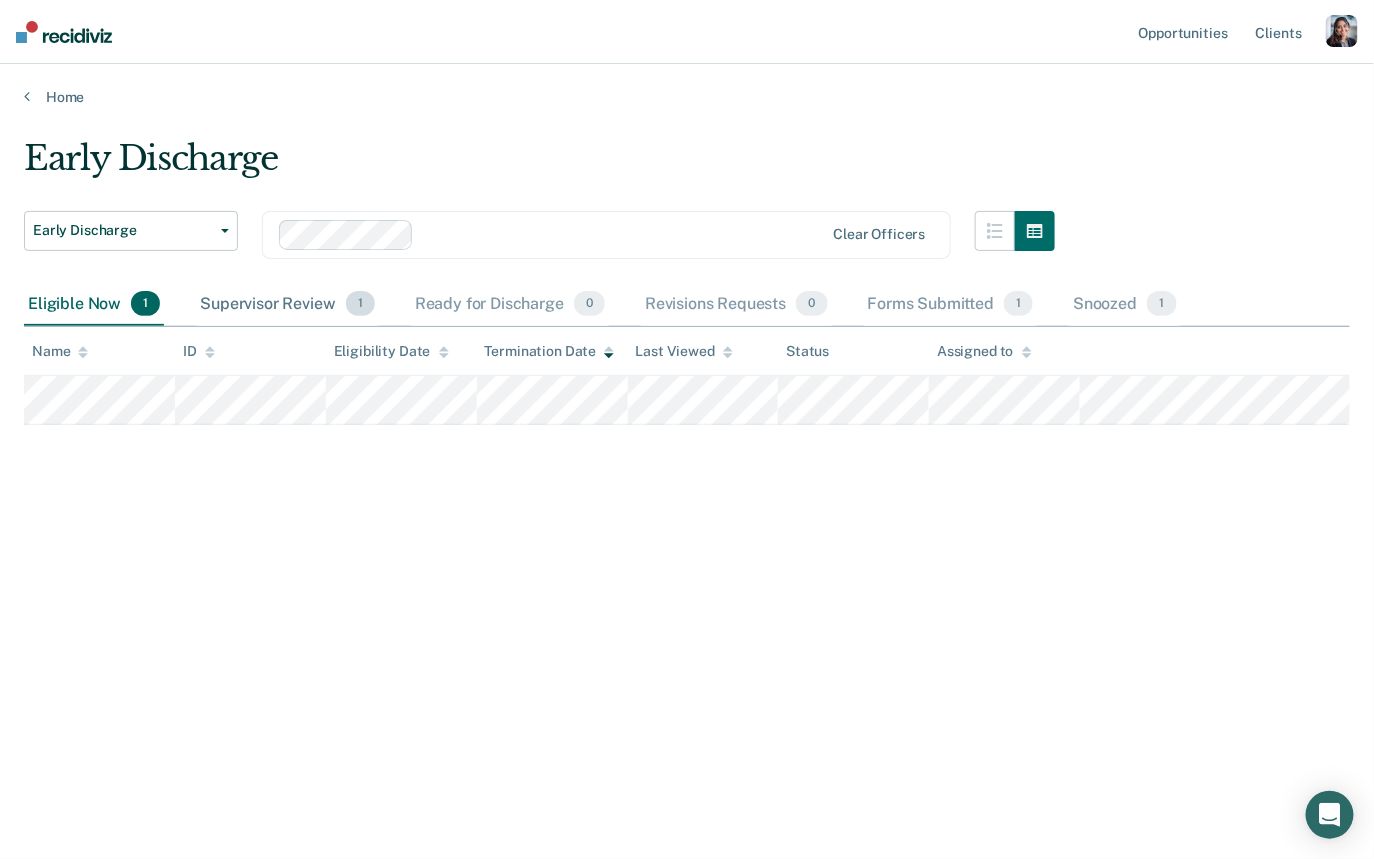 click on "Supervisor Review 1" at bounding box center (287, 305) 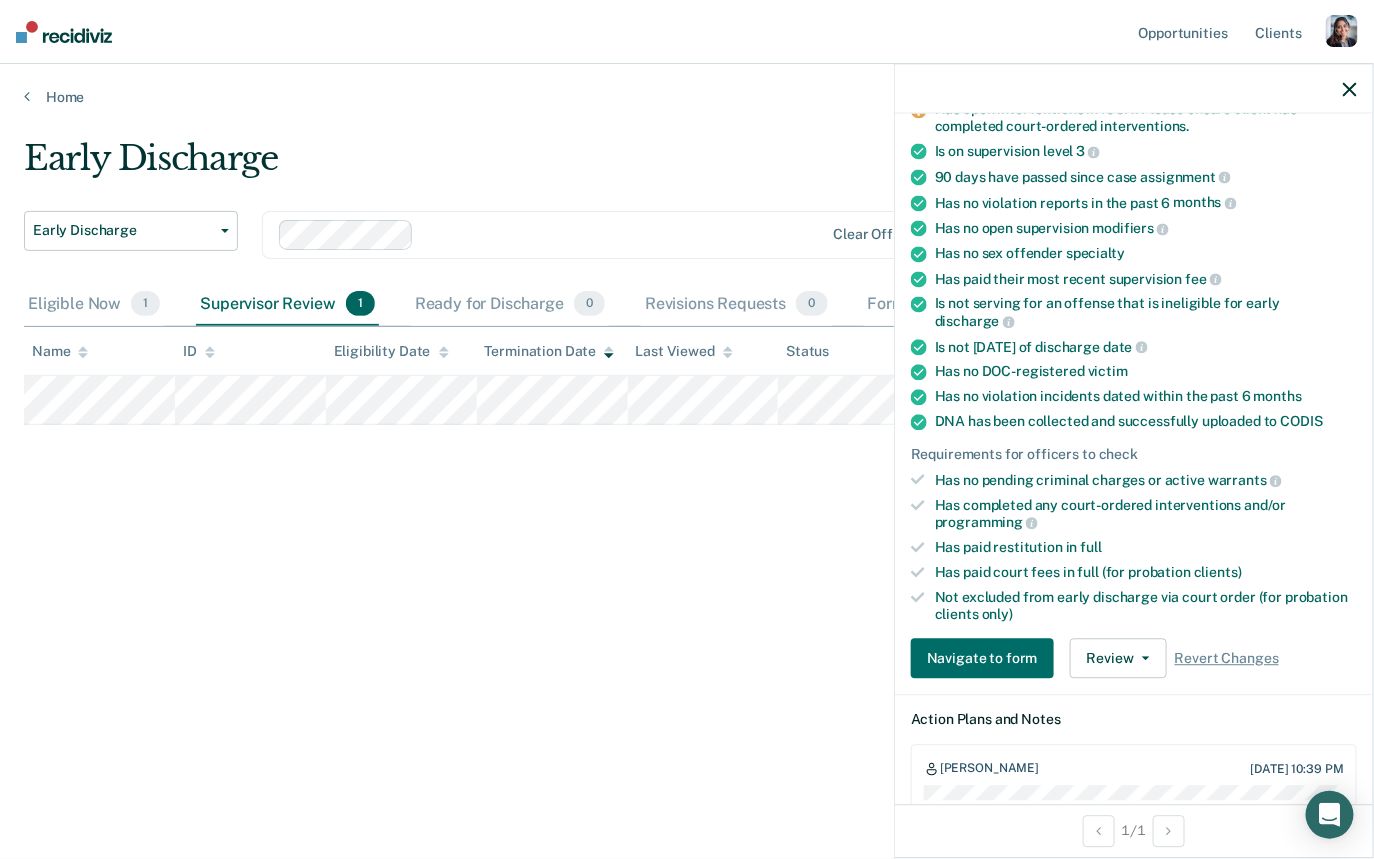scroll, scrollTop: 199, scrollLeft: 0, axis: vertical 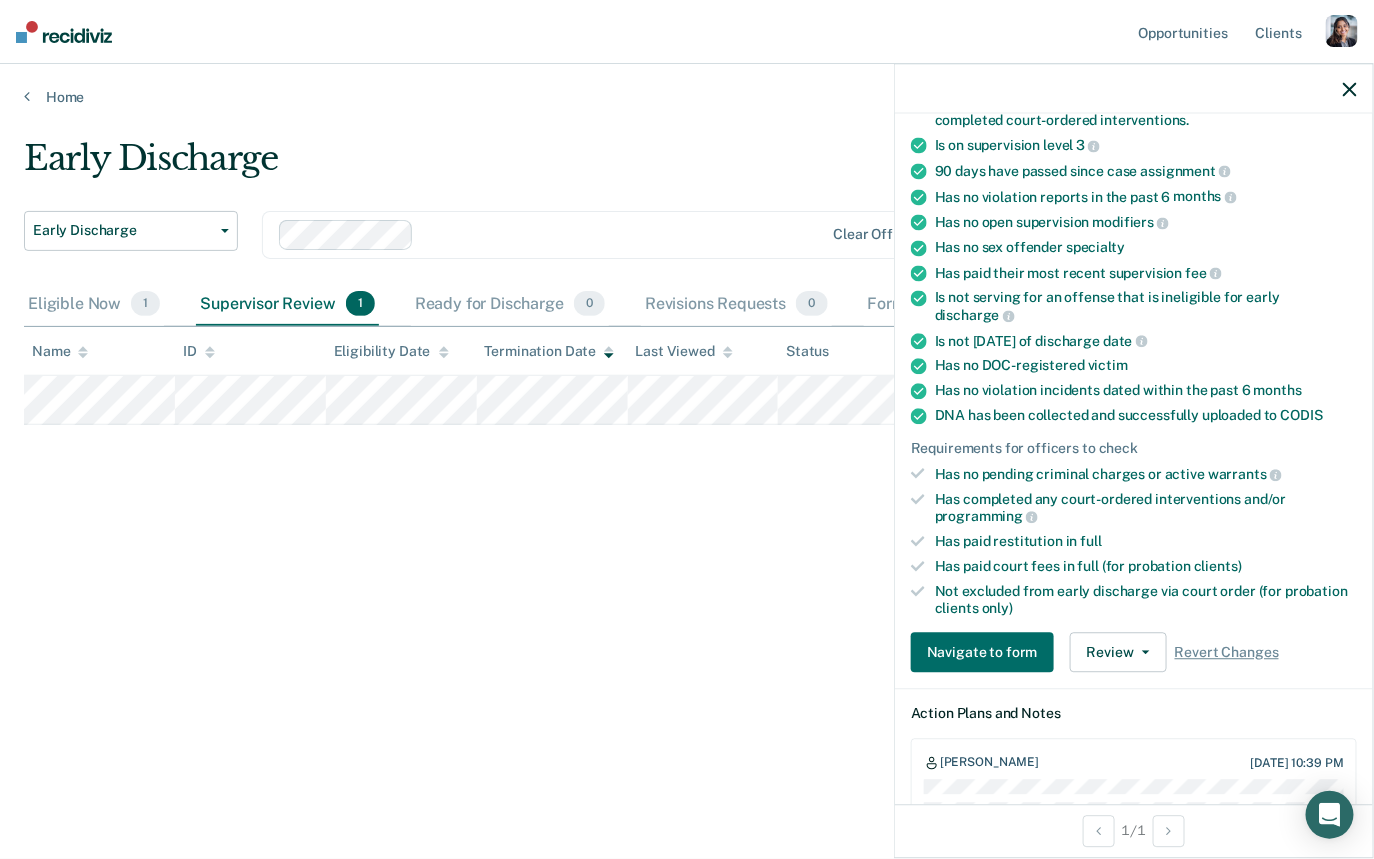 click on "Navigate to form Review Request Revisions Approve Snooze Revert Changes" at bounding box center [1134, 653] 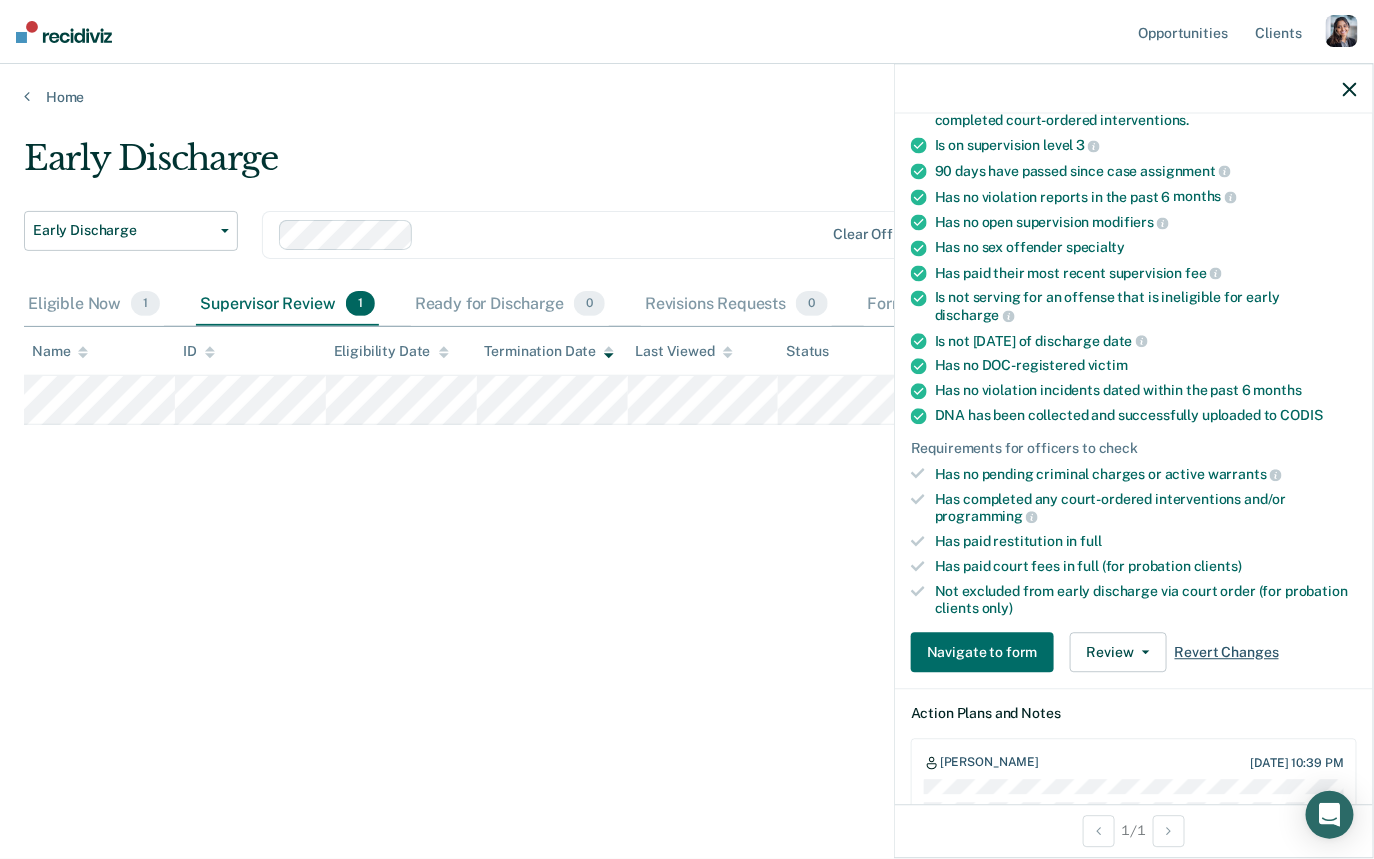 click on "Revert Changes" at bounding box center (1227, 652) 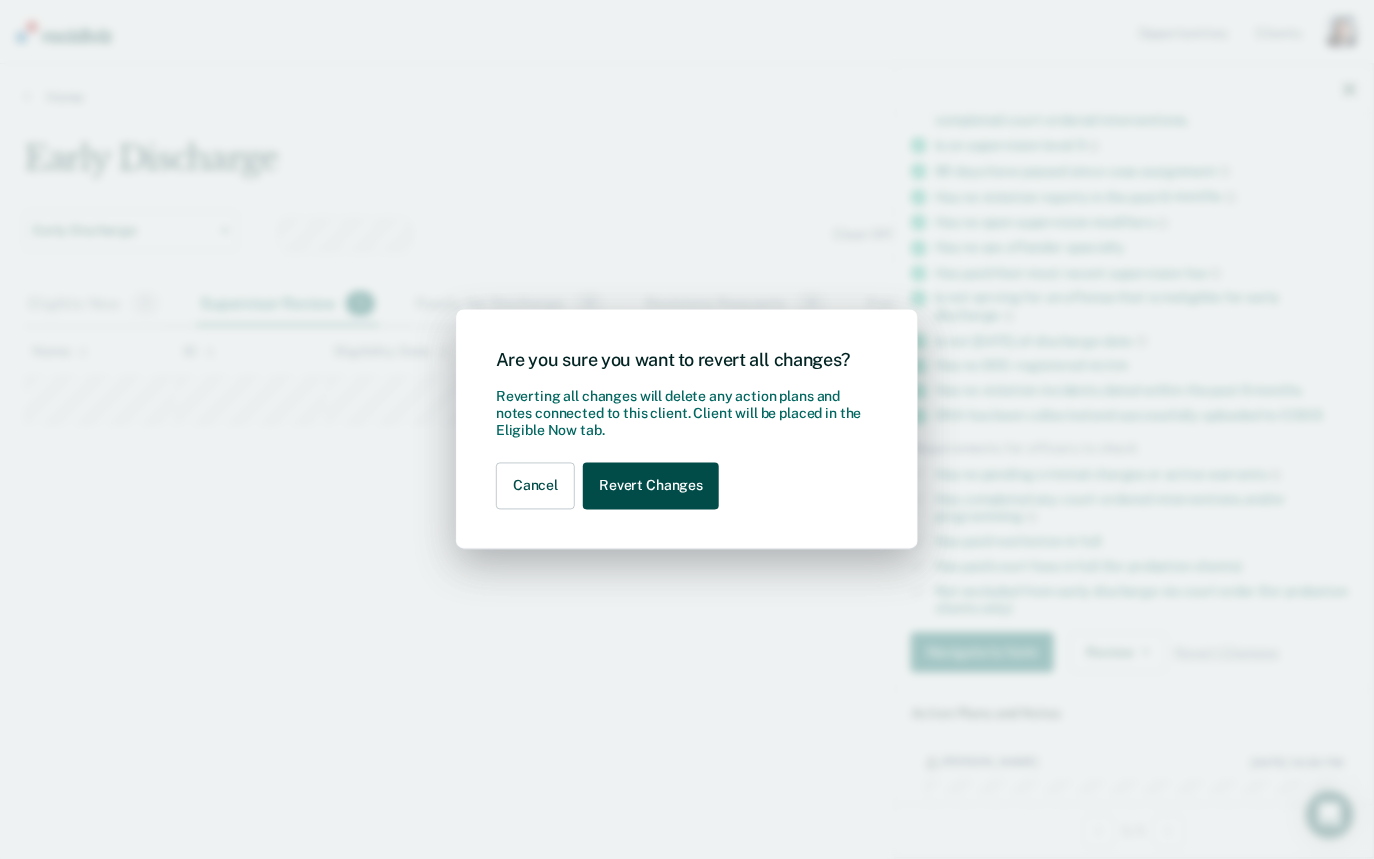 click on "Revert Changes" at bounding box center [651, 486] 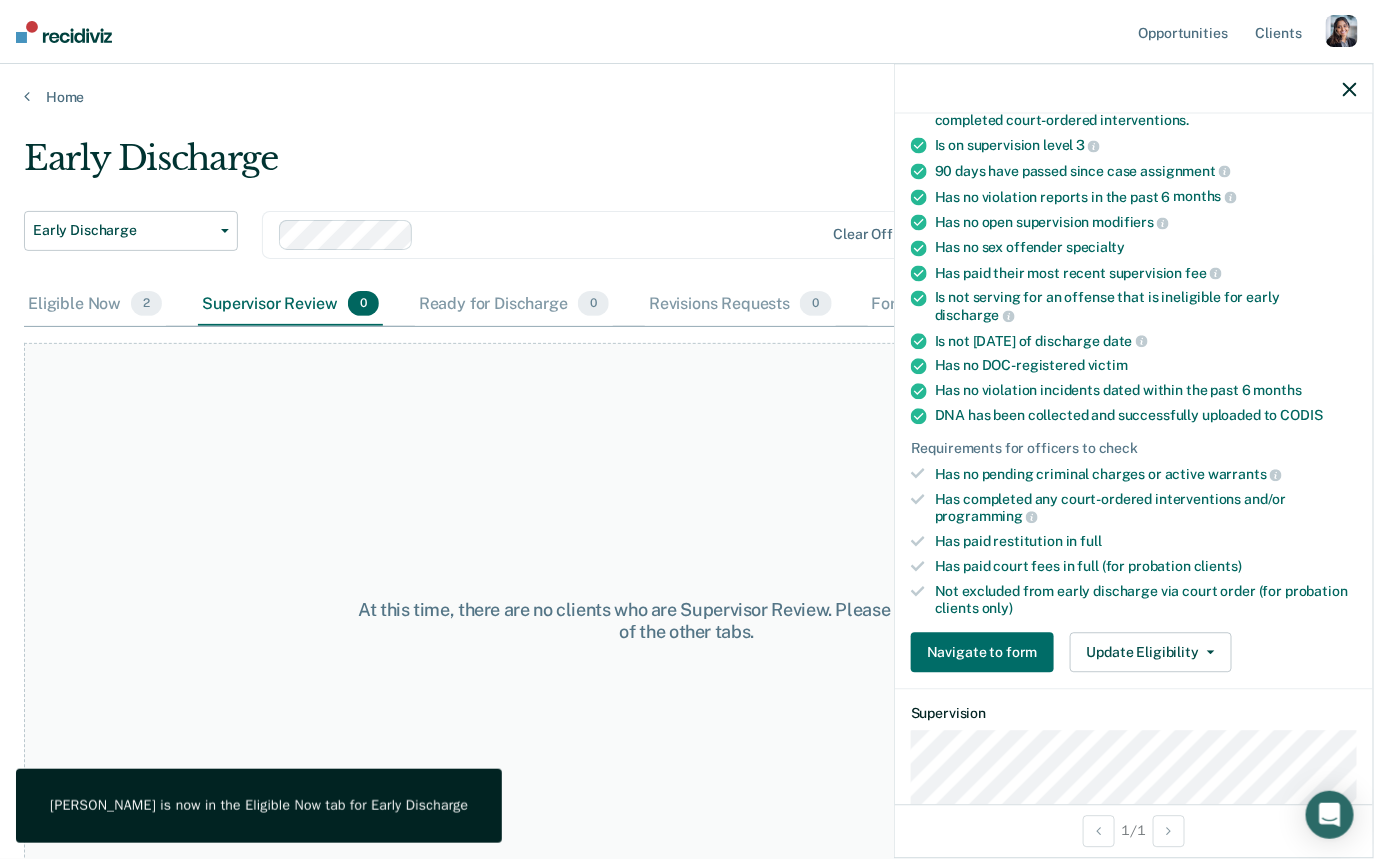 click on "At this time, there are no clients who are Supervisor Review. Please navigate to one of the other tabs." at bounding box center (687, 620) 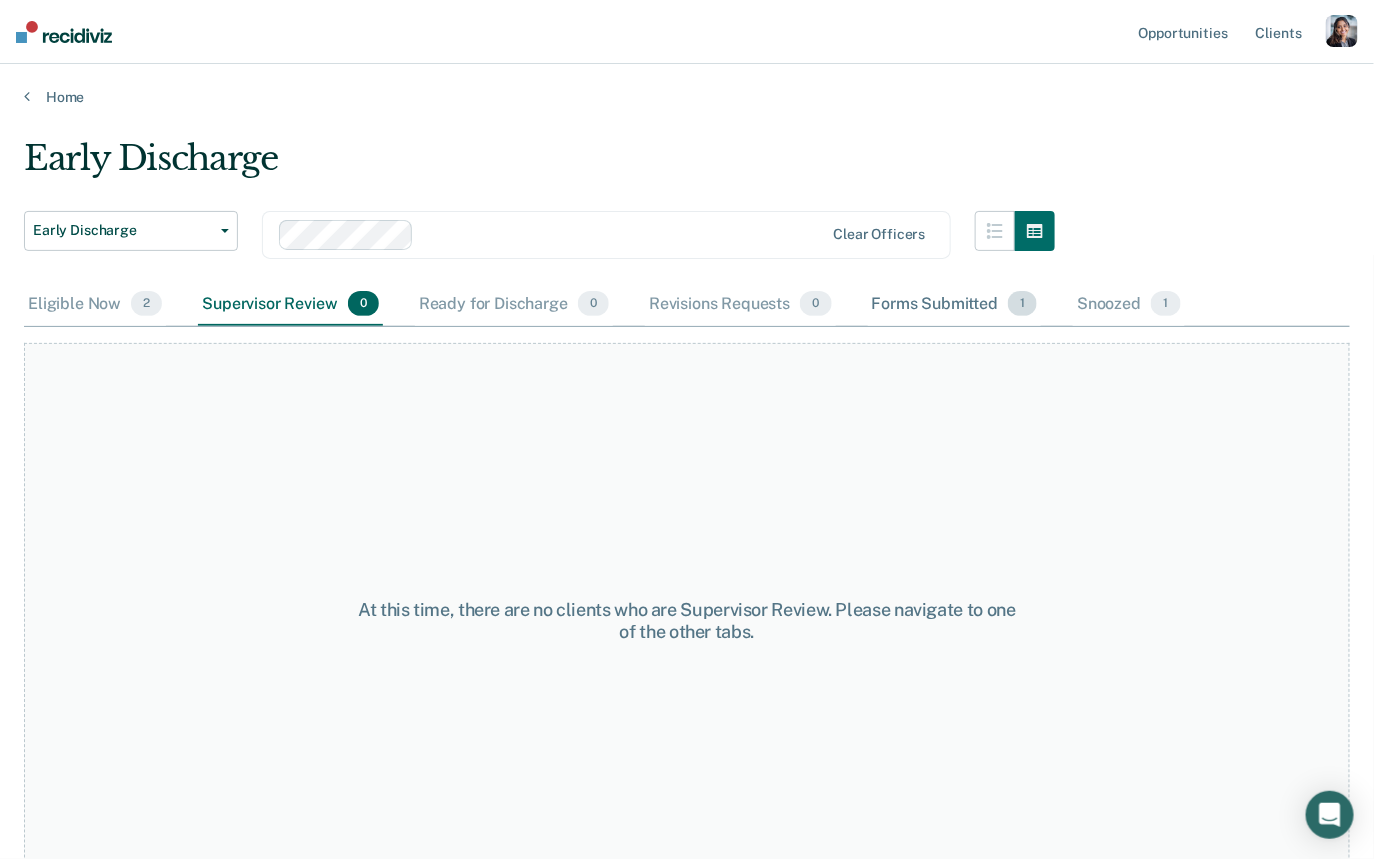 click on "Forms Submitted 1" at bounding box center [955, 305] 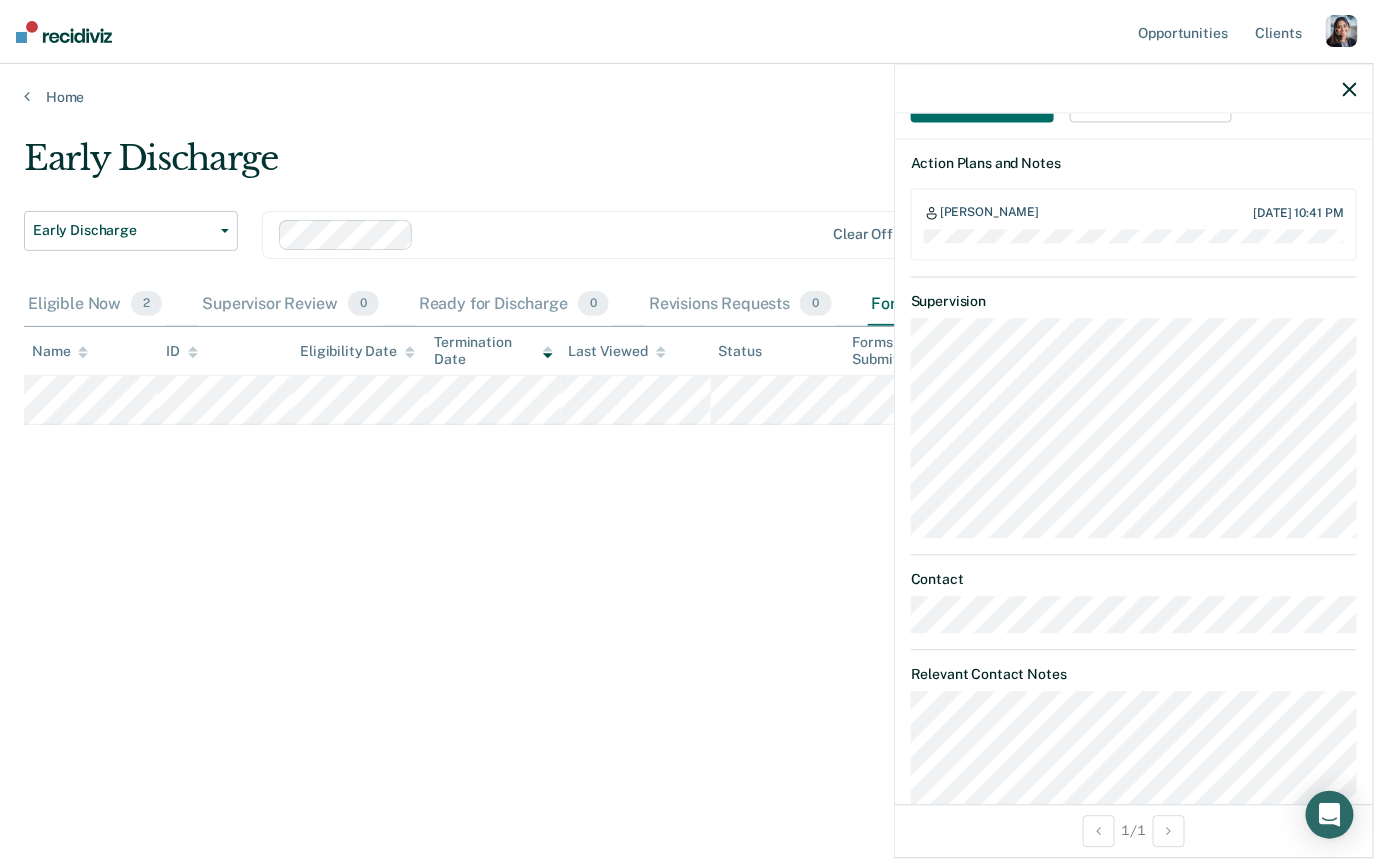 scroll, scrollTop: 612, scrollLeft: 0, axis: vertical 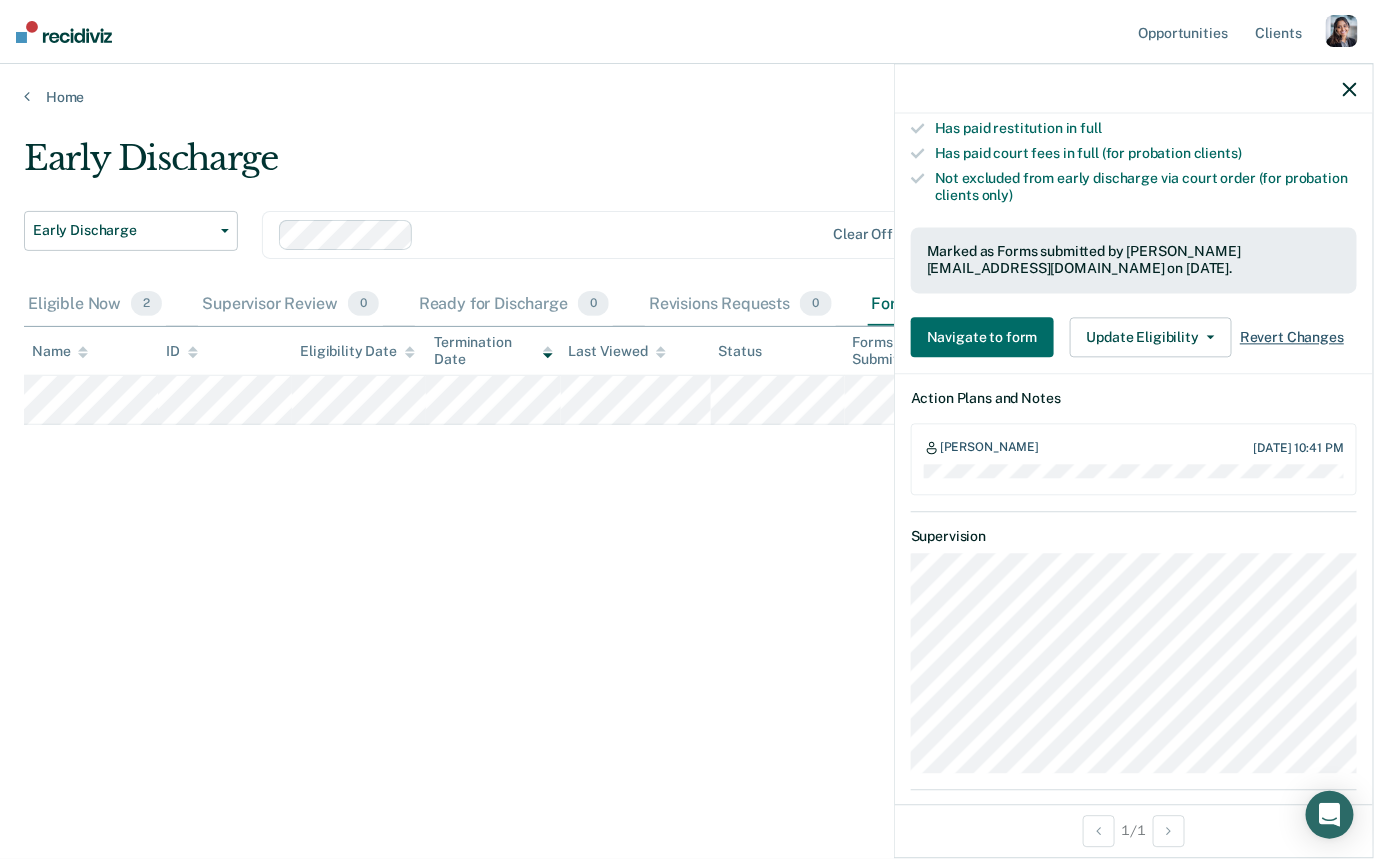 click on "Revert Changes" at bounding box center (1292, 337) 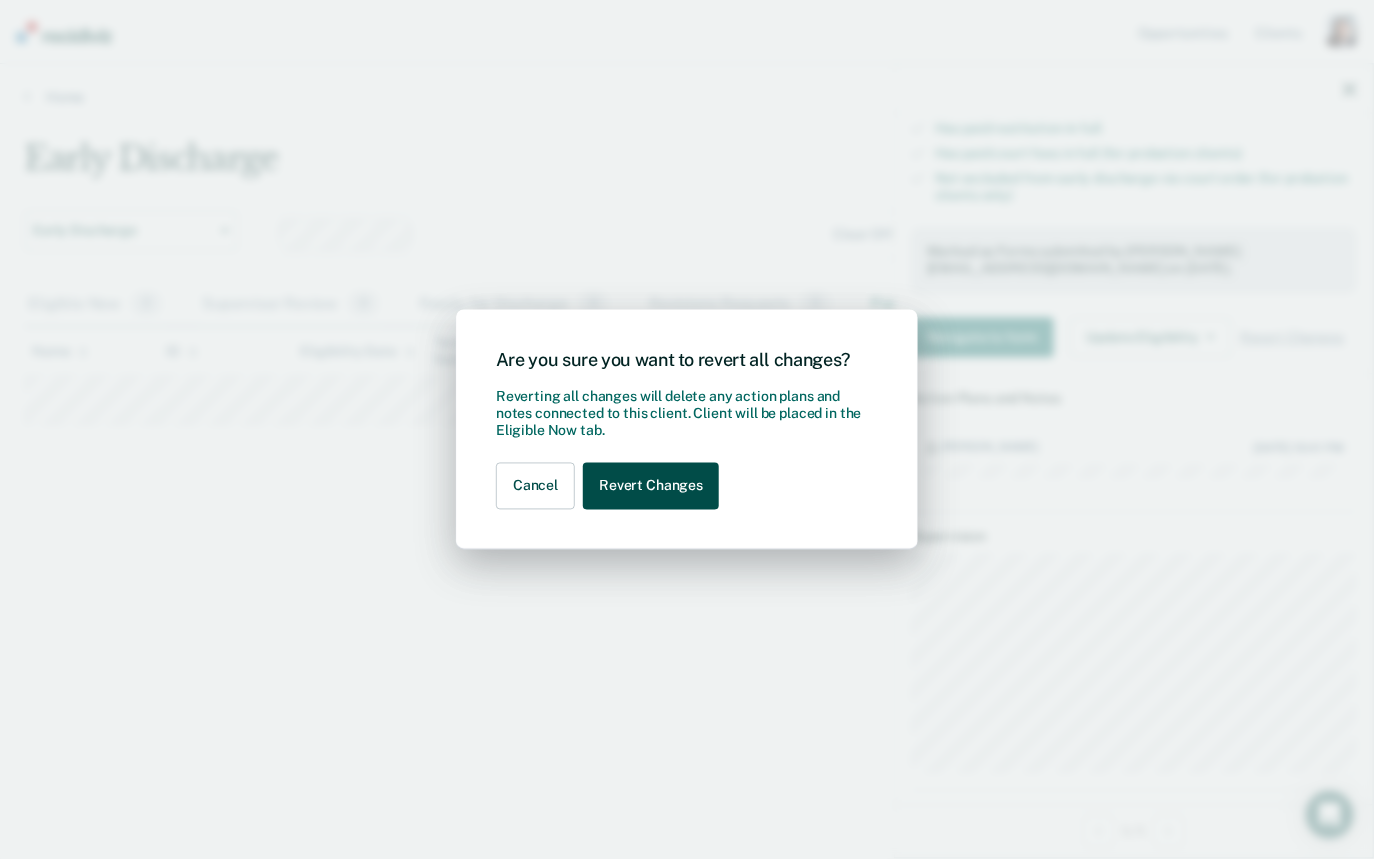 click on "Revert Changes" at bounding box center [651, 486] 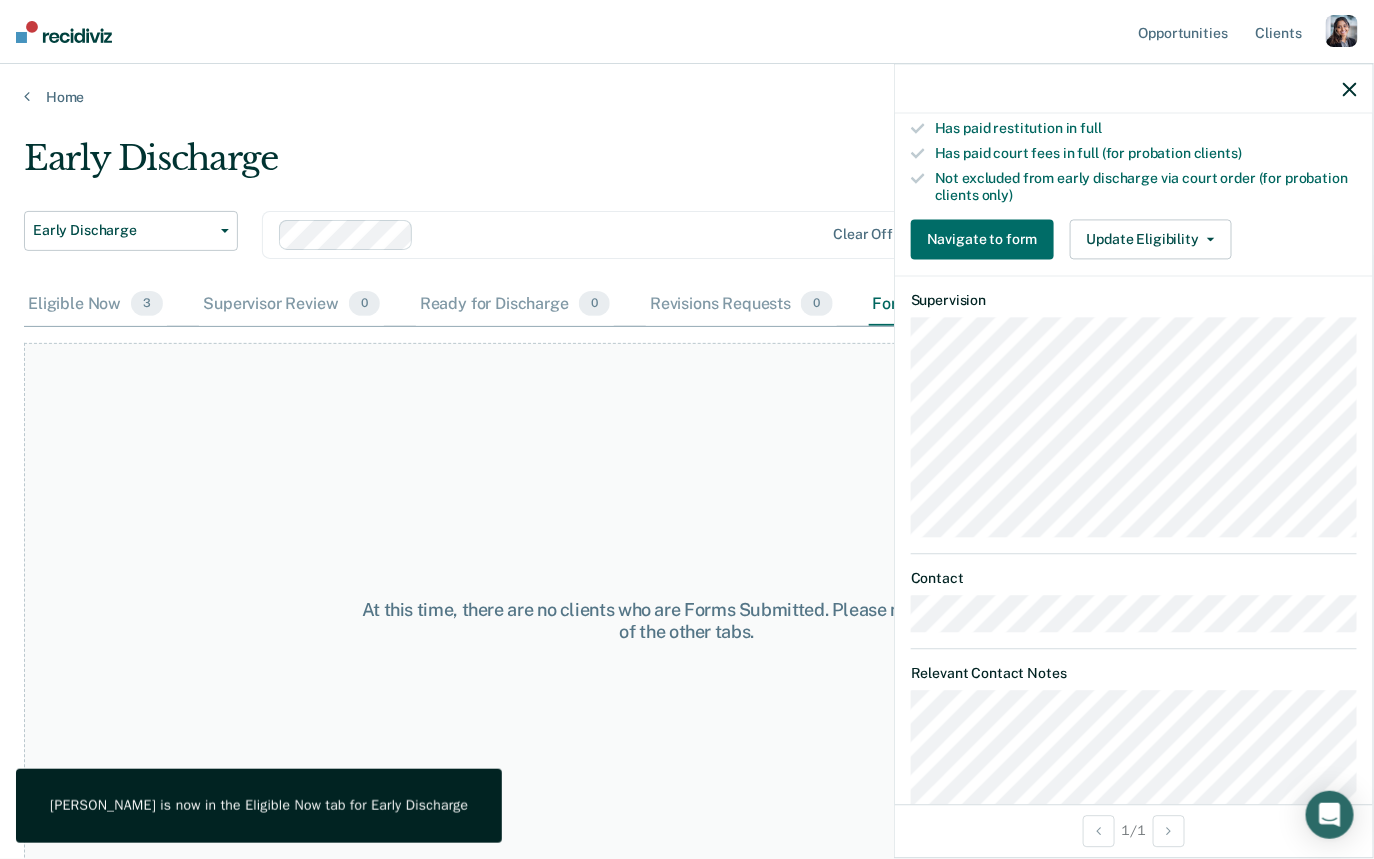 click on "At this time, there are no clients who are Forms Submitted. Please navigate to one of the other tabs." at bounding box center [687, 620] 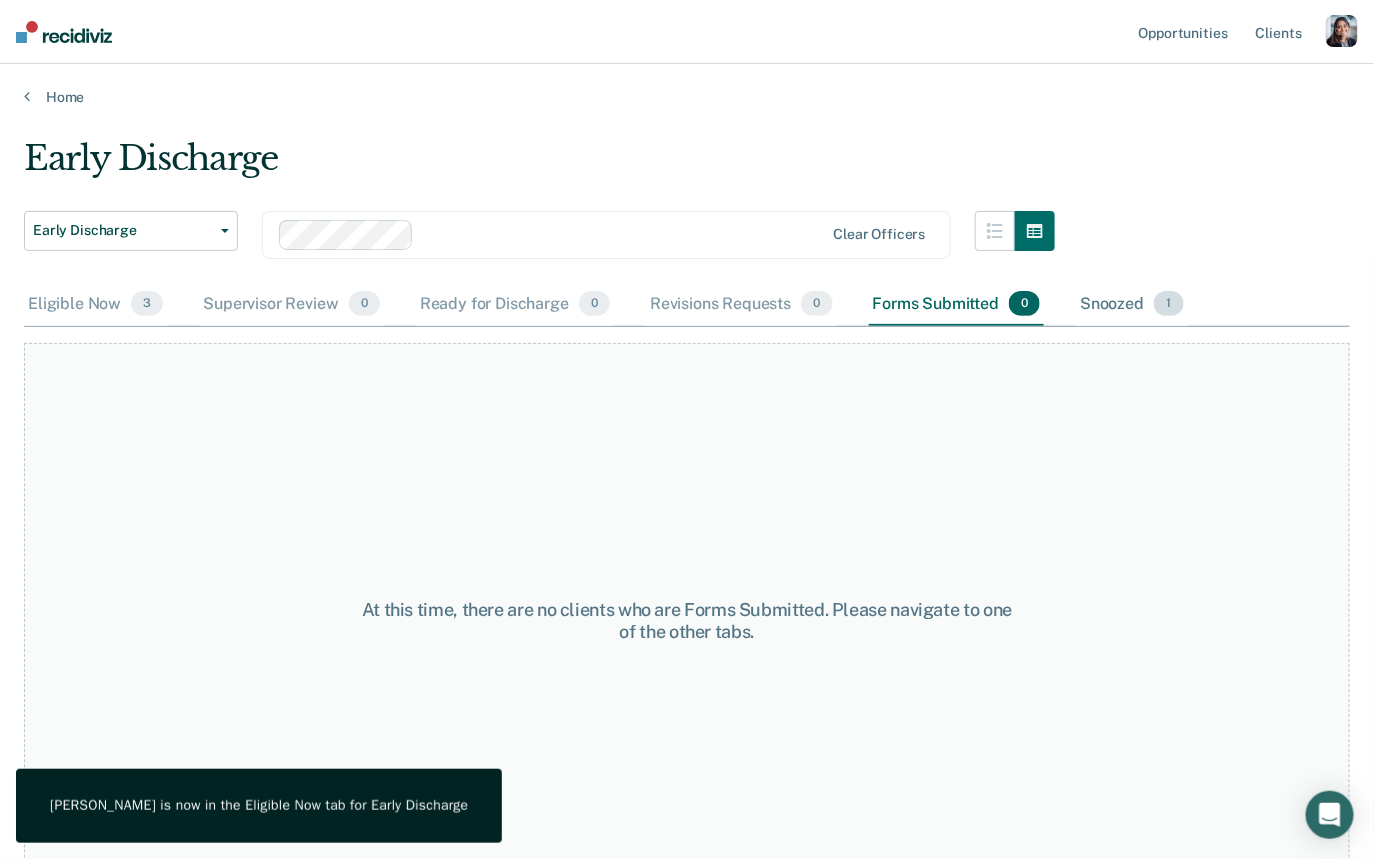 click on "Snoozed 1" at bounding box center [1131, 305] 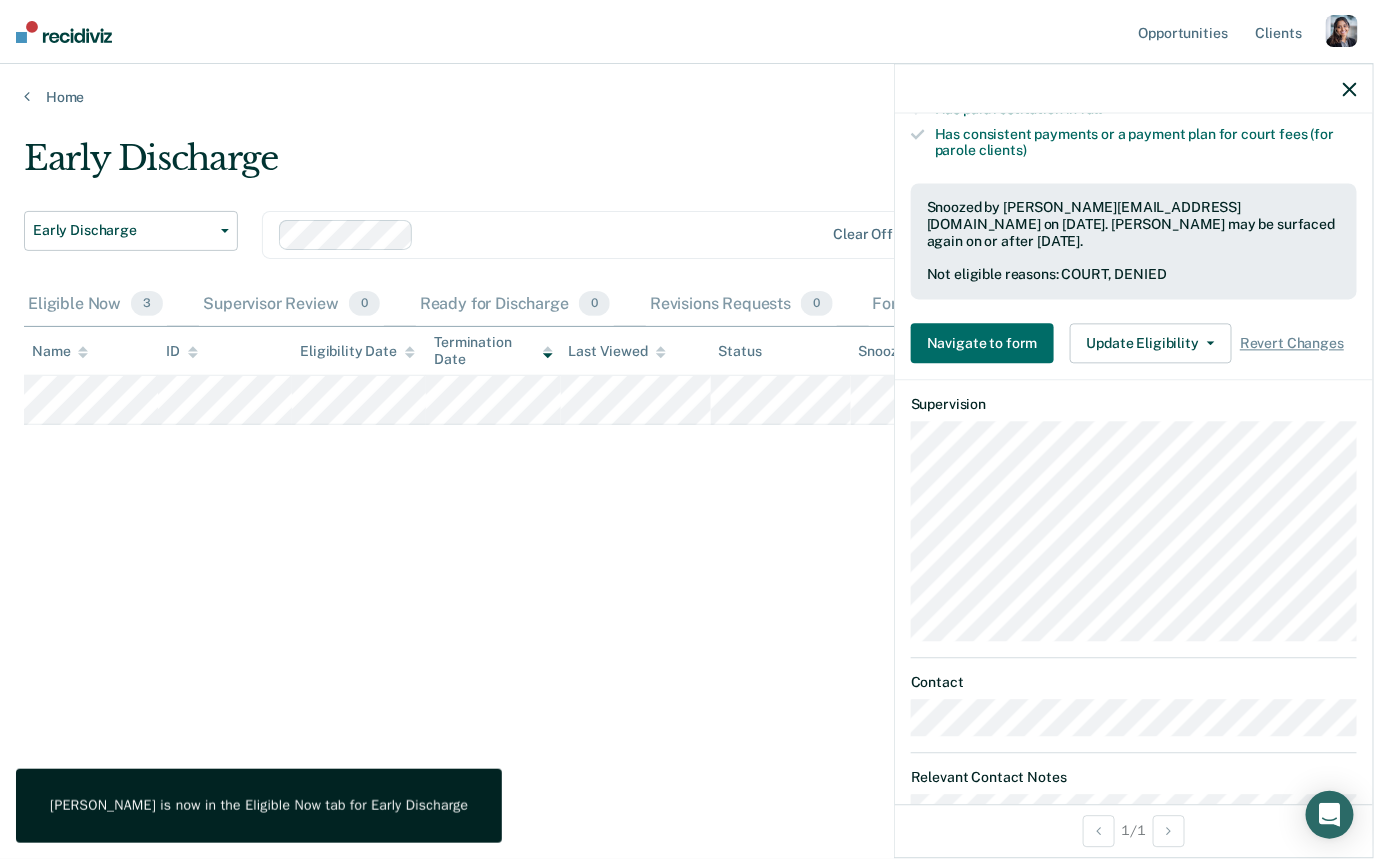 scroll, scrollTop: 788, scrollLeft: 0, axis: vertical 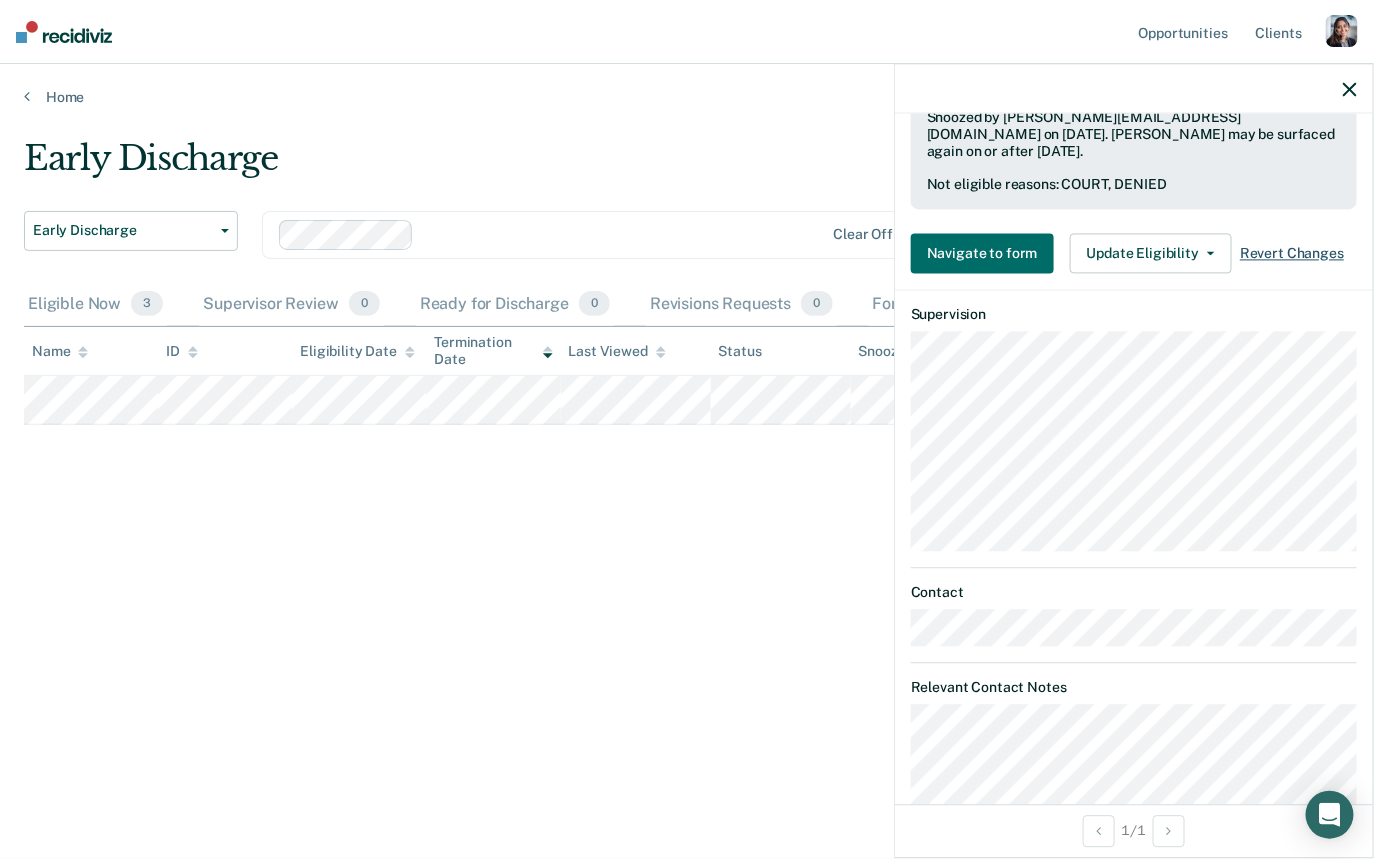 click on "Revert Changes" at bounding box center (1292, 253) 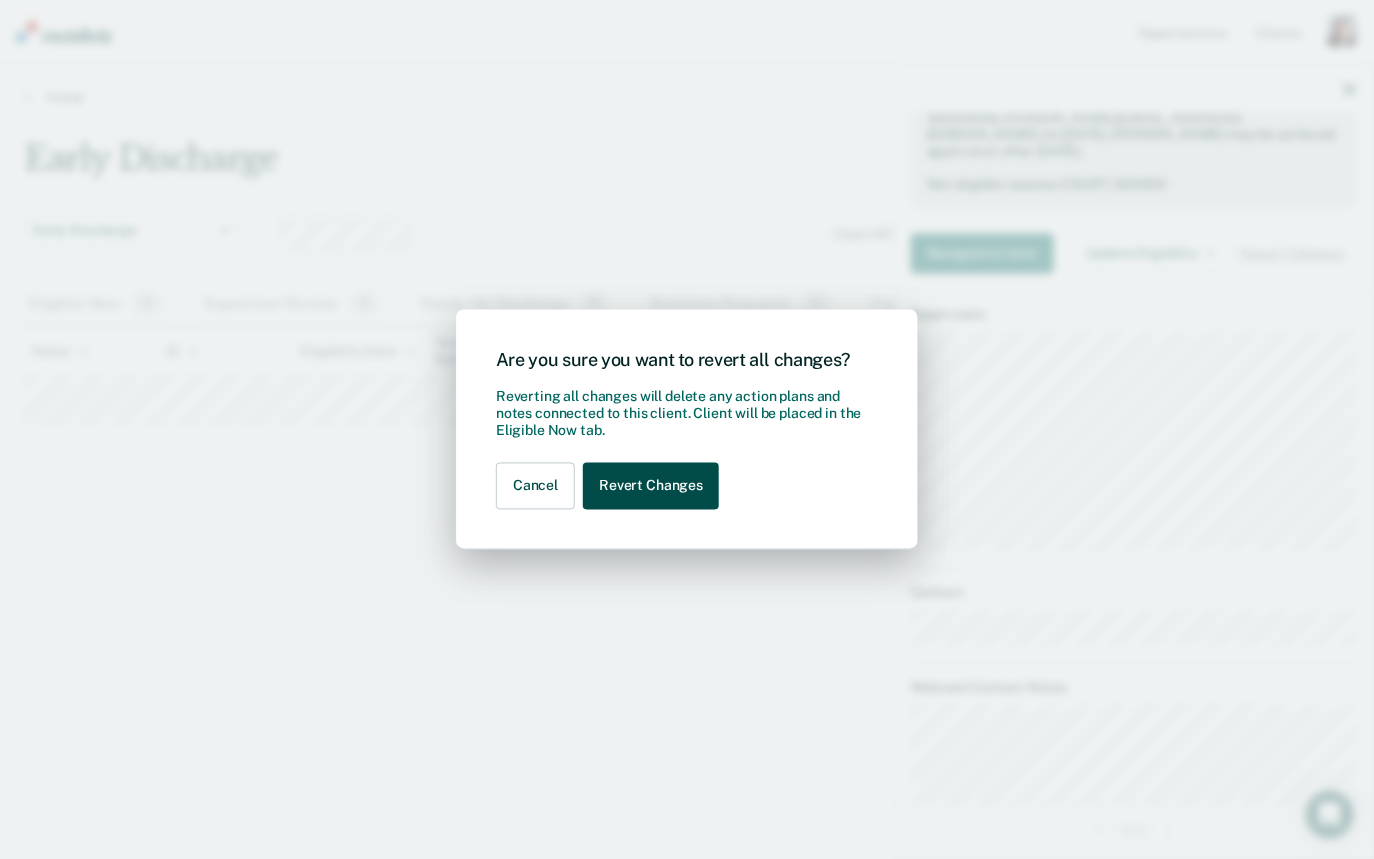 click on "Revert Changes" at bounding box center (651, 486) 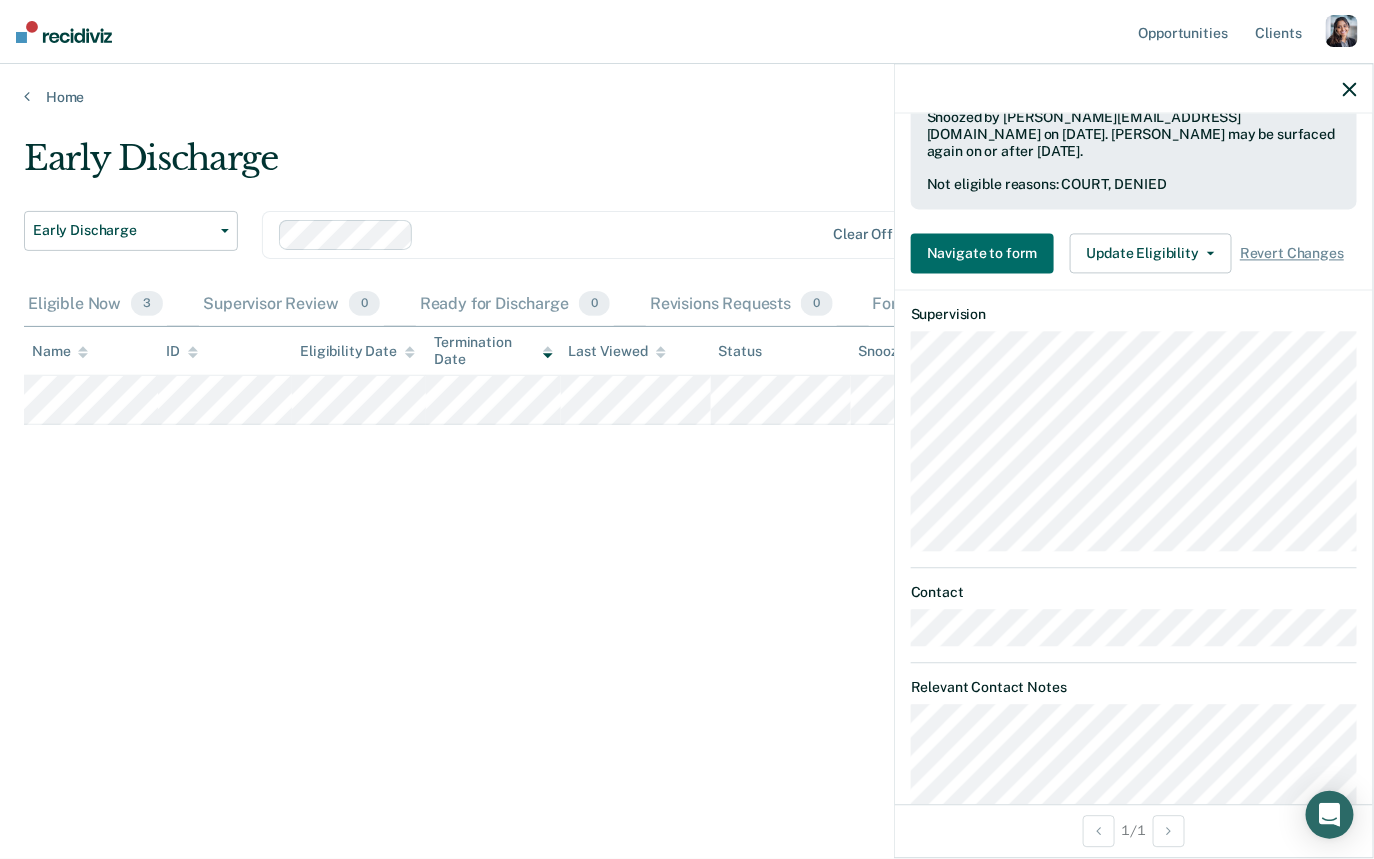 scroll, scrollTop: 656, scrollLeft: 0, axis: vertical 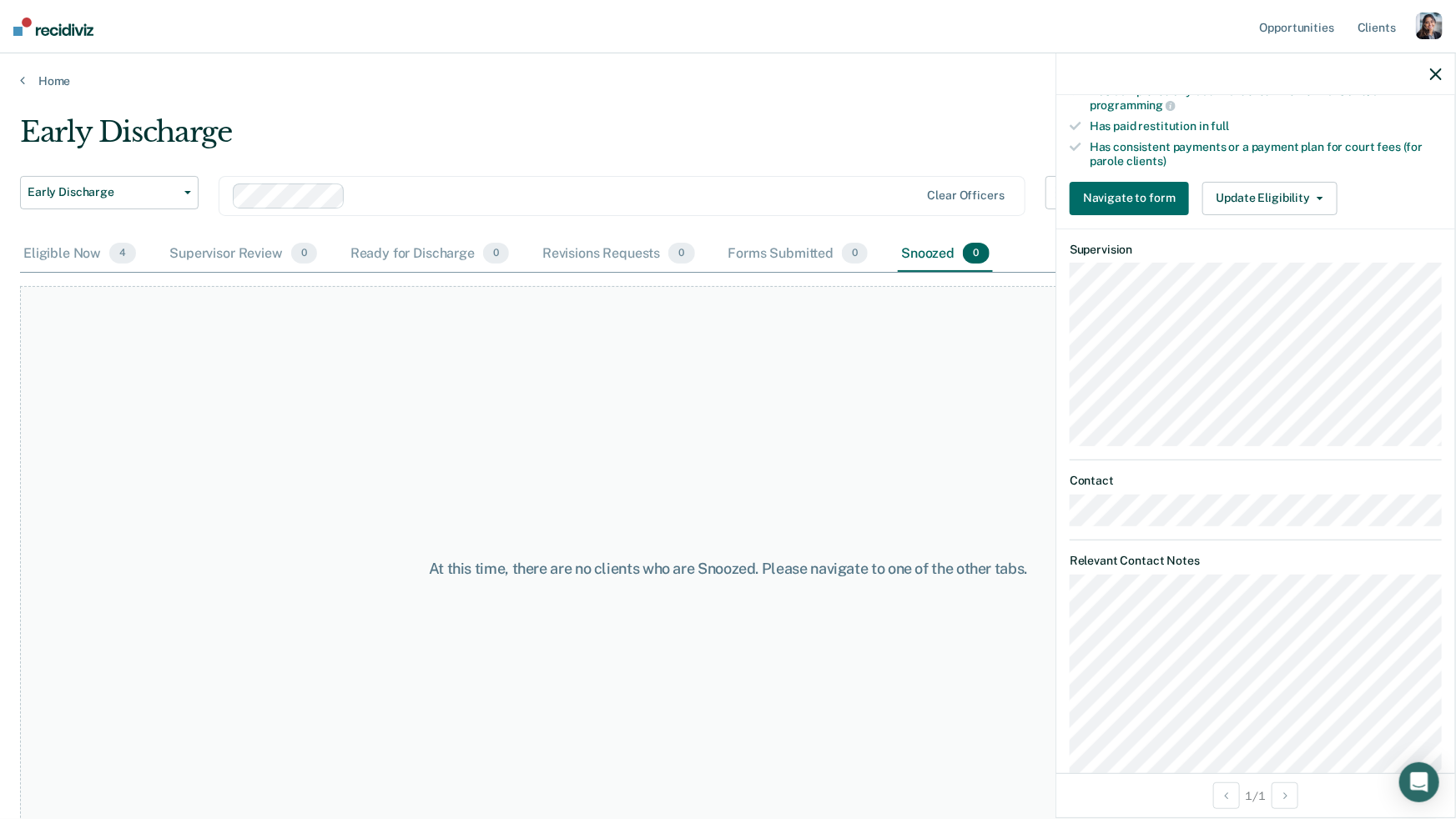 click at bounding box center [1256, 74] 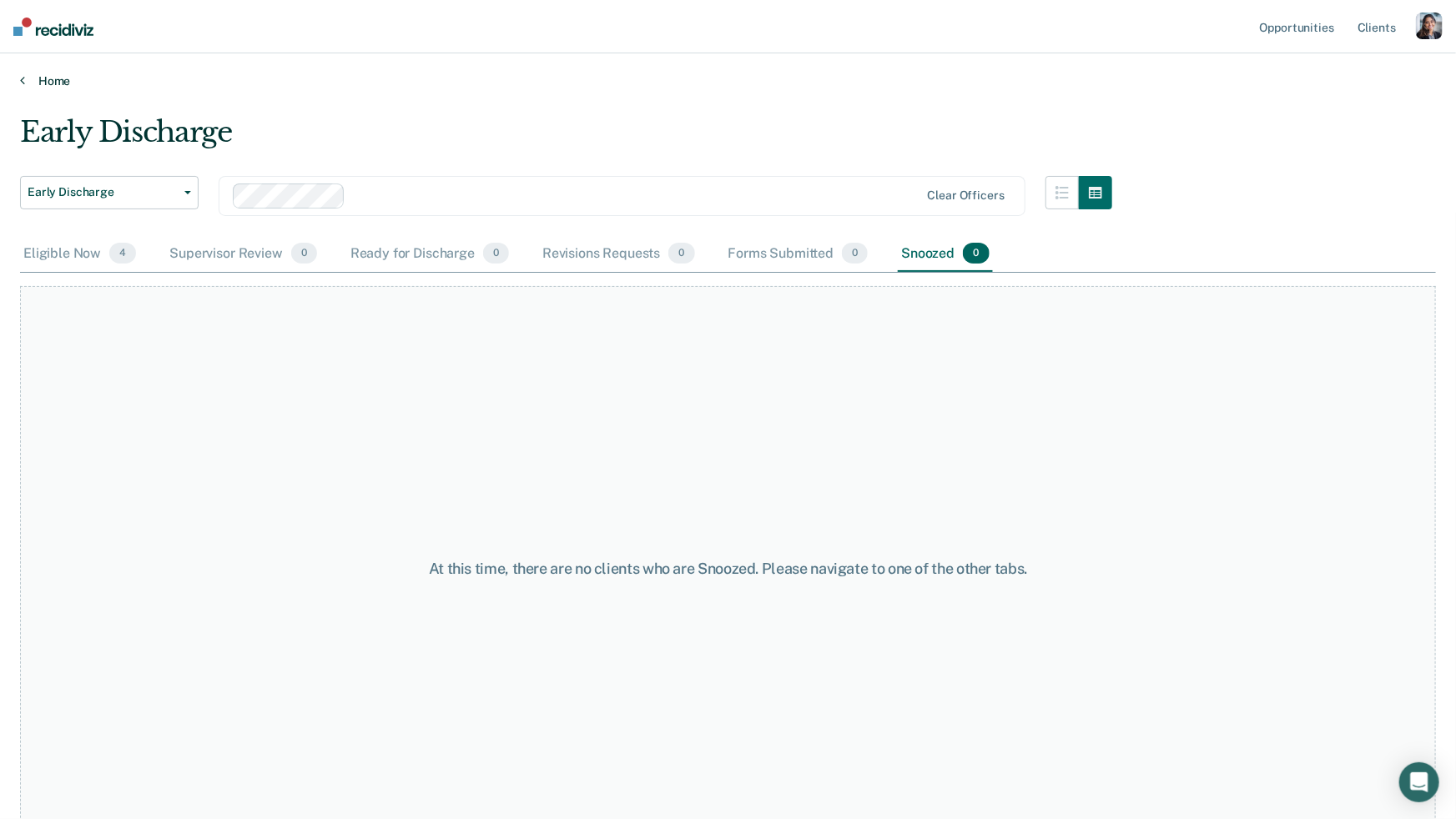 click on "Home" at bounding box center [728, 81] 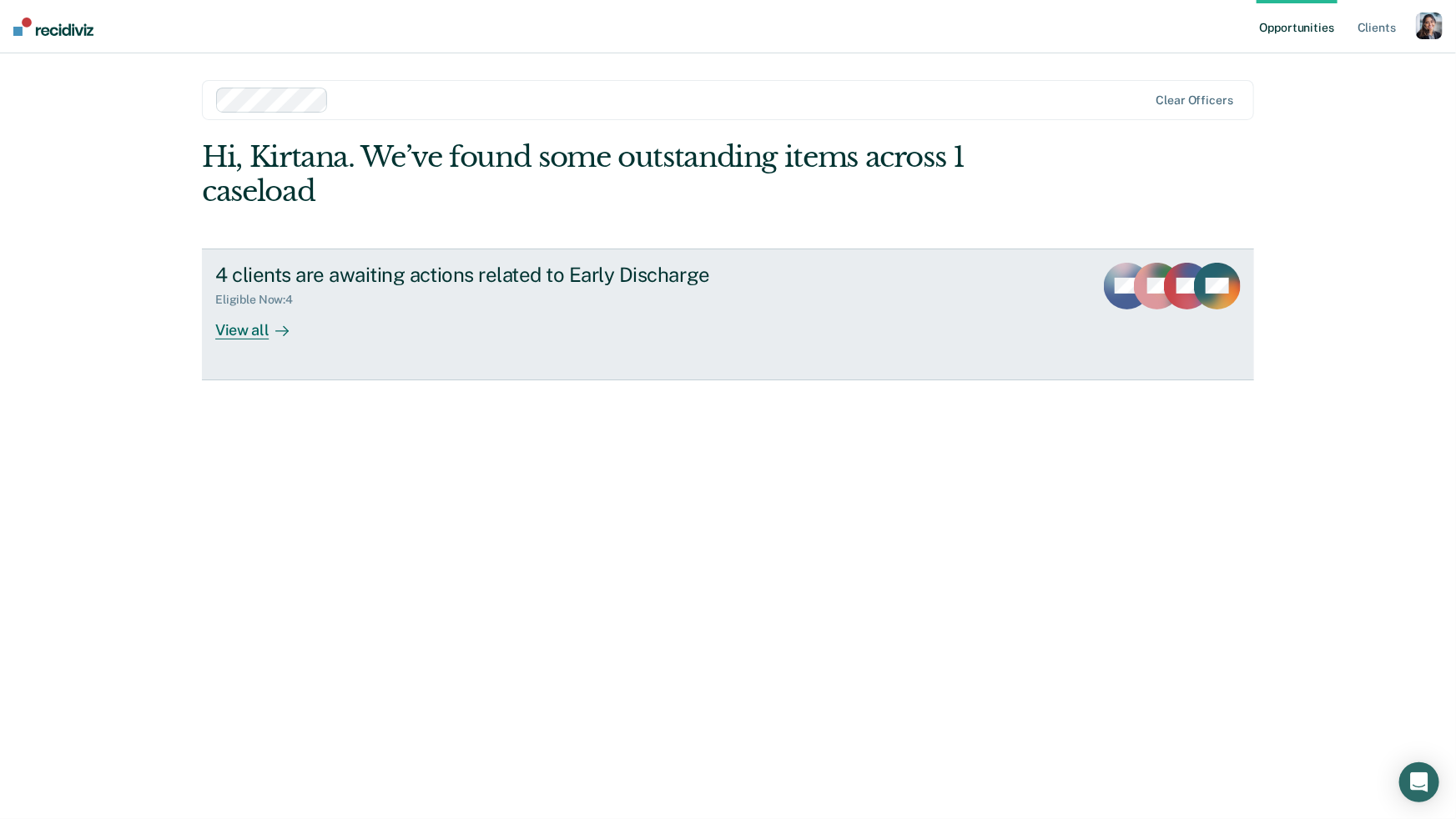 click on "4 clients are awaiting actions related to Early Discharge Eligible Now :  4 View all   MR TS DB NH" at bounding box center [728, 314] 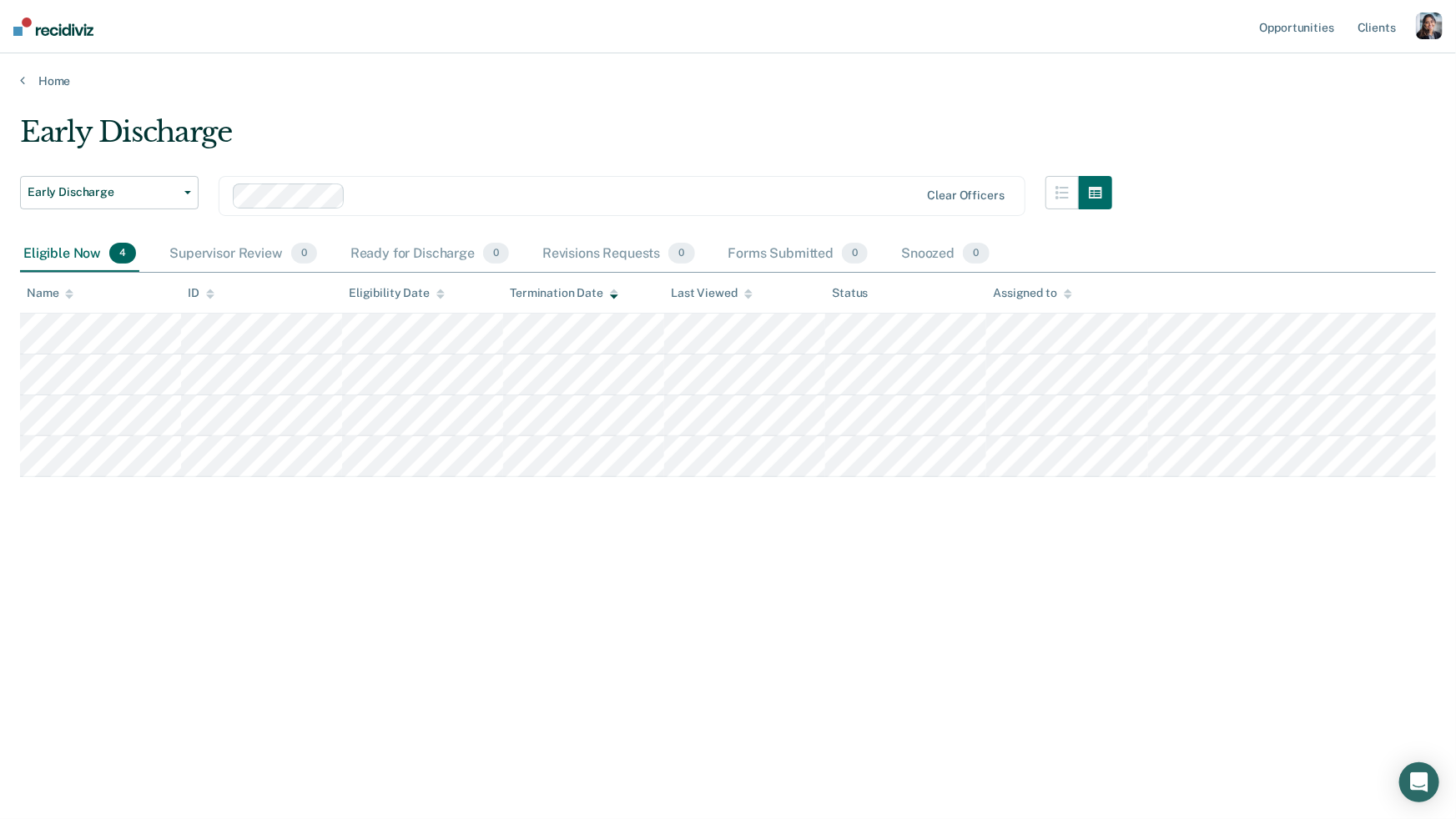 click on "Assigned to" at bounding box center [1032, 293] 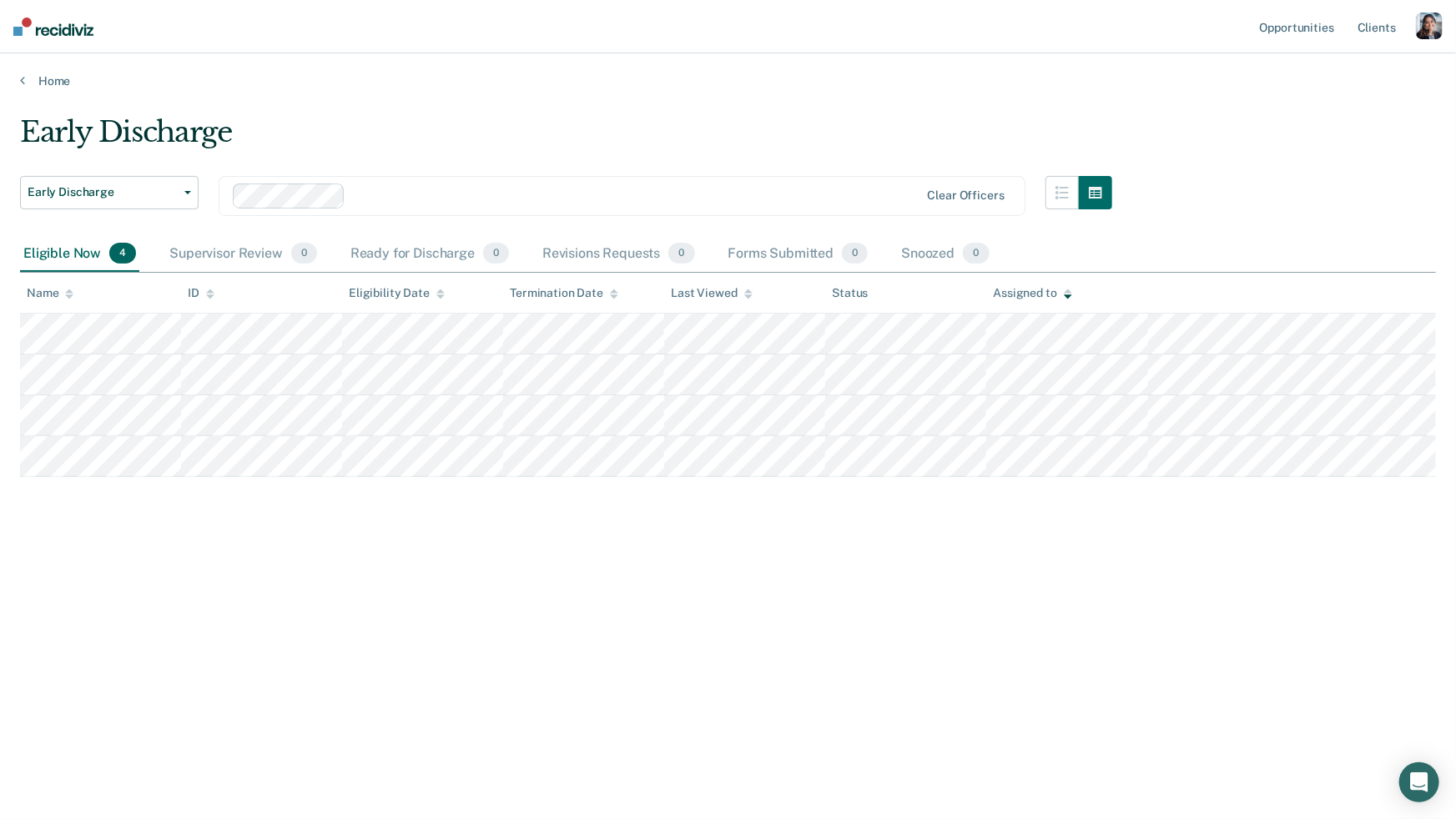 click on "Assigned to" at bounding box center [1032, 293] 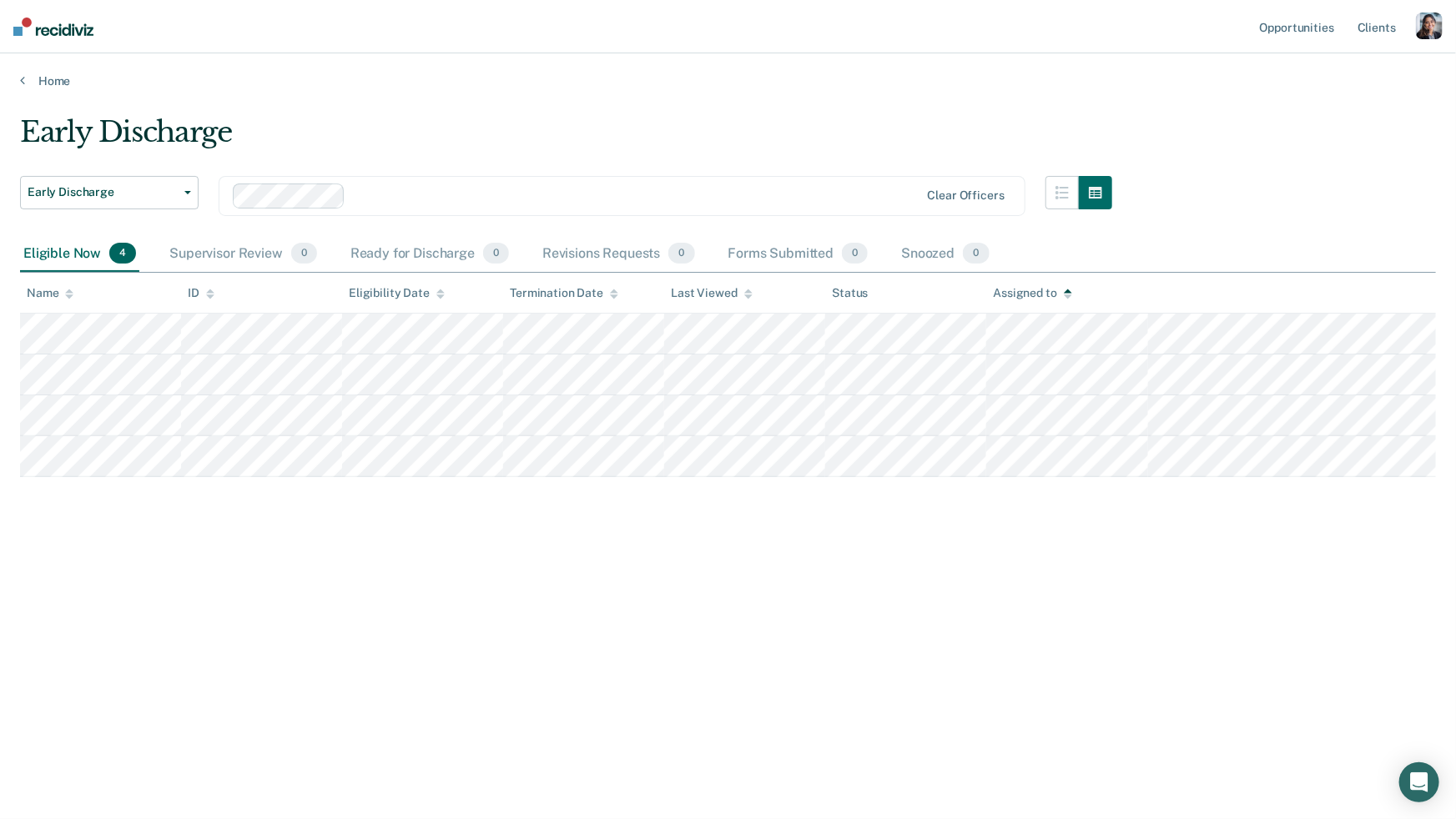 click on "Last Viewed" at bounding box center [711, 293] 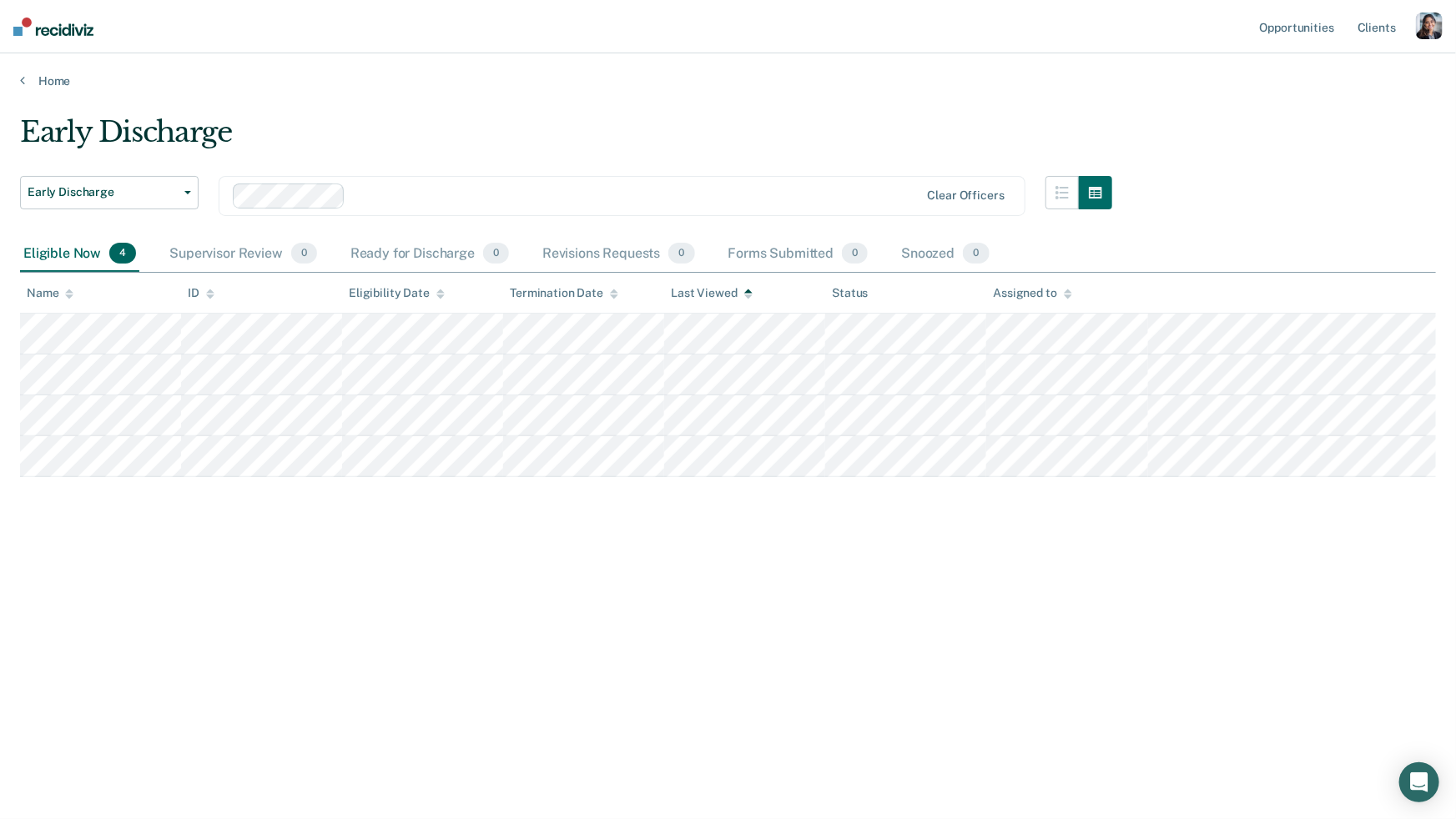 click on "Last Viewed" at bounding box center (711, 293) 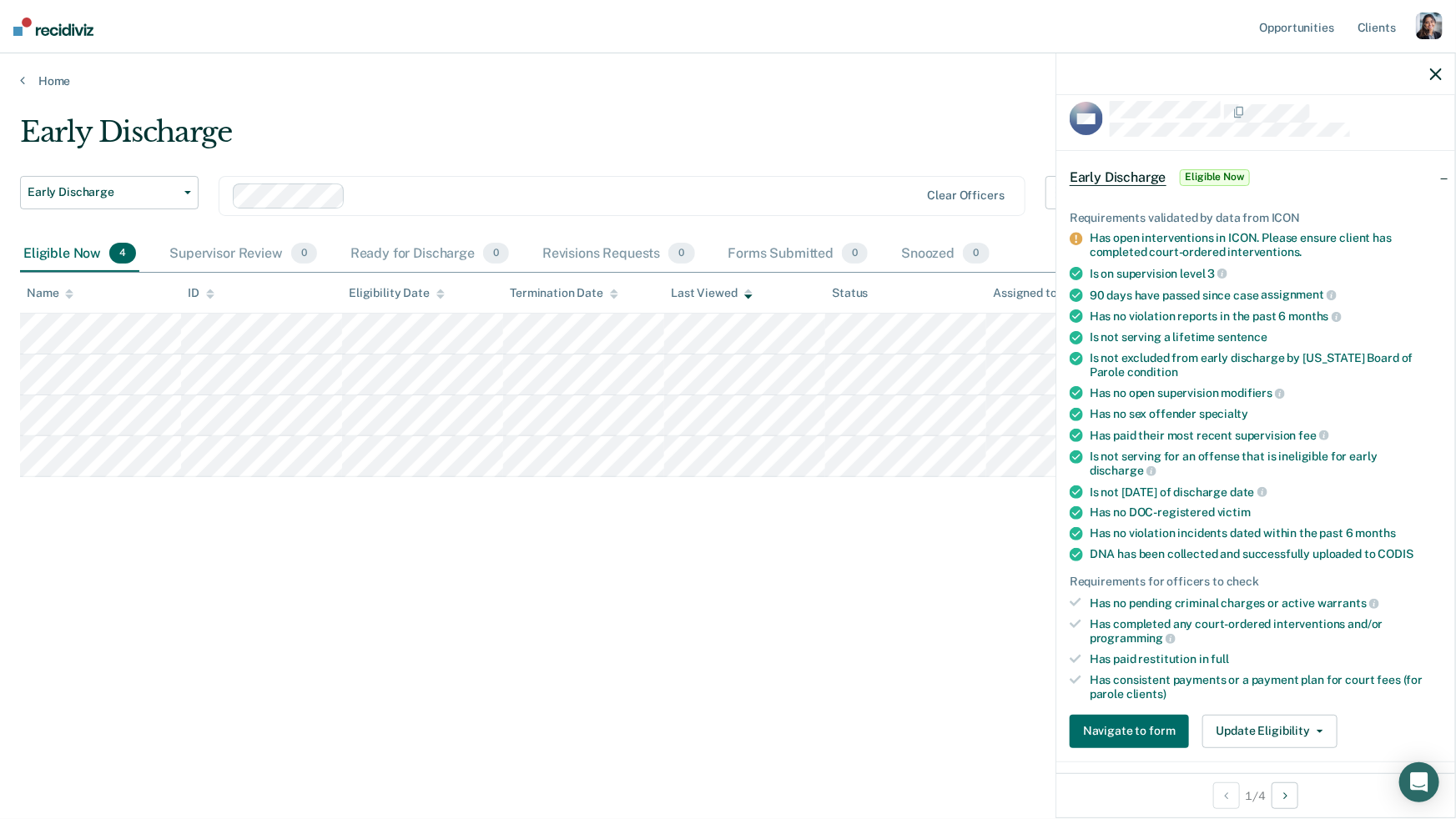 scroll, scrollTop: 0, scrollLeft: 0, axis: both 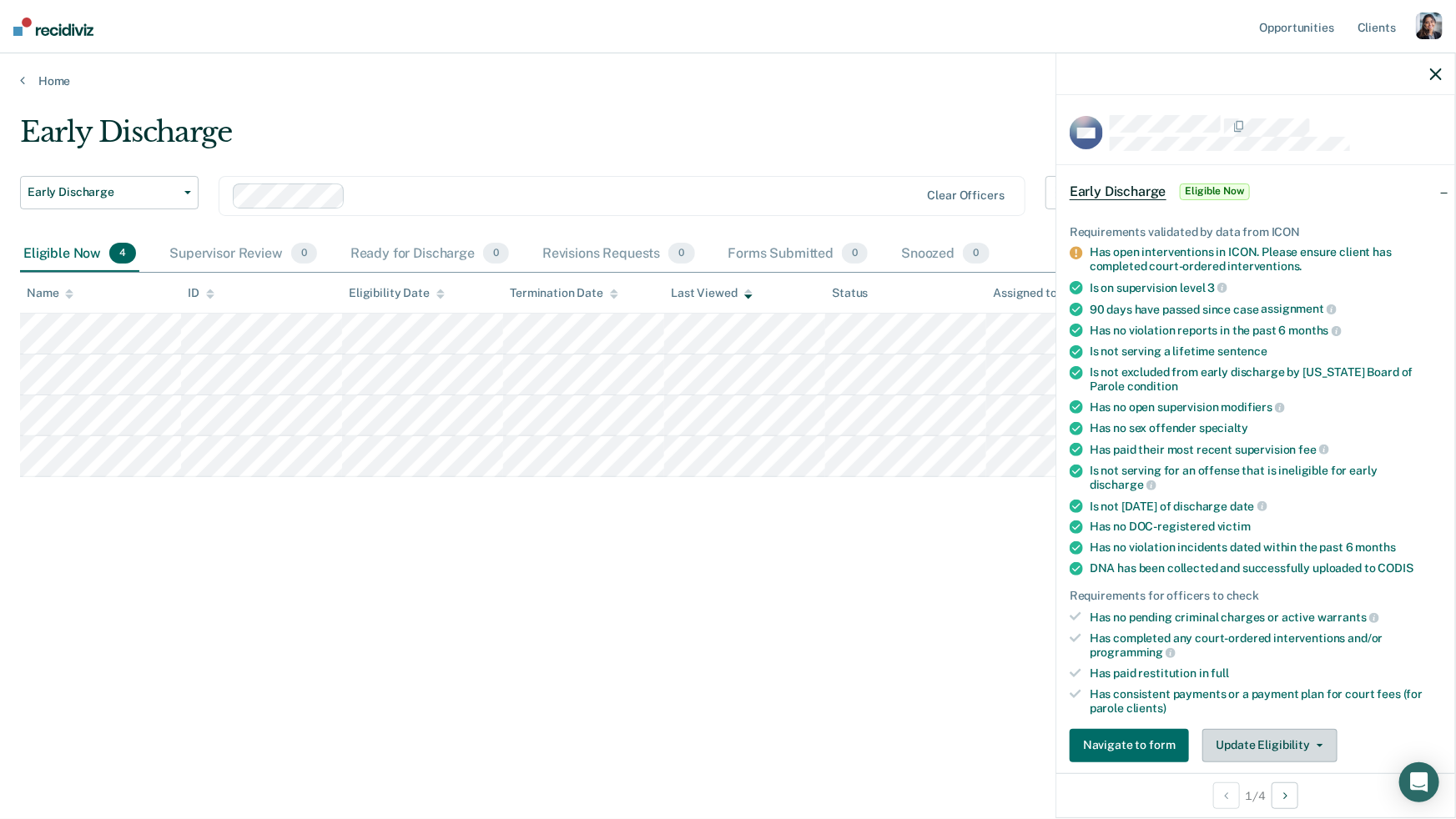 click on "Update Eligibility" at bounding box center (1270, 746) 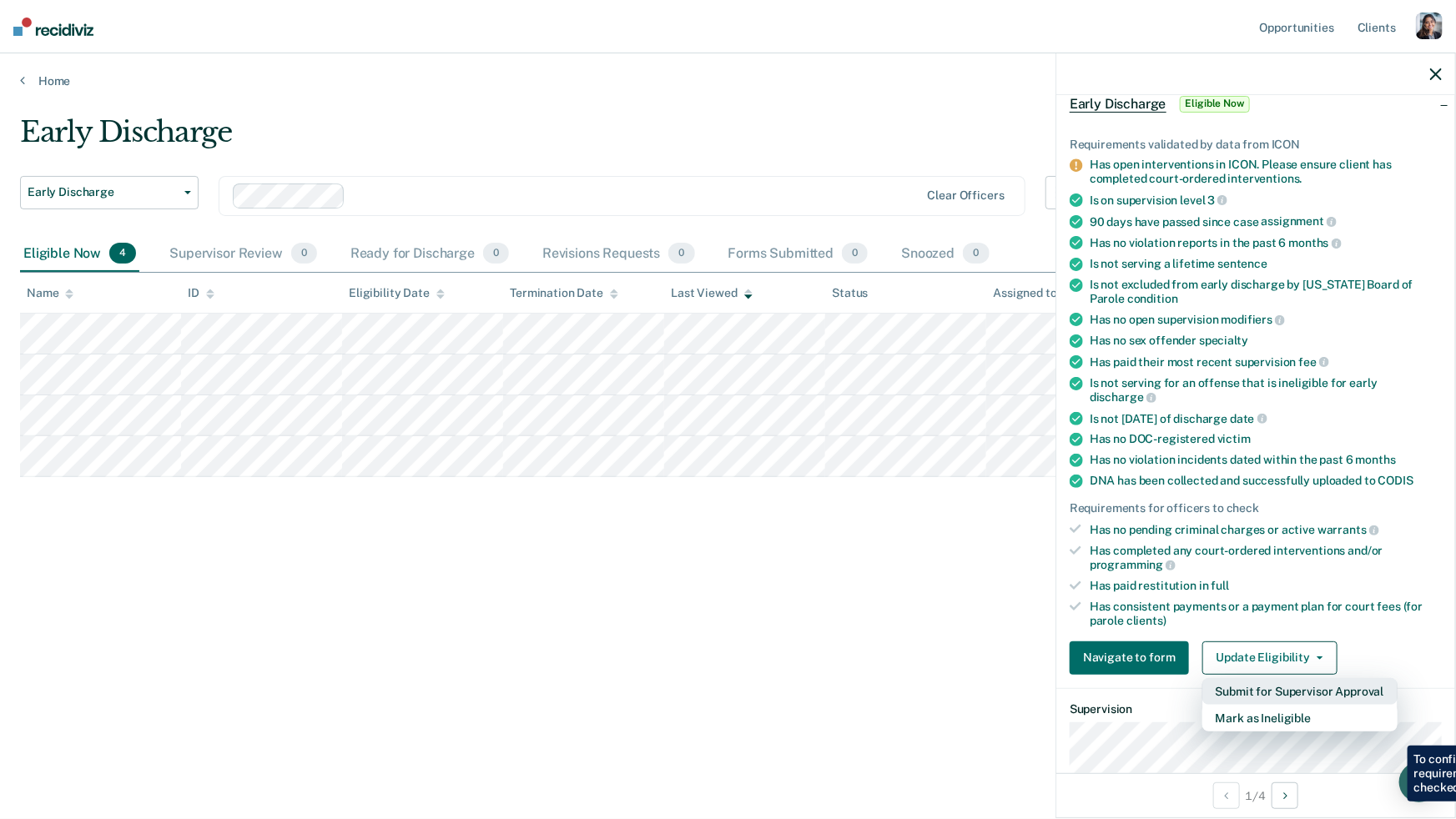 scroll, scrollTop: 94, scrollLeft: 0, axis: vertical 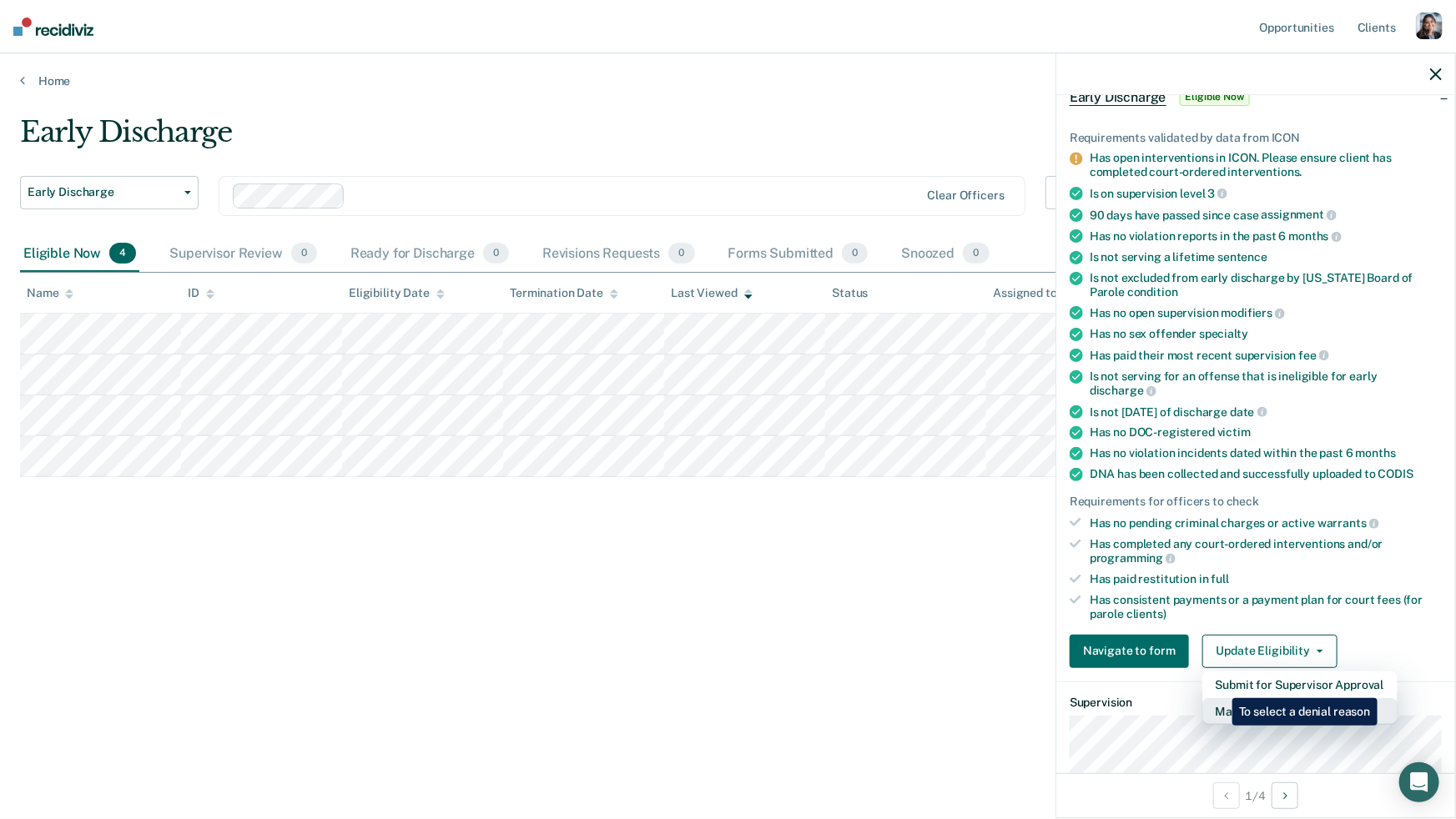 click on "Mark as Ineligible" at bounding box center (1300, 711) 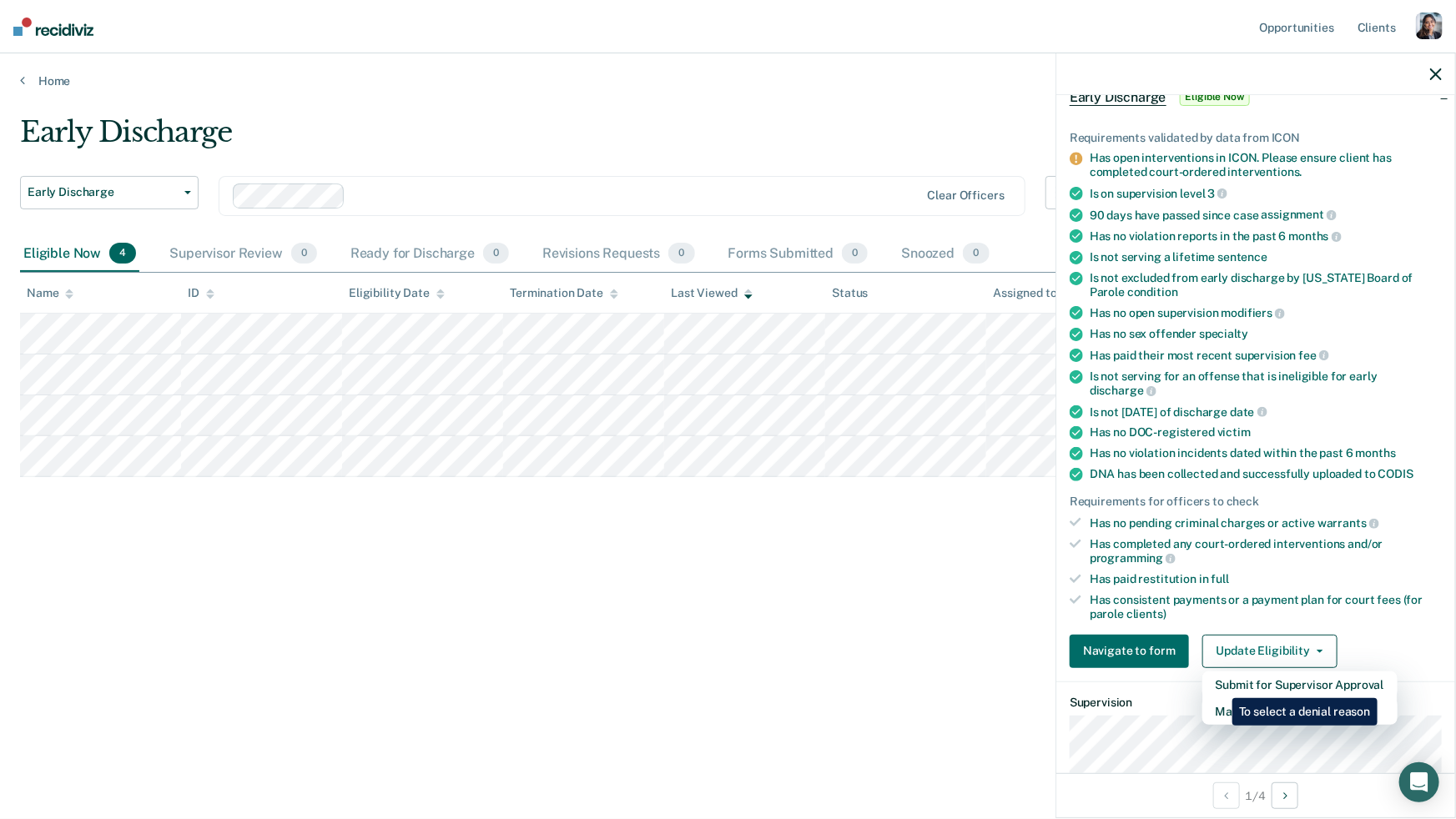 scroll, scrollTop: 17, scrollLeft: 0, axis: vertical 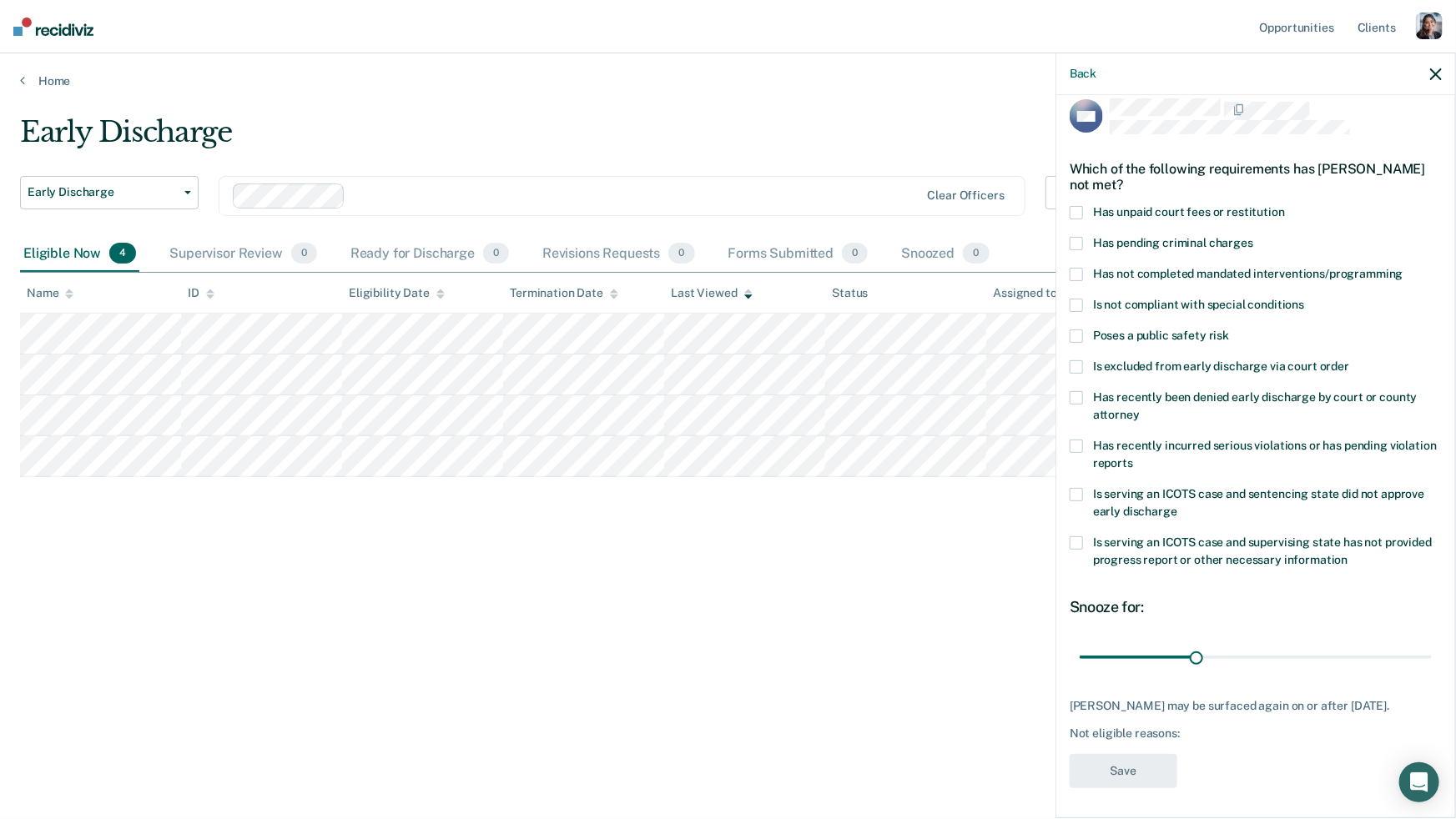 click on "Has unpaid court fees or restitution" at bounding box center [1256, 214] 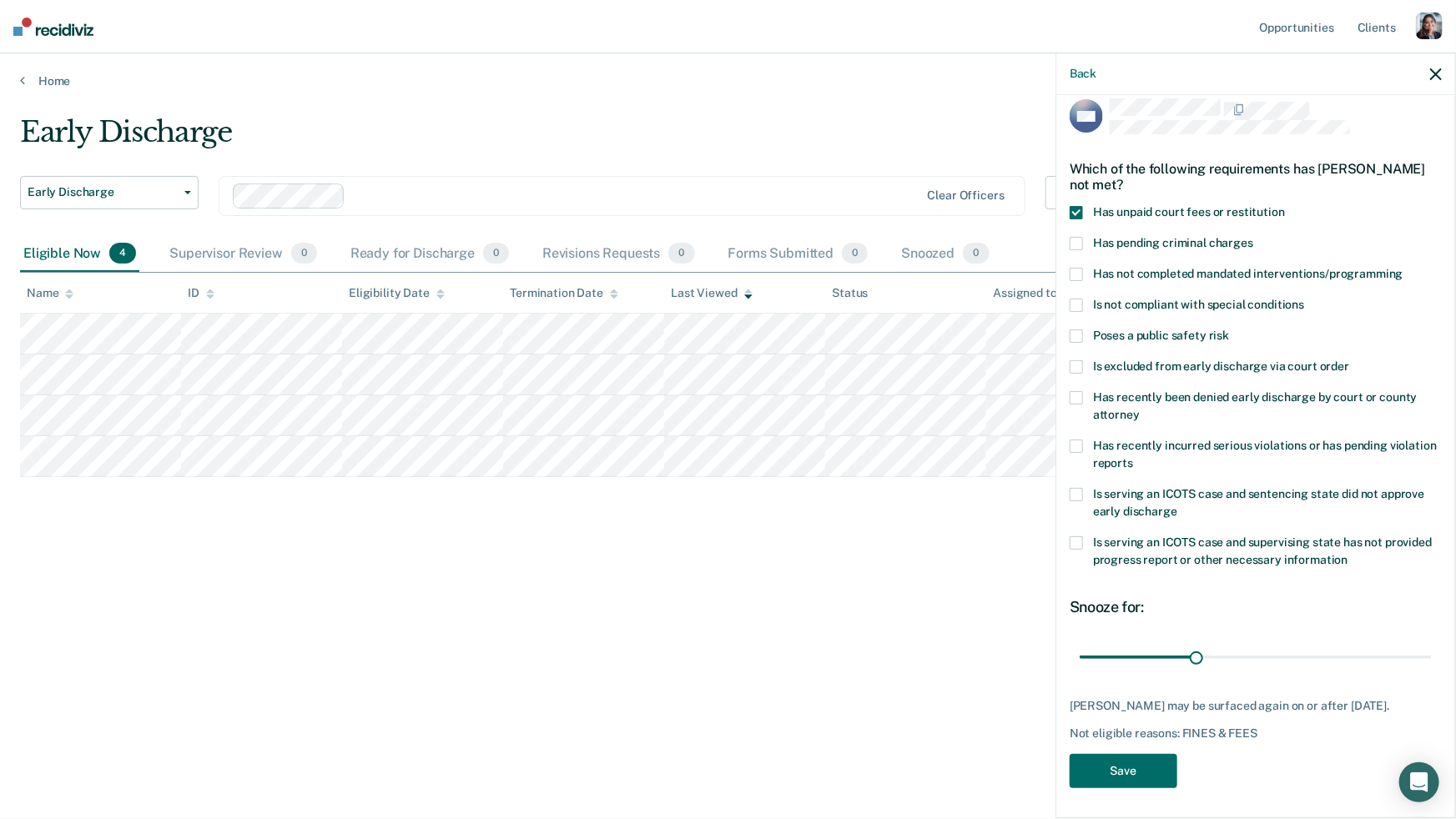click at bounding box center (1076, 274) 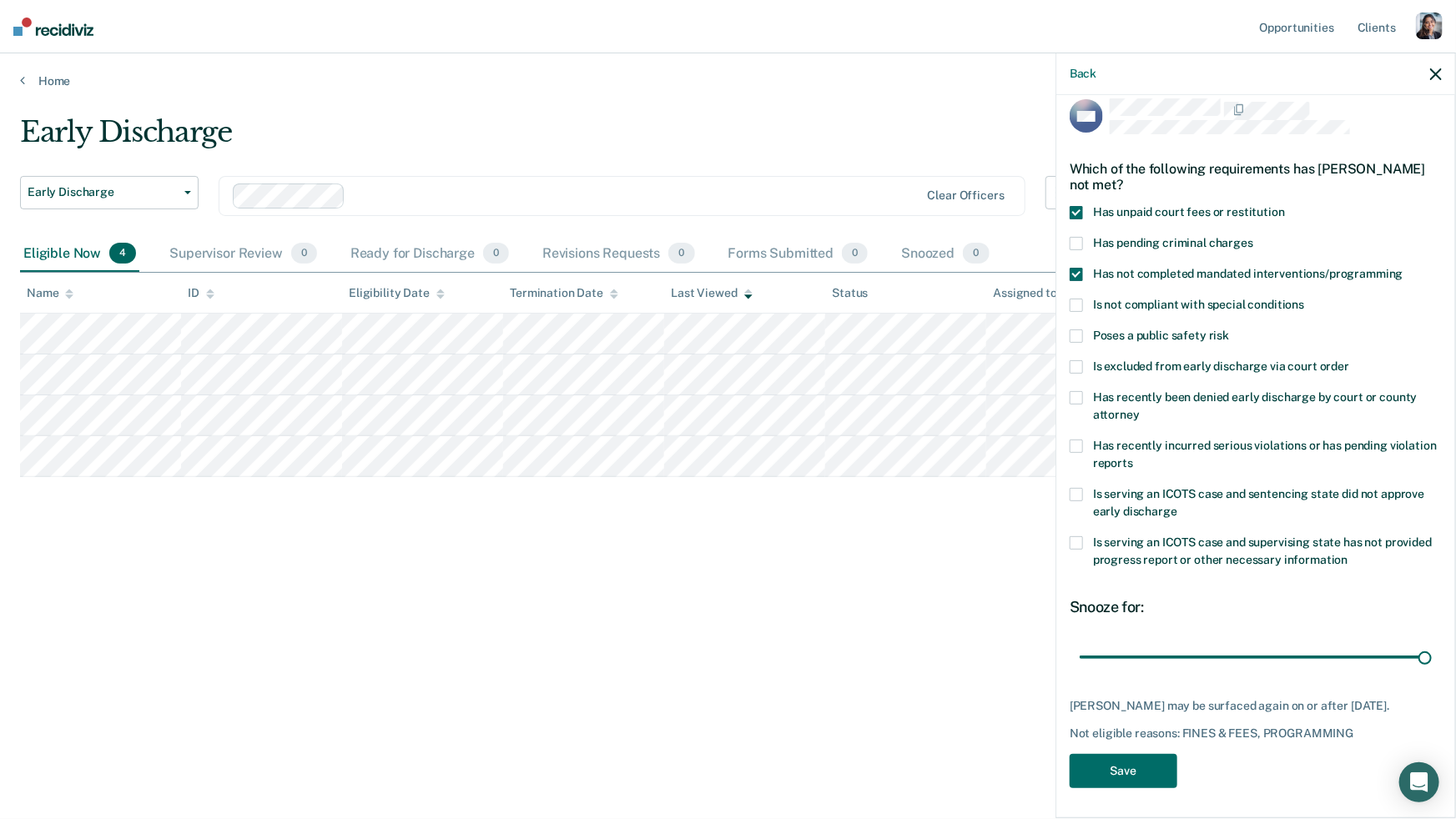 drag, startPoint x: 1192, startPoint y: 654, endPoint x: 1453, endPoint y: 689, distance: 263.33629 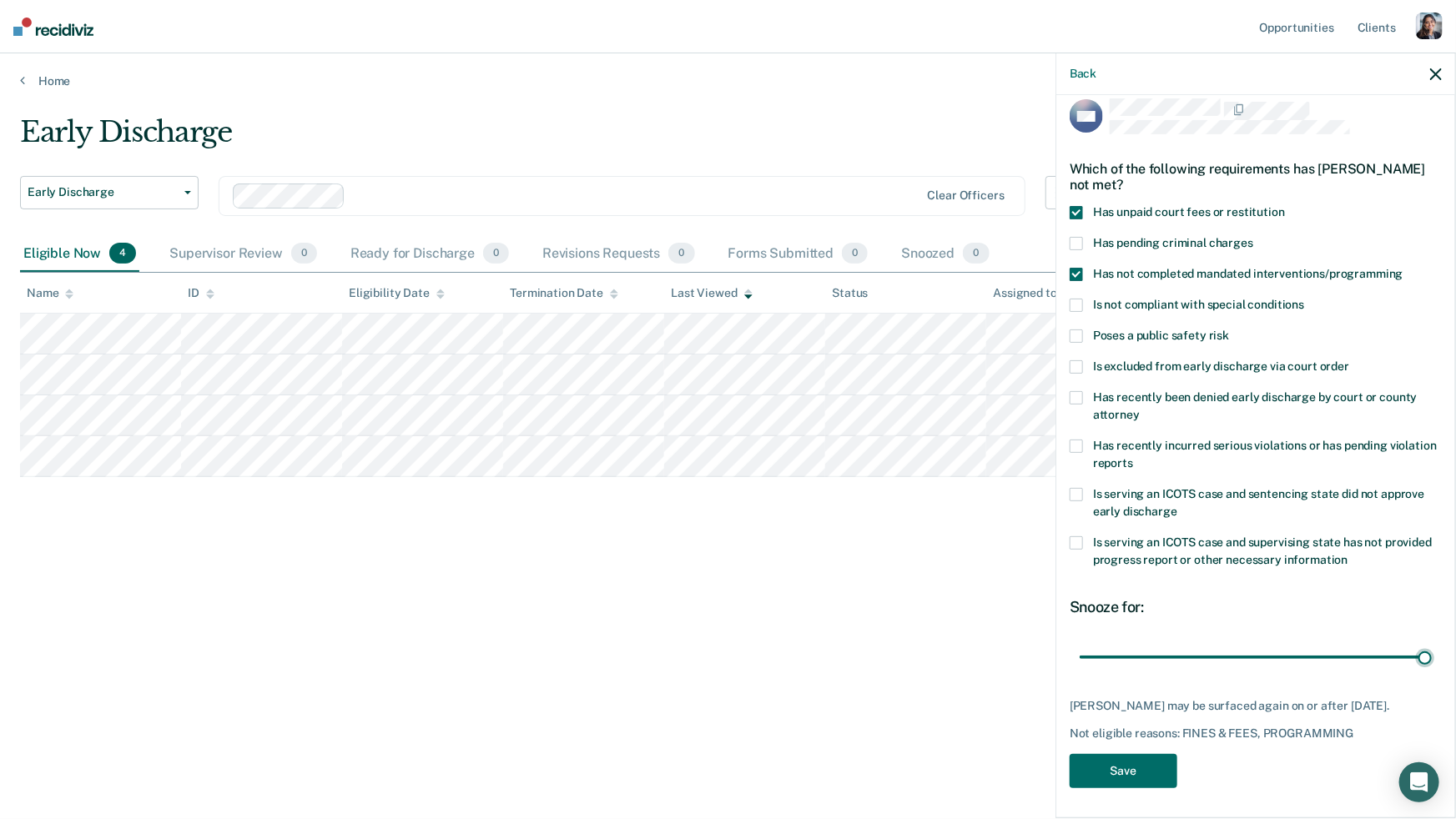 type on "90" 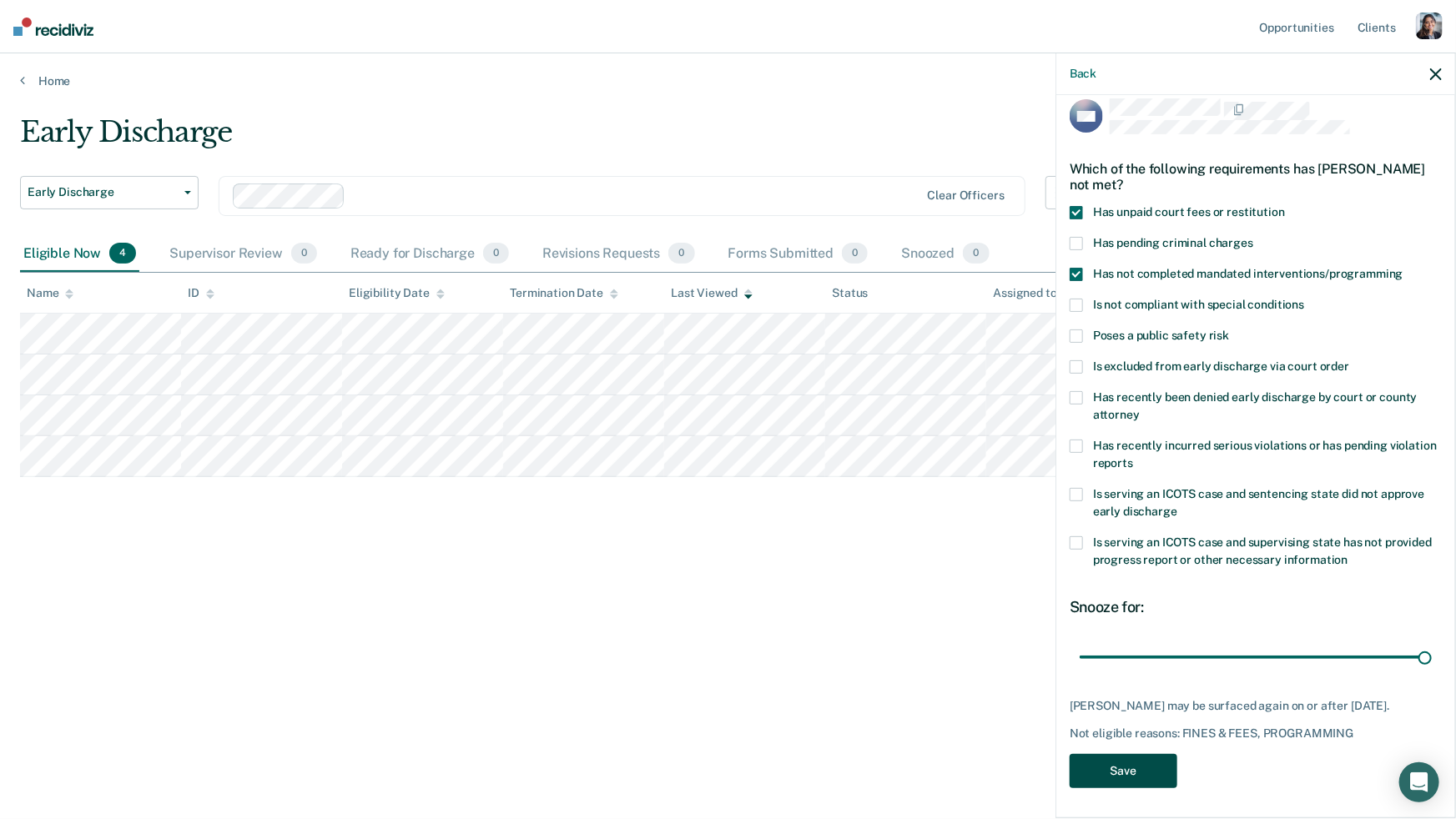 click on "Save" at bounding box center [1123, 771] 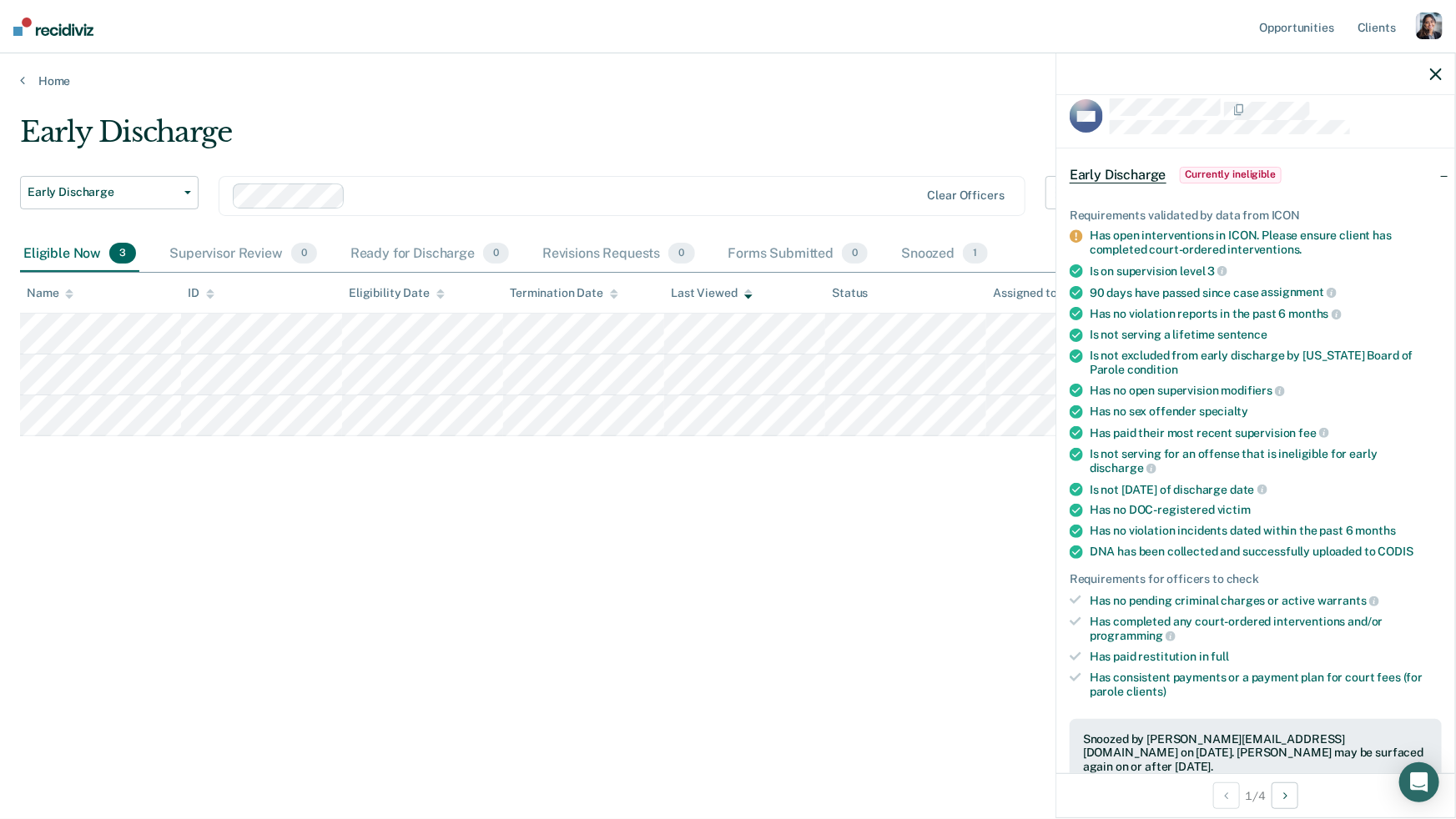 click 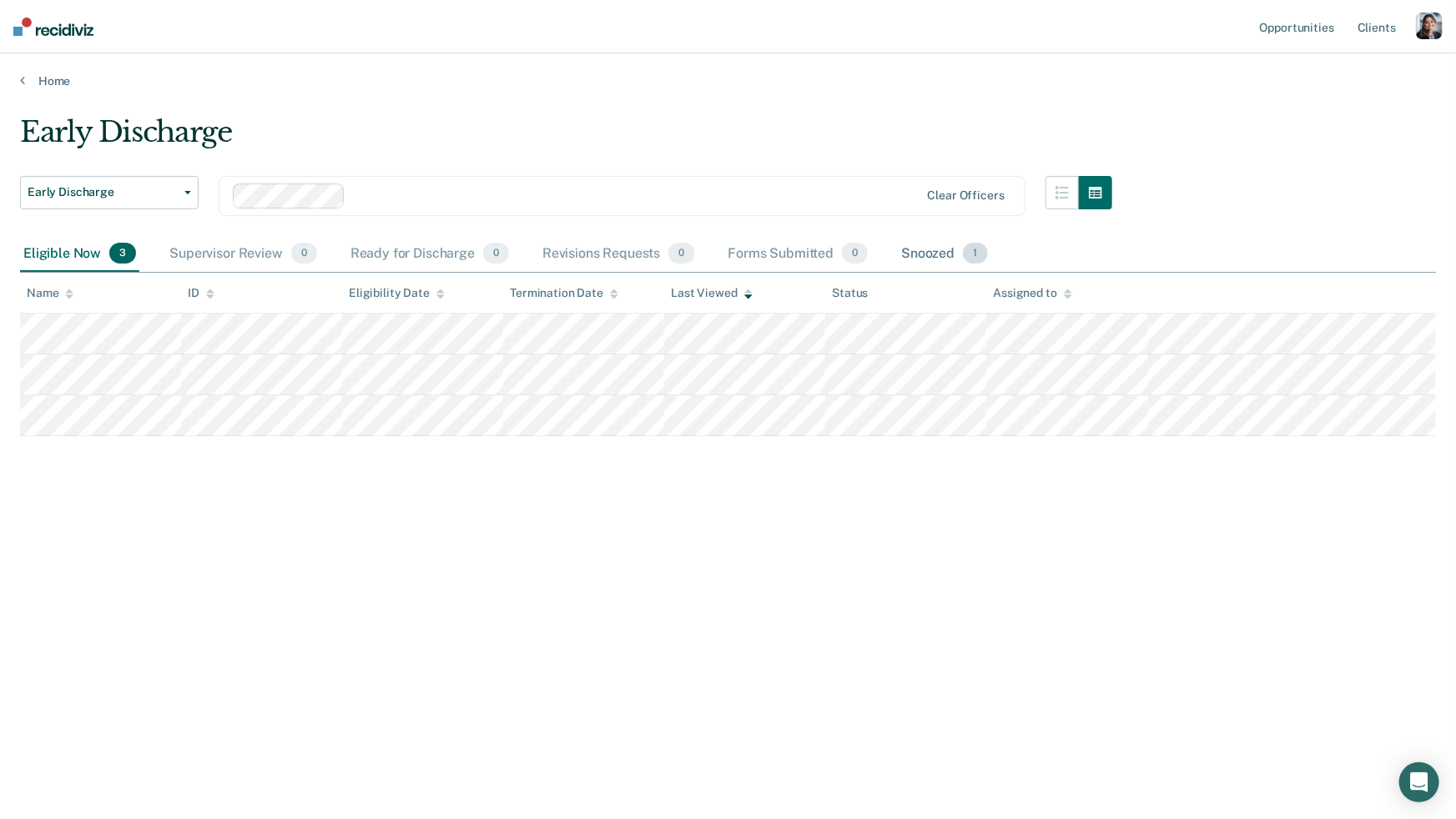 click on "Snoozed 1" at bounding box center (944, 254) 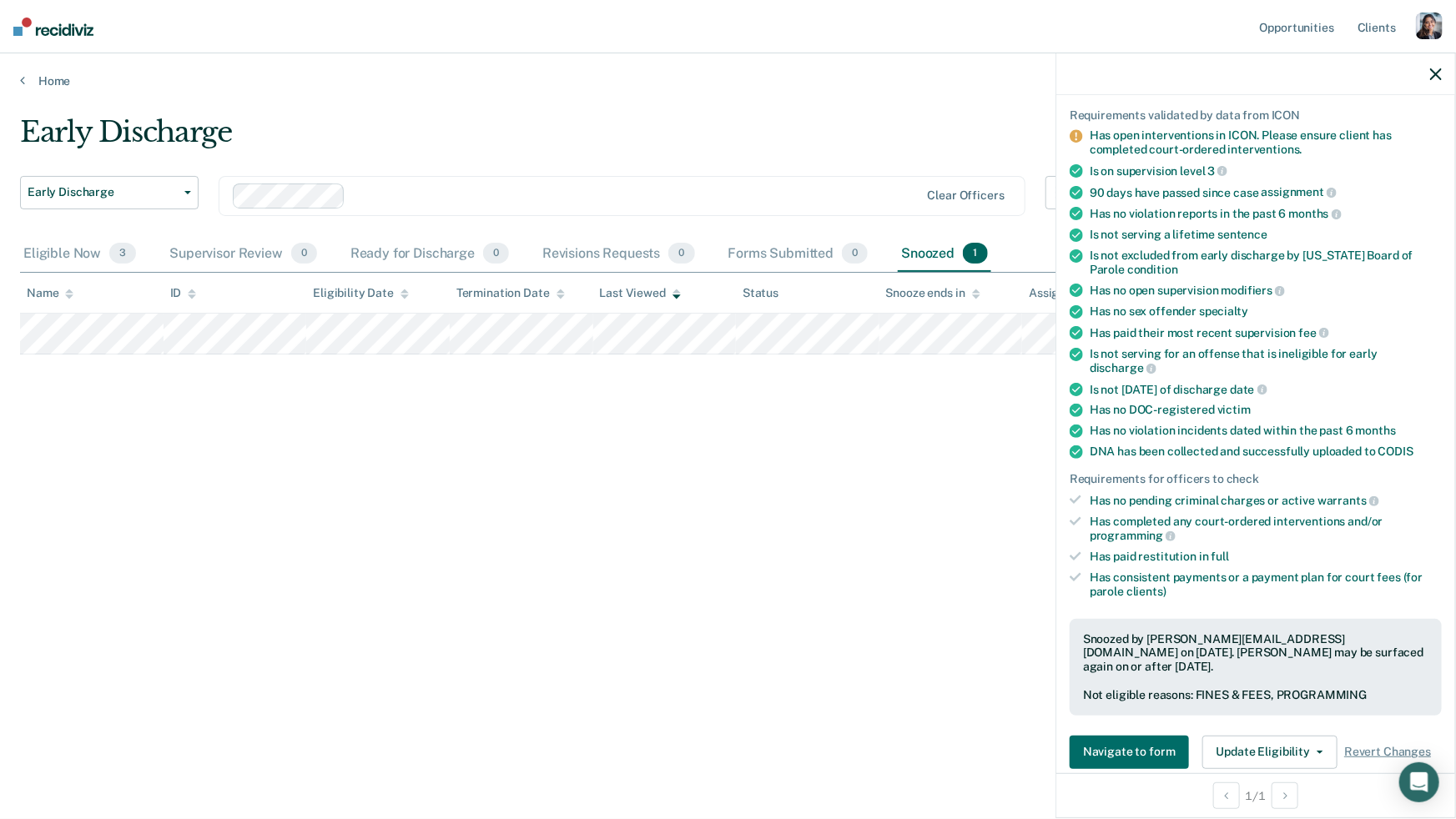 scroll, scrollTop: 133, scrollLeft: 0, axis: vertical 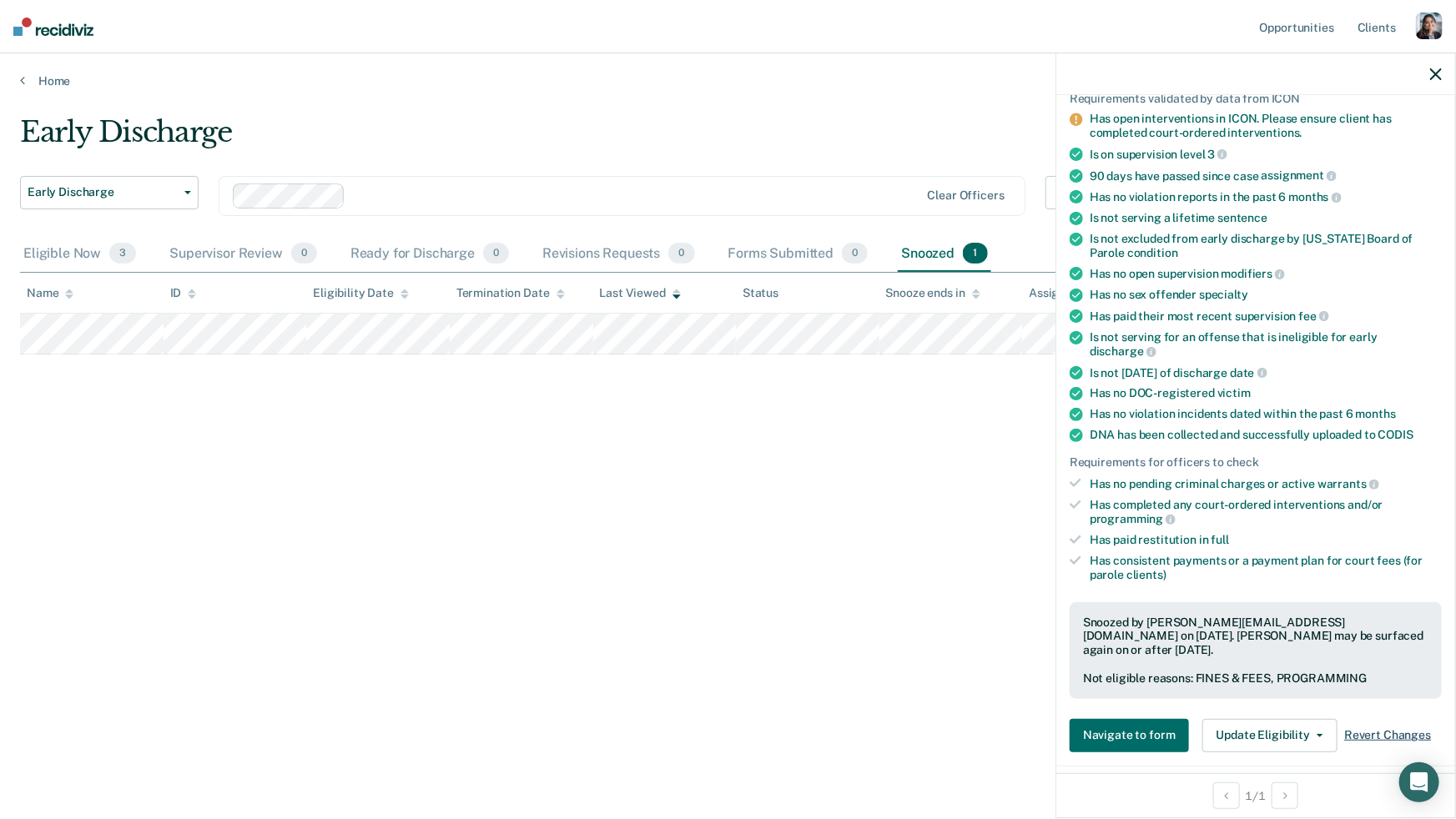 click on "Revert Changes" at bounding box center [1388, 735] 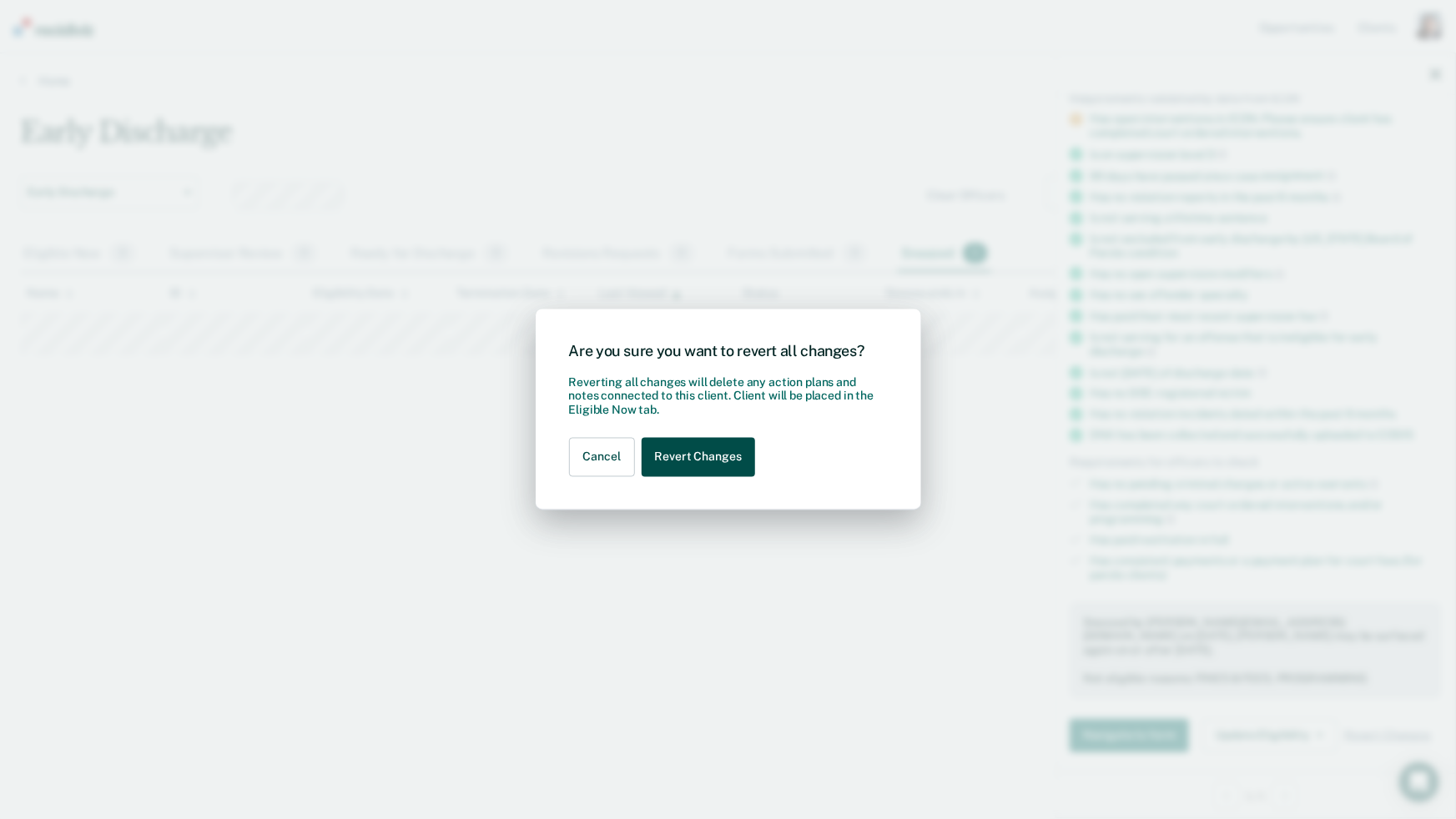 click on "Revert Changes" at bounding box center (698, 457) 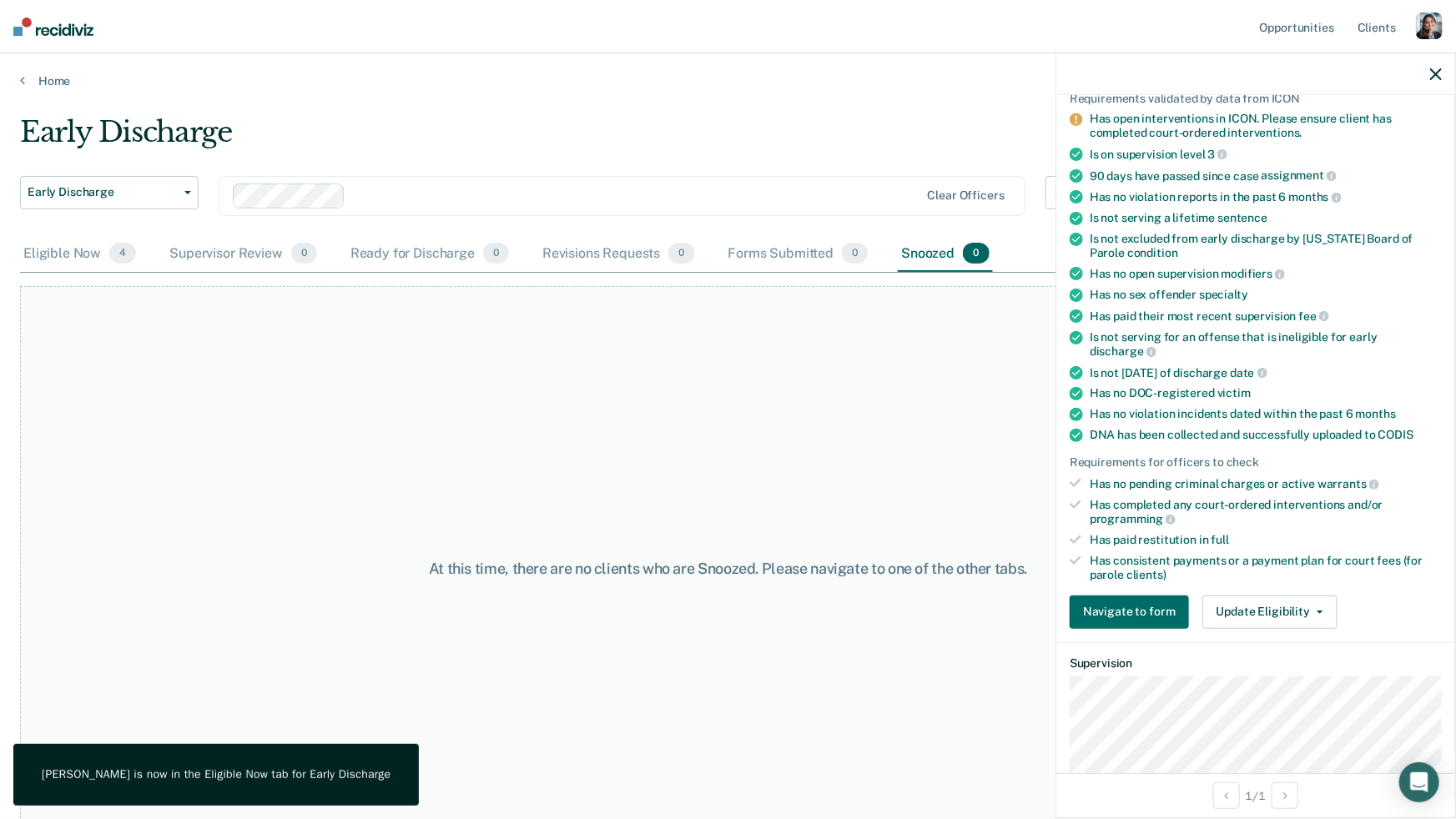 click 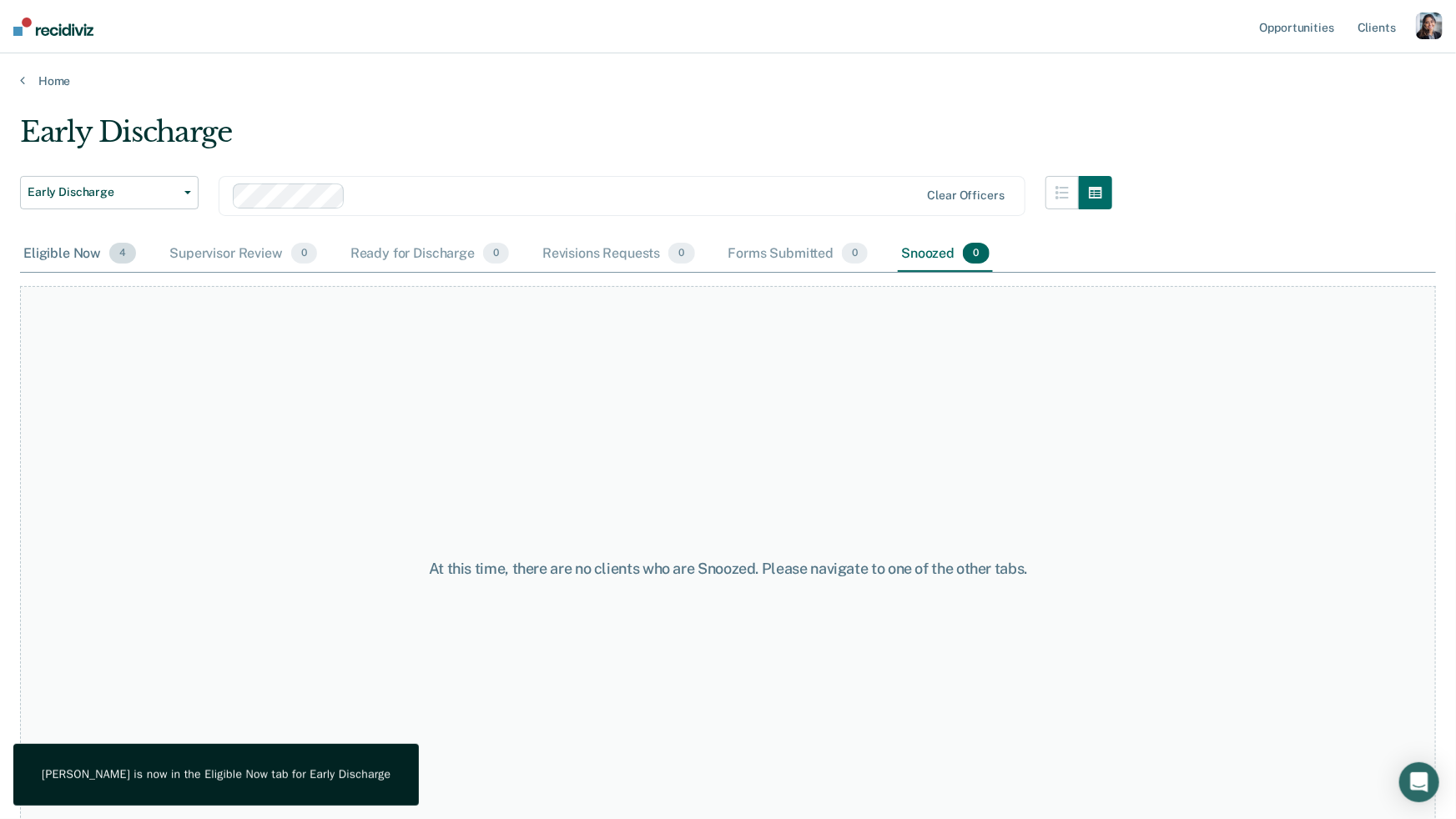 click on "4" at bounding box center (123, 254) 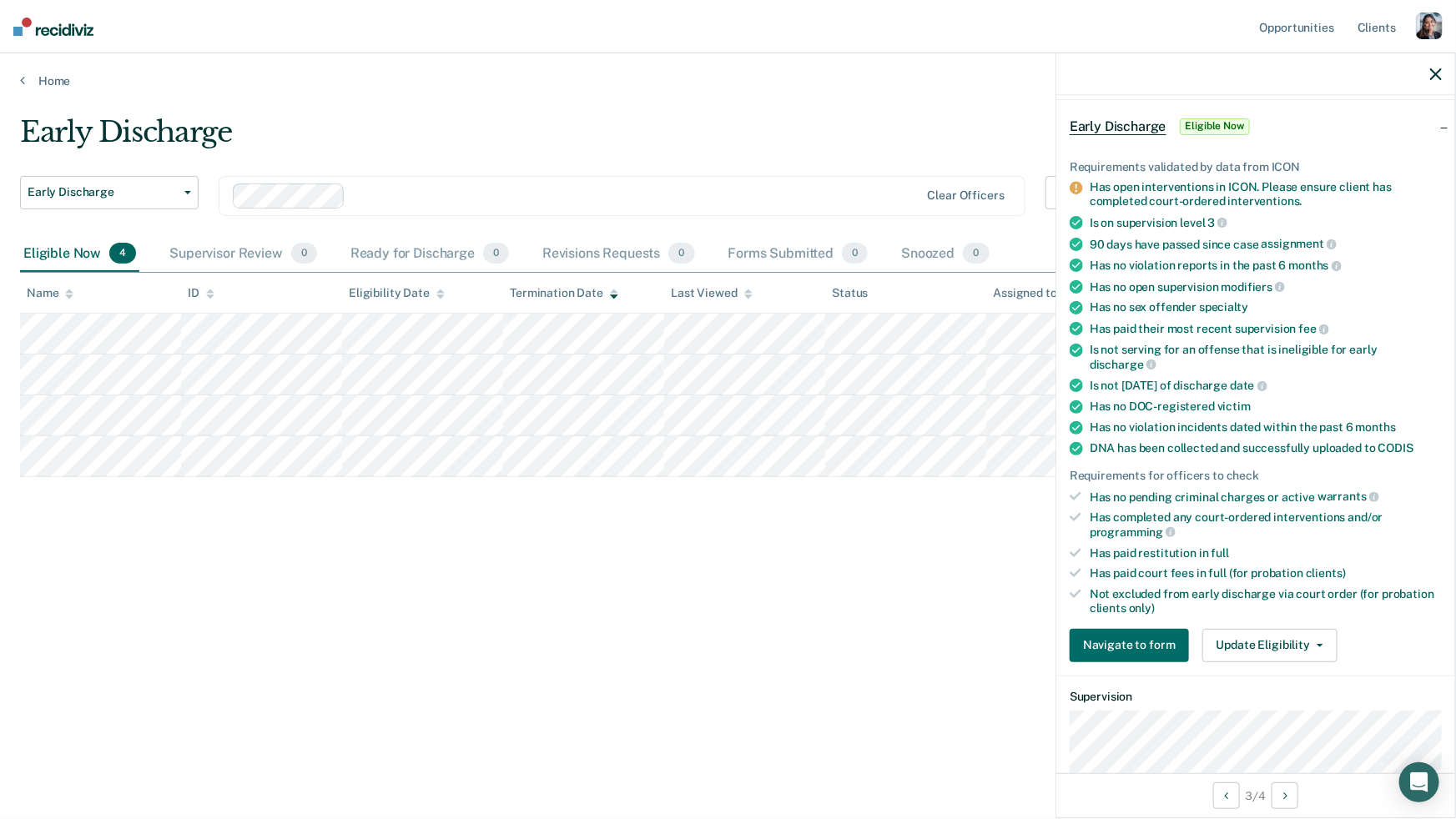 scroll, scrollTop: 66, scrollLeft: 0, axis: vertical 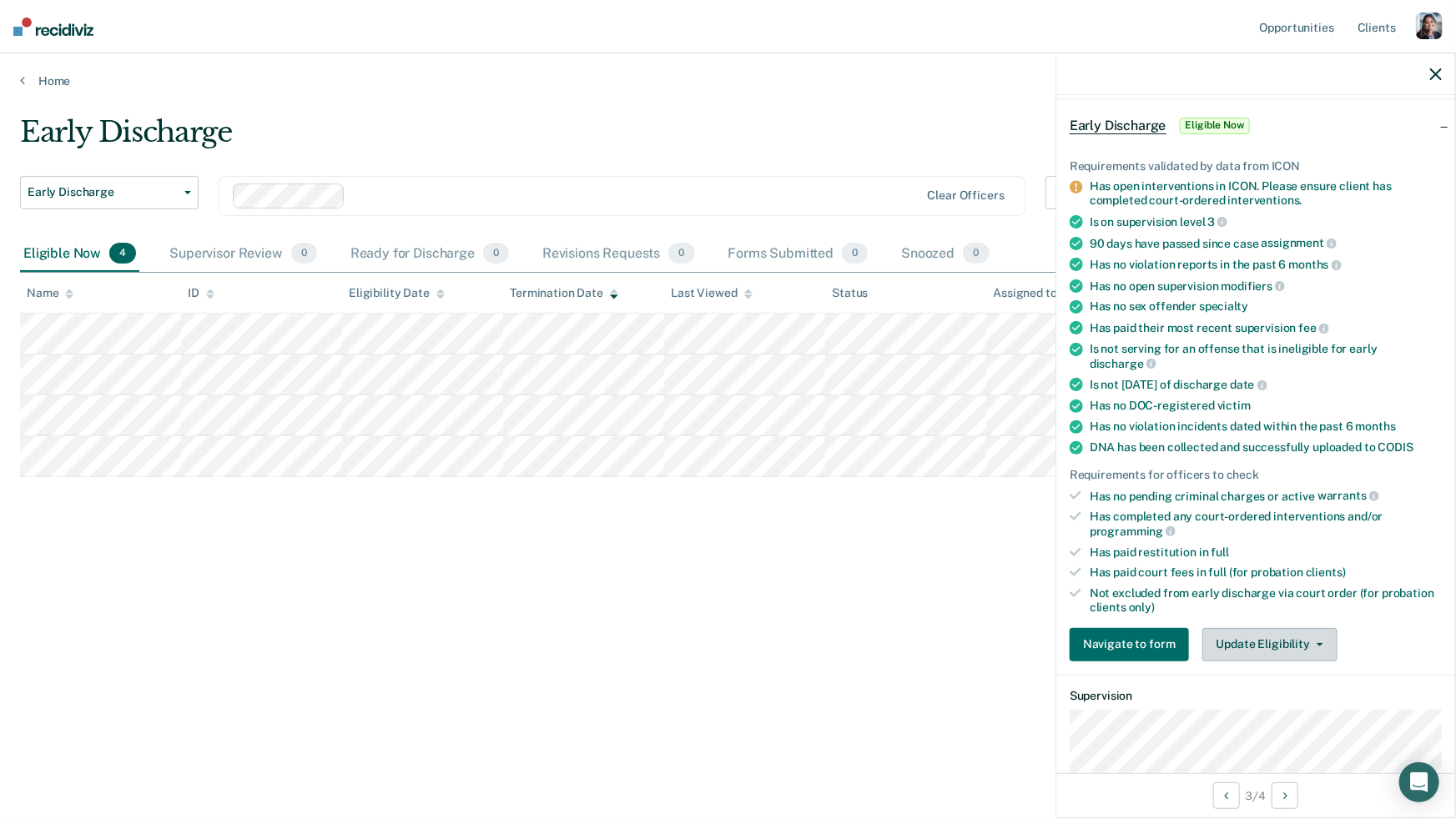 click on "Update Eligibility" at bounding box center [1270, 645] 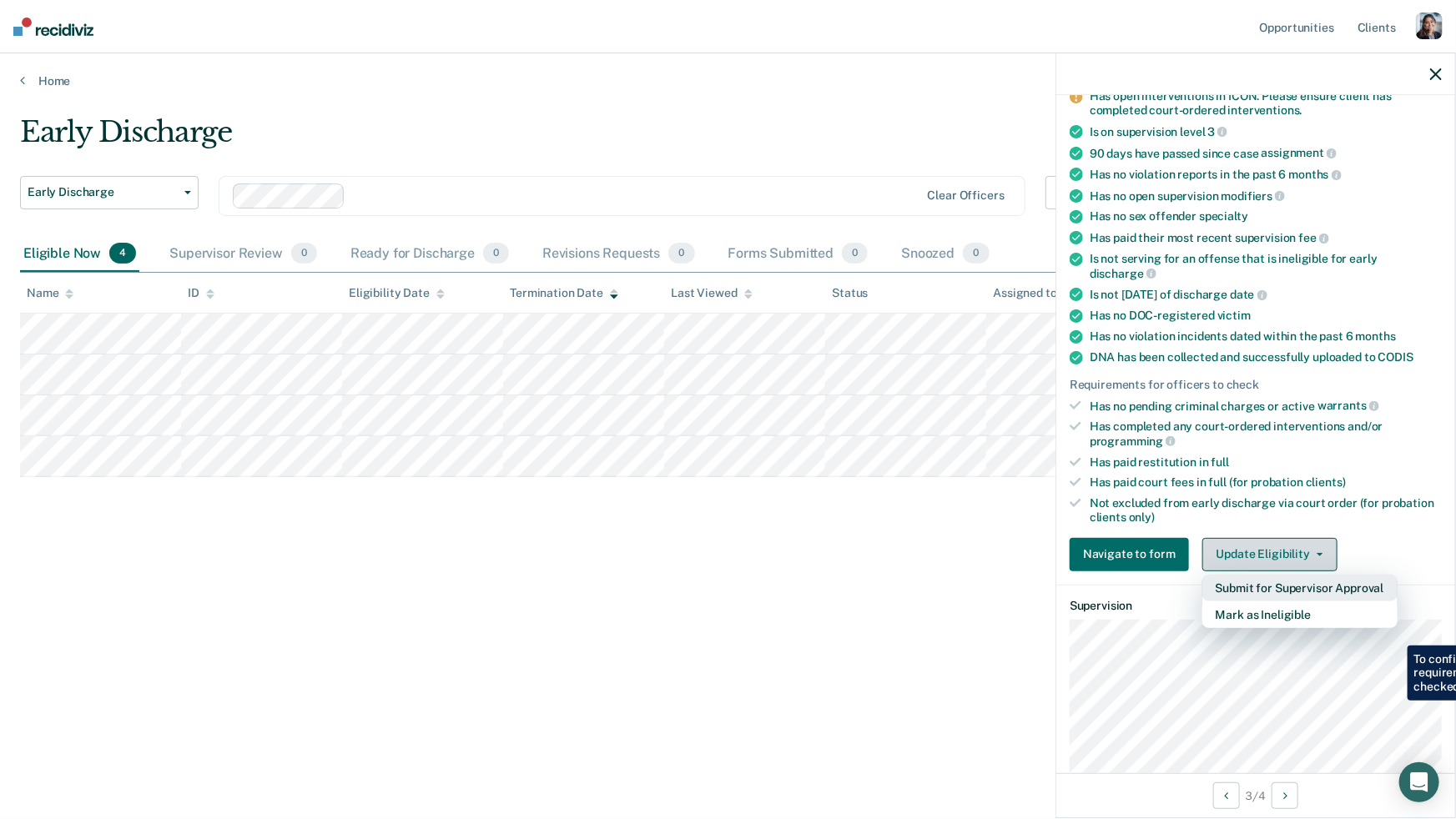 scroll, scrollTop: 158, scrollLeft: 0, axis: vertical 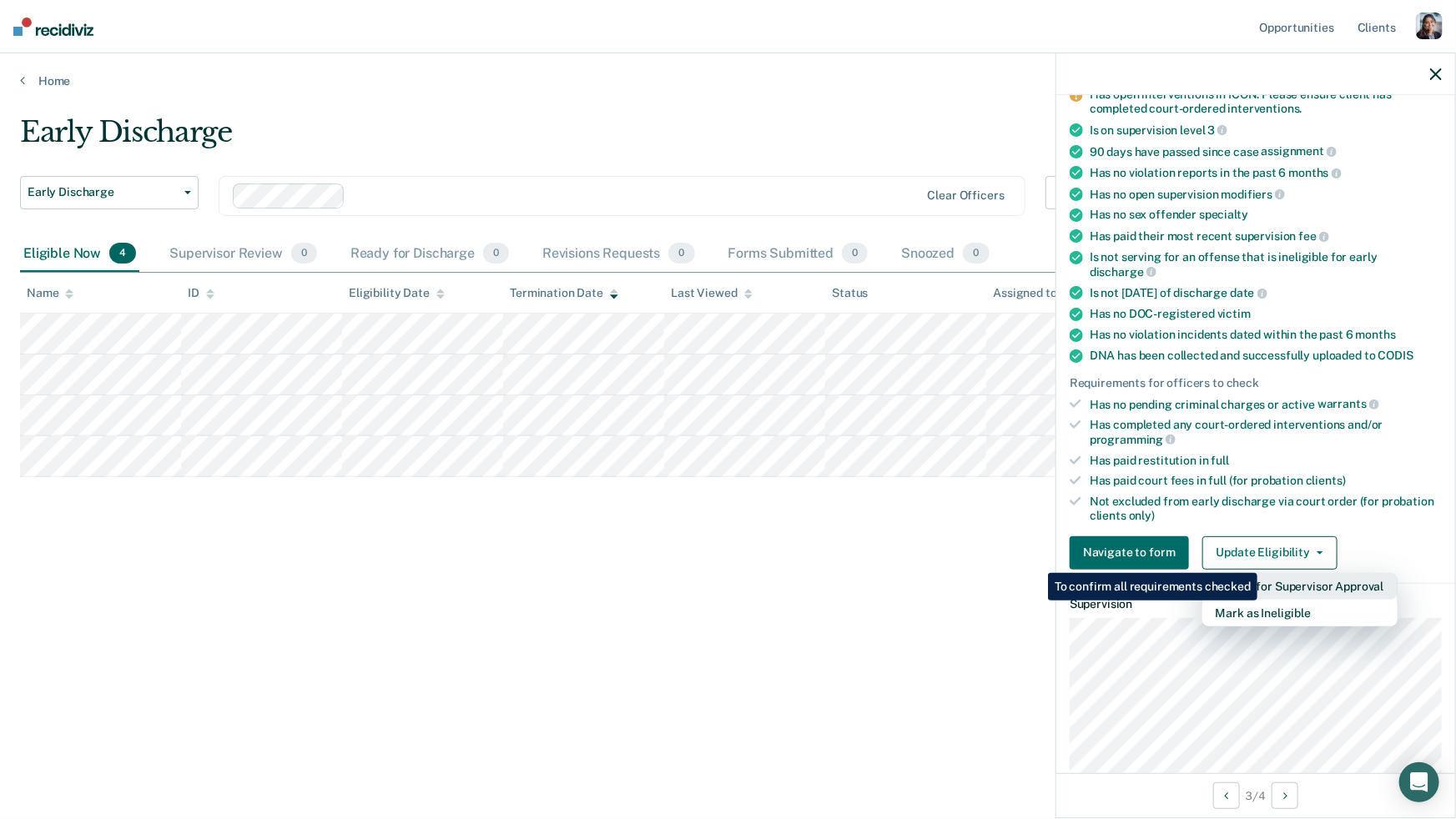 click on "Submit for Supervisor Approval" at bounding box center [1300, 586] 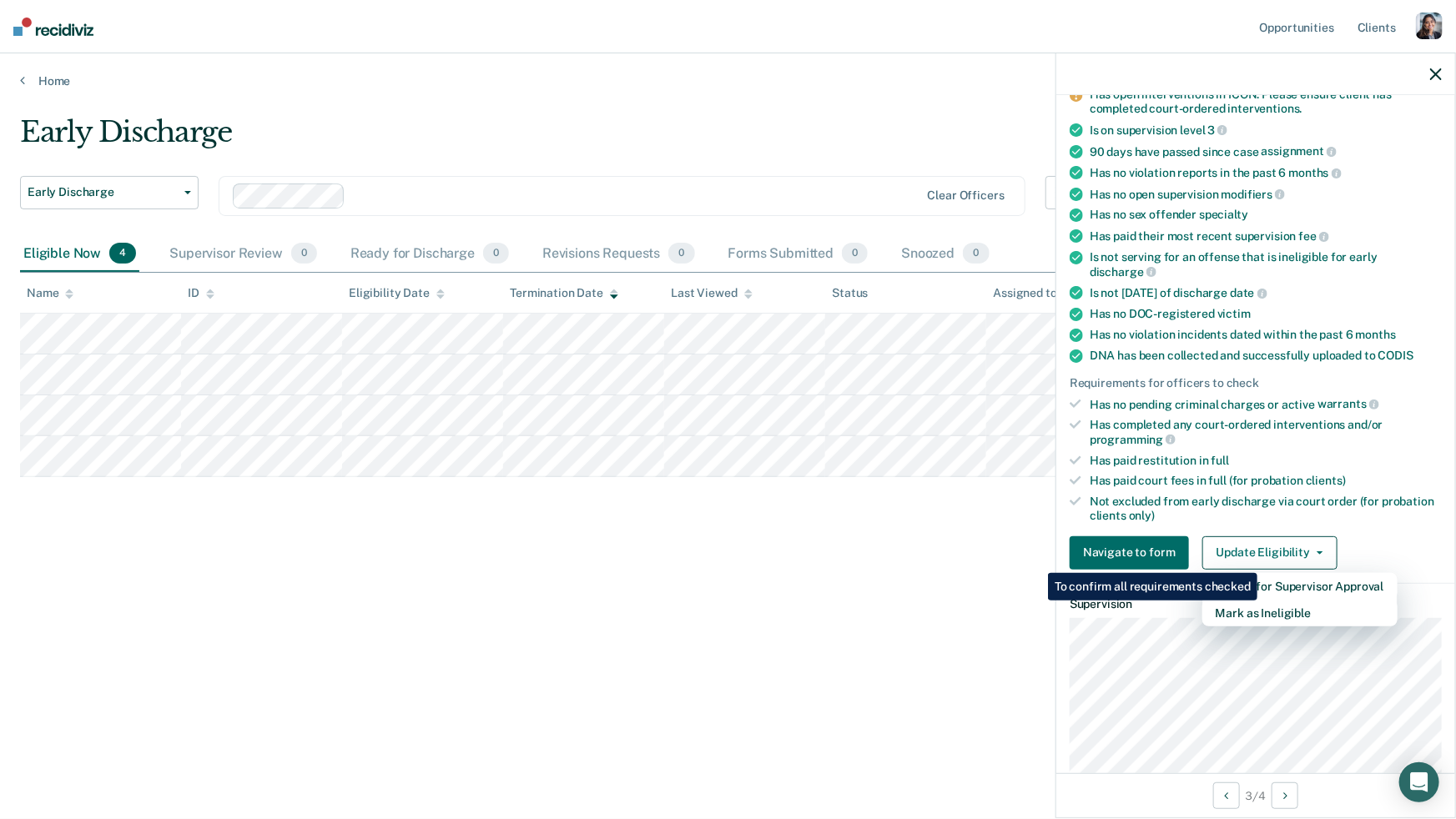 scroll, scrollTop: 141, scrollLeft: 0, axis: vertical 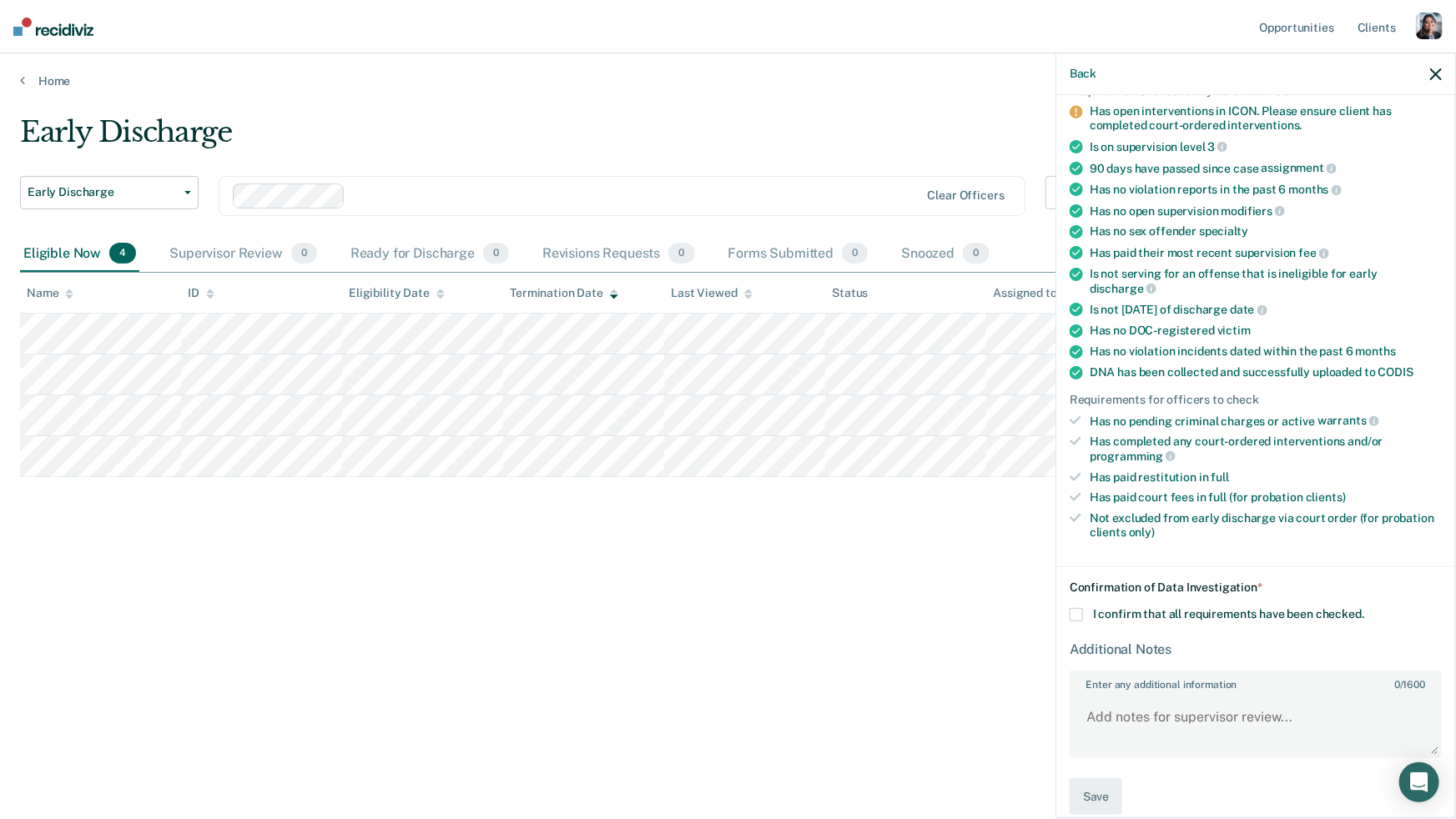 click at bounding box center (1076, 615) 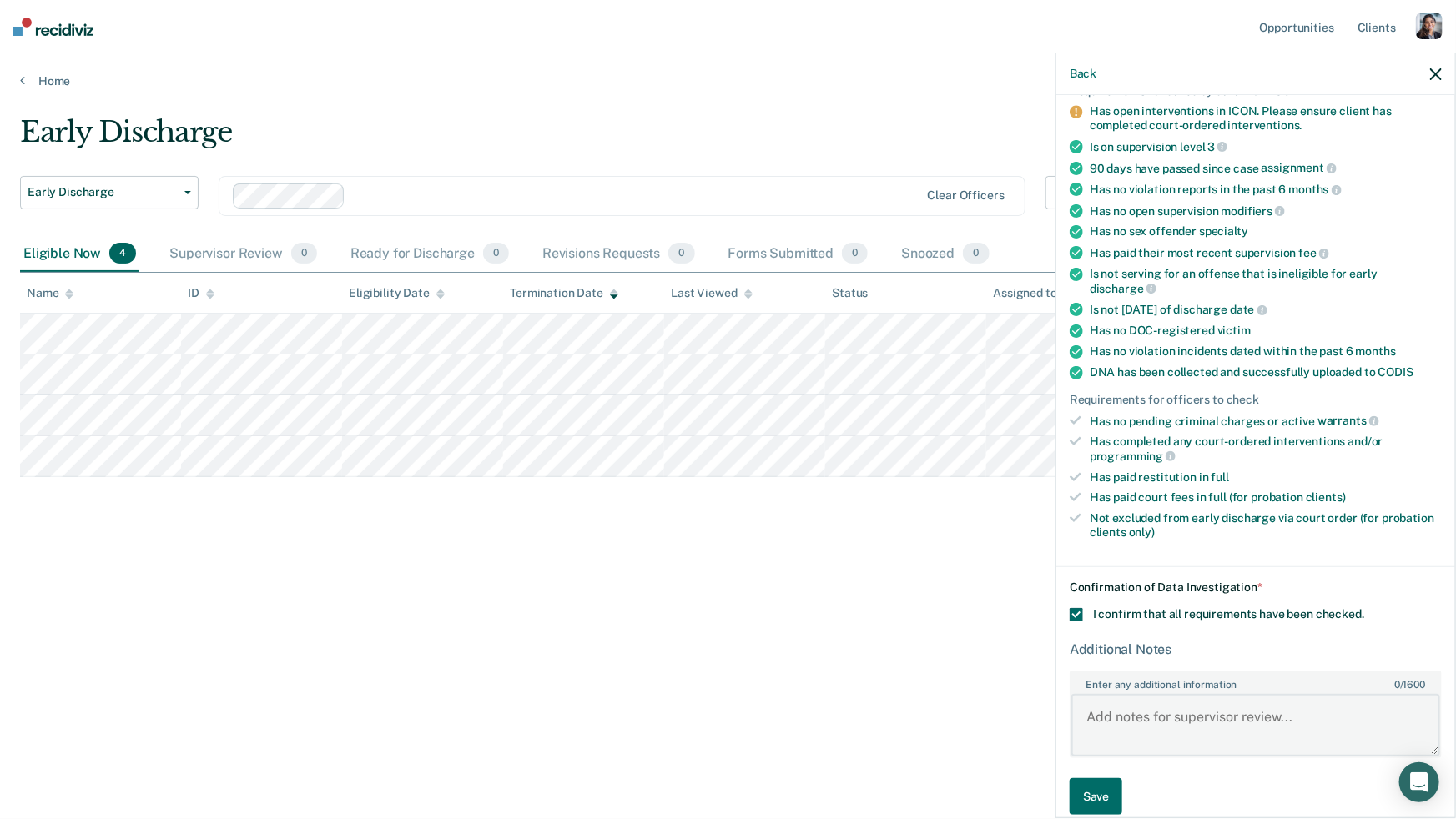 click on "Enter any additional information 0  /  1600" at bounding box center [1256, 725] 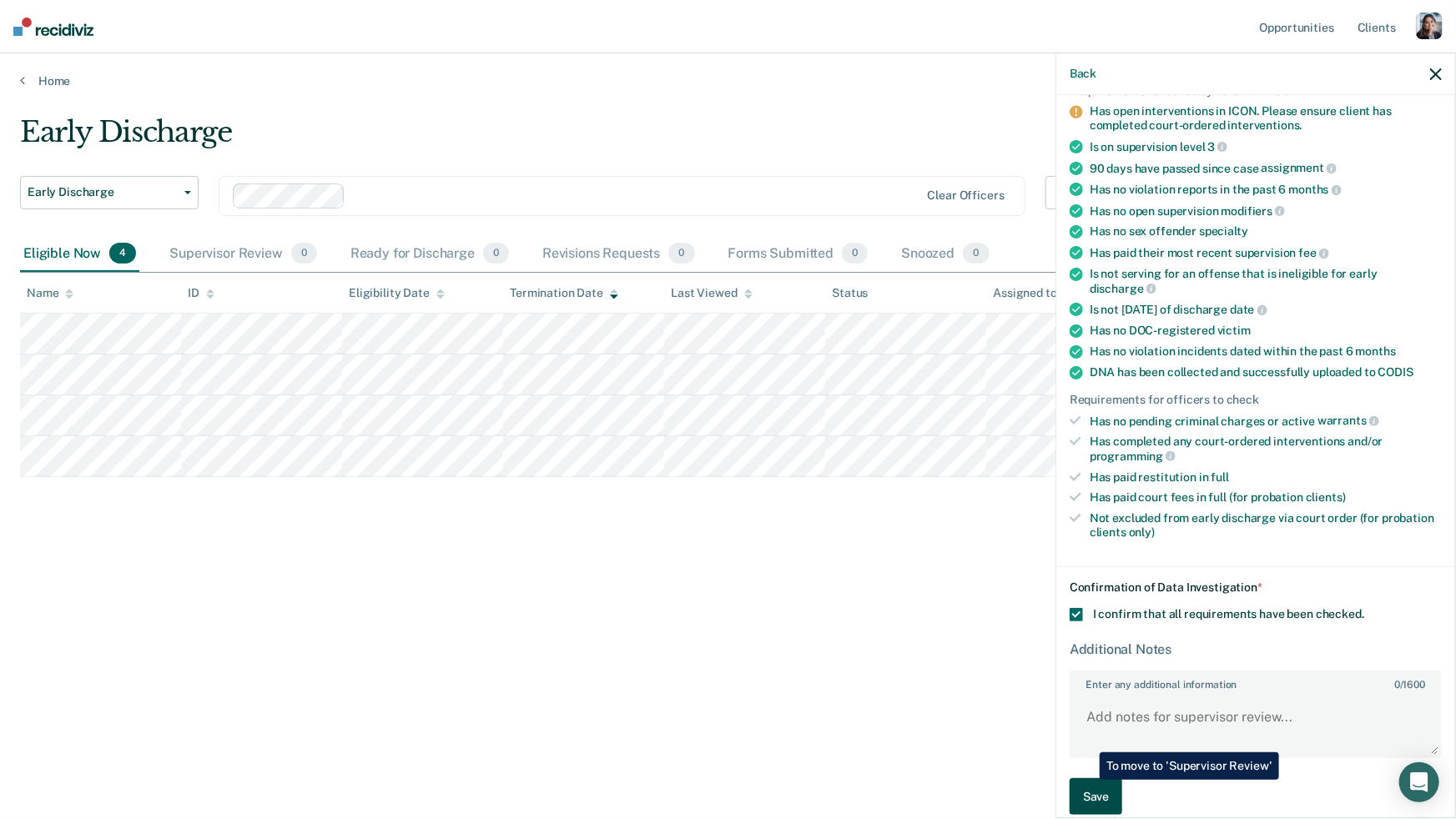 click on "Save" at bounding box center [1096, 796] 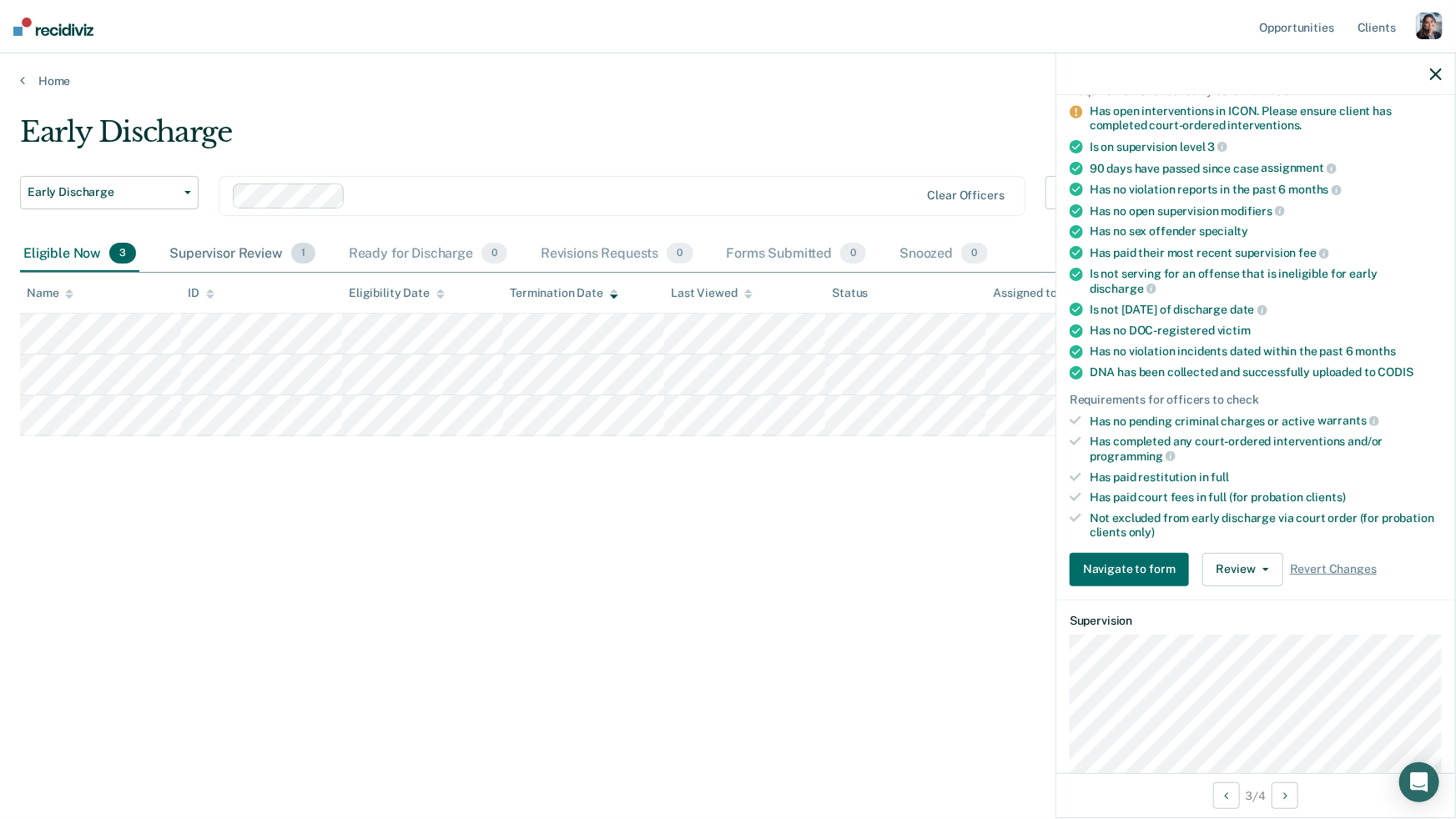 click on "Supervisor Review 1" at bounding box center (242, 254) 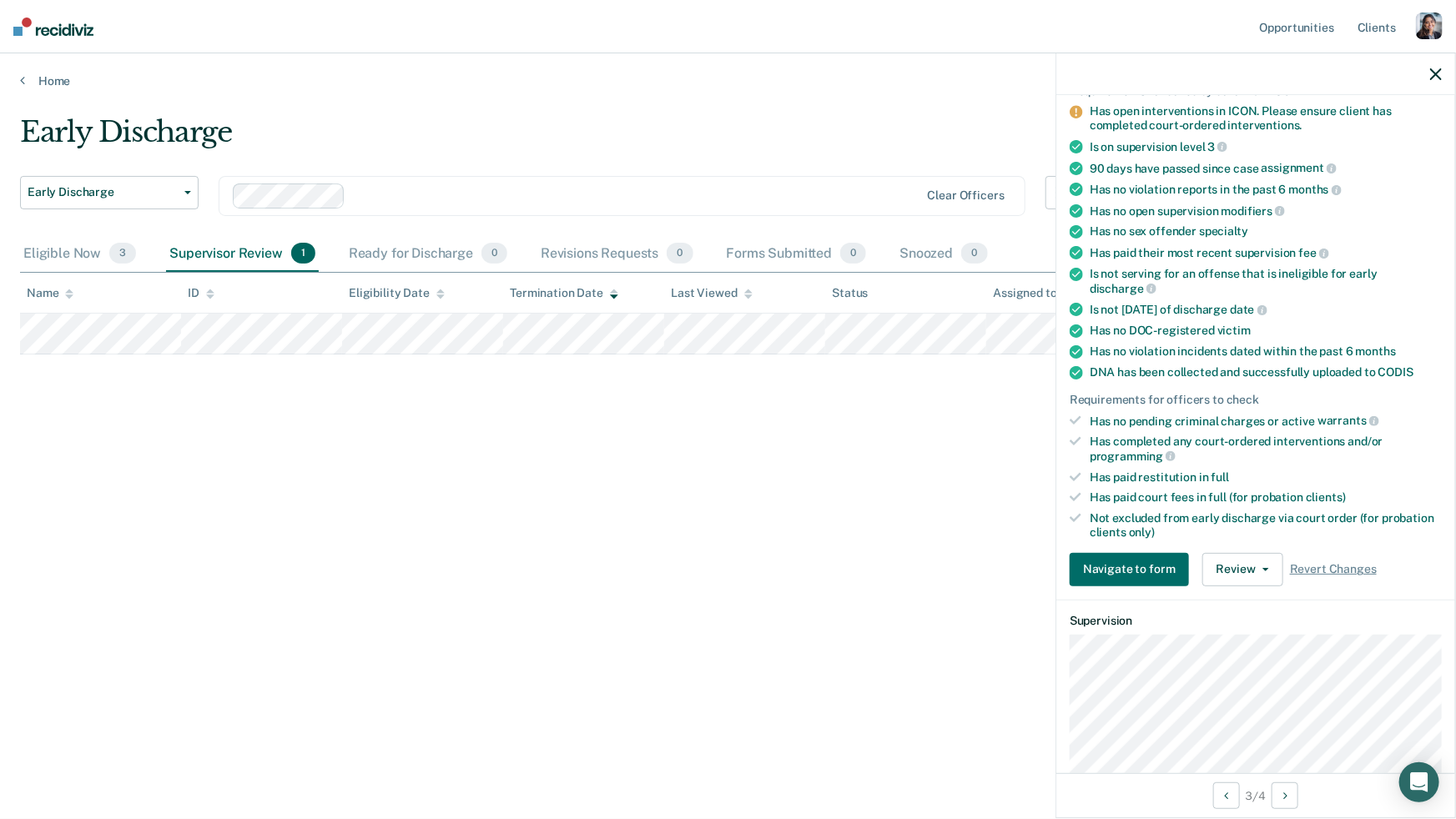 click 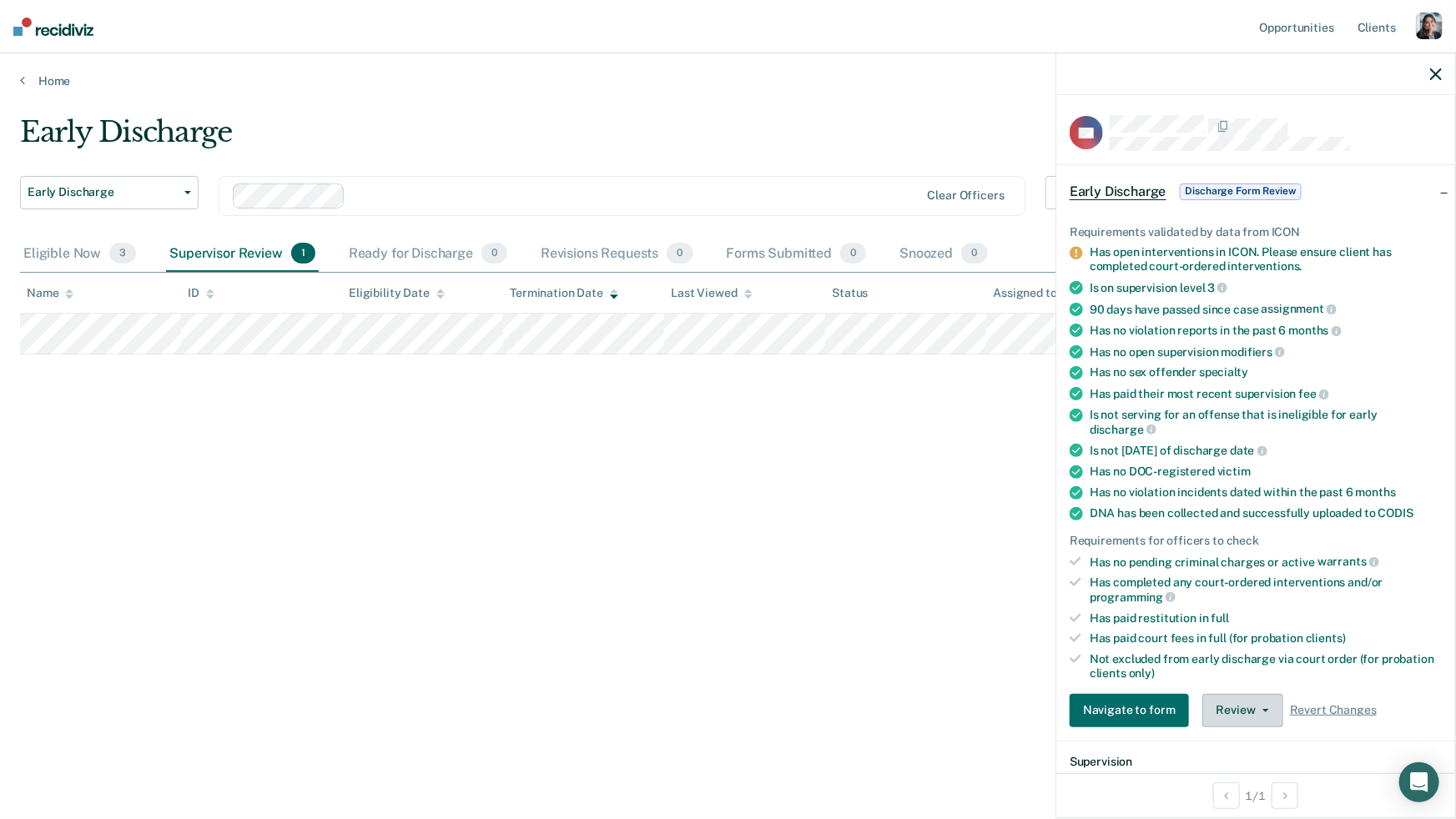 click on "Review" at bounding box center (1242, 711) 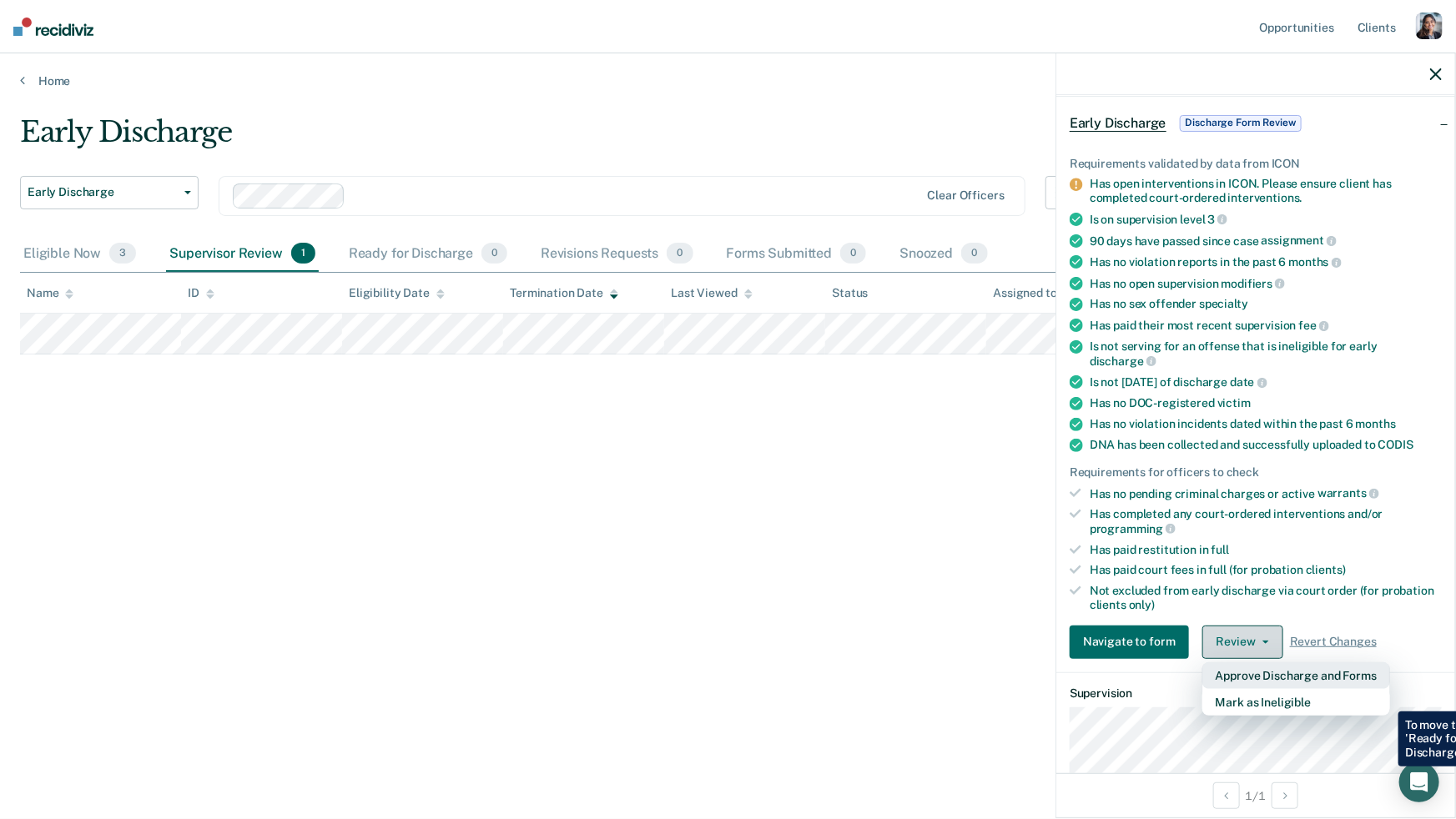 scroll, scrollTop: 76, scrollLeft: 0, axis: vertical 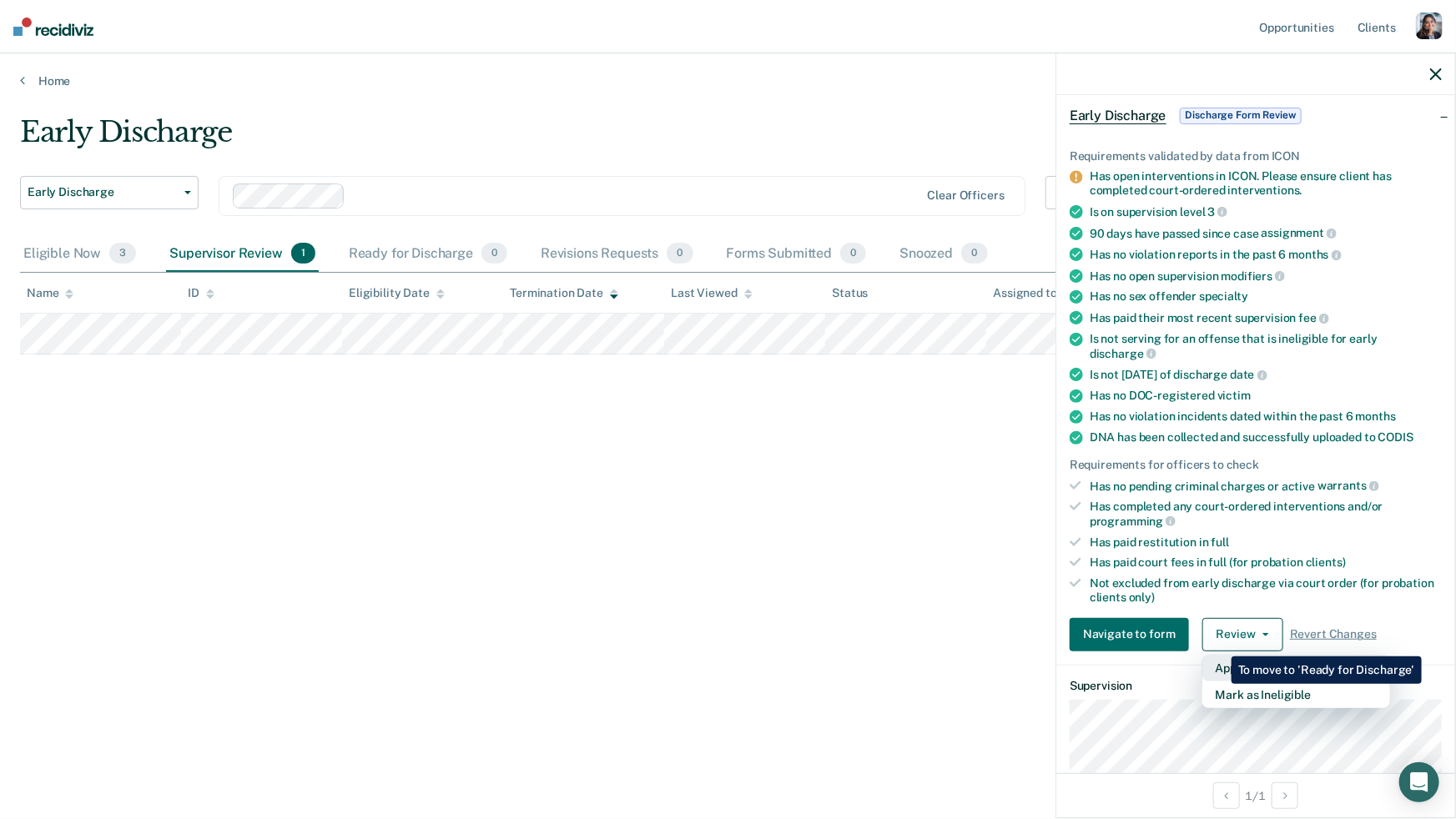 click on "Approve Discharge and Forms" at bounding box center [1296, 668] 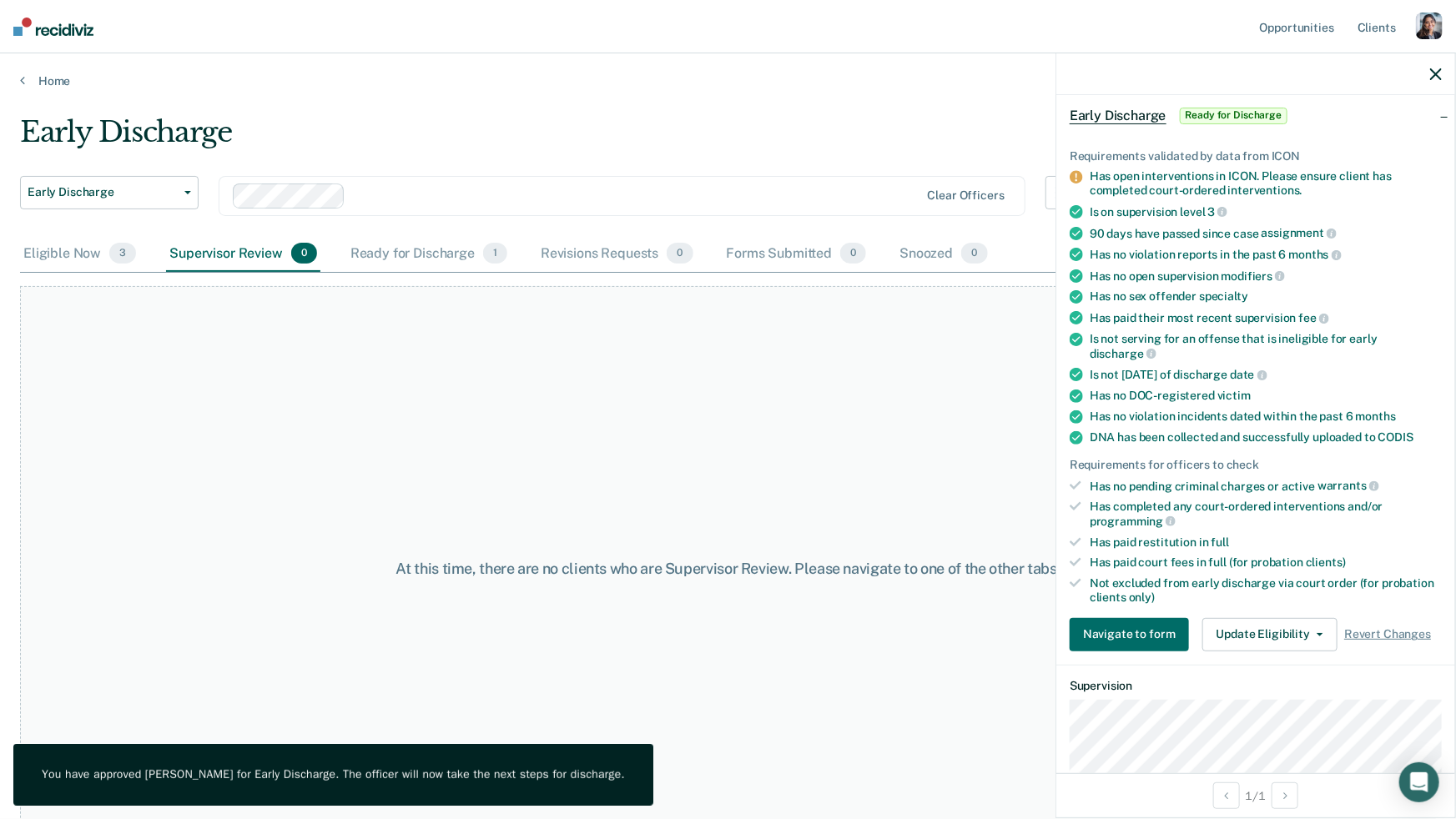 click 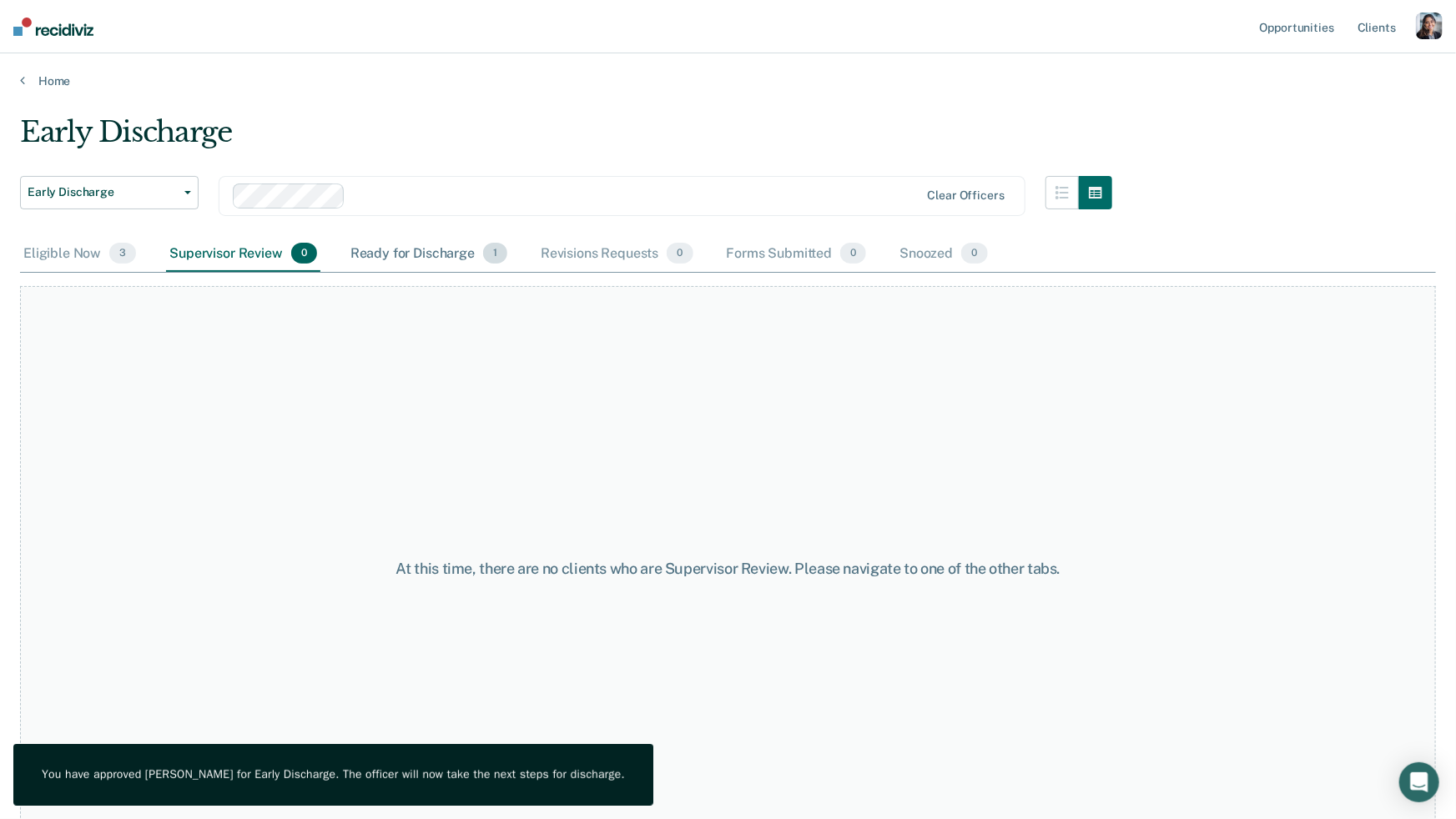 click on "Ready for Discharge 1" at bounding box center (429, 254) 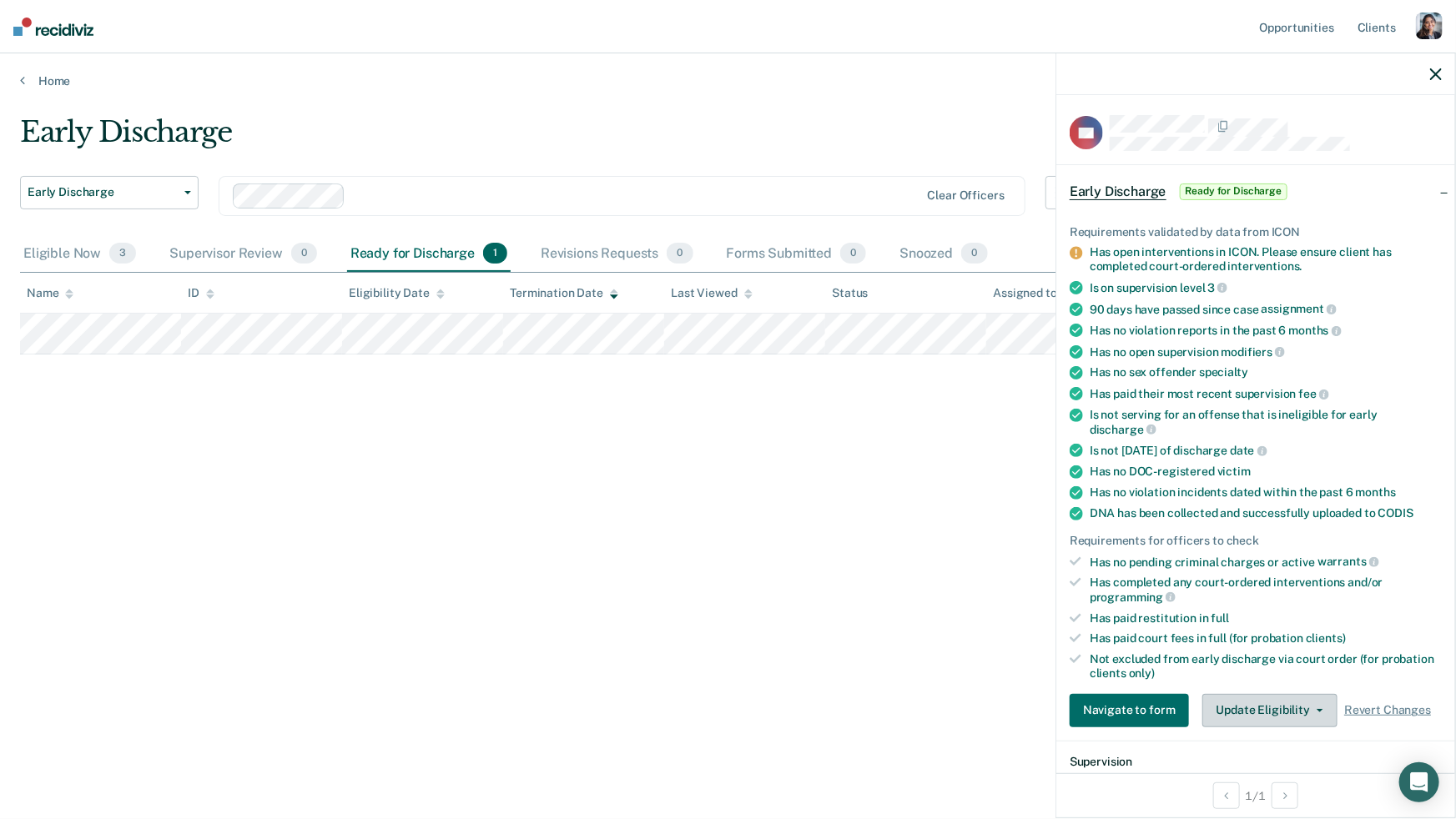 click on "Update Eligibility" at bounding box center (1270, 711) 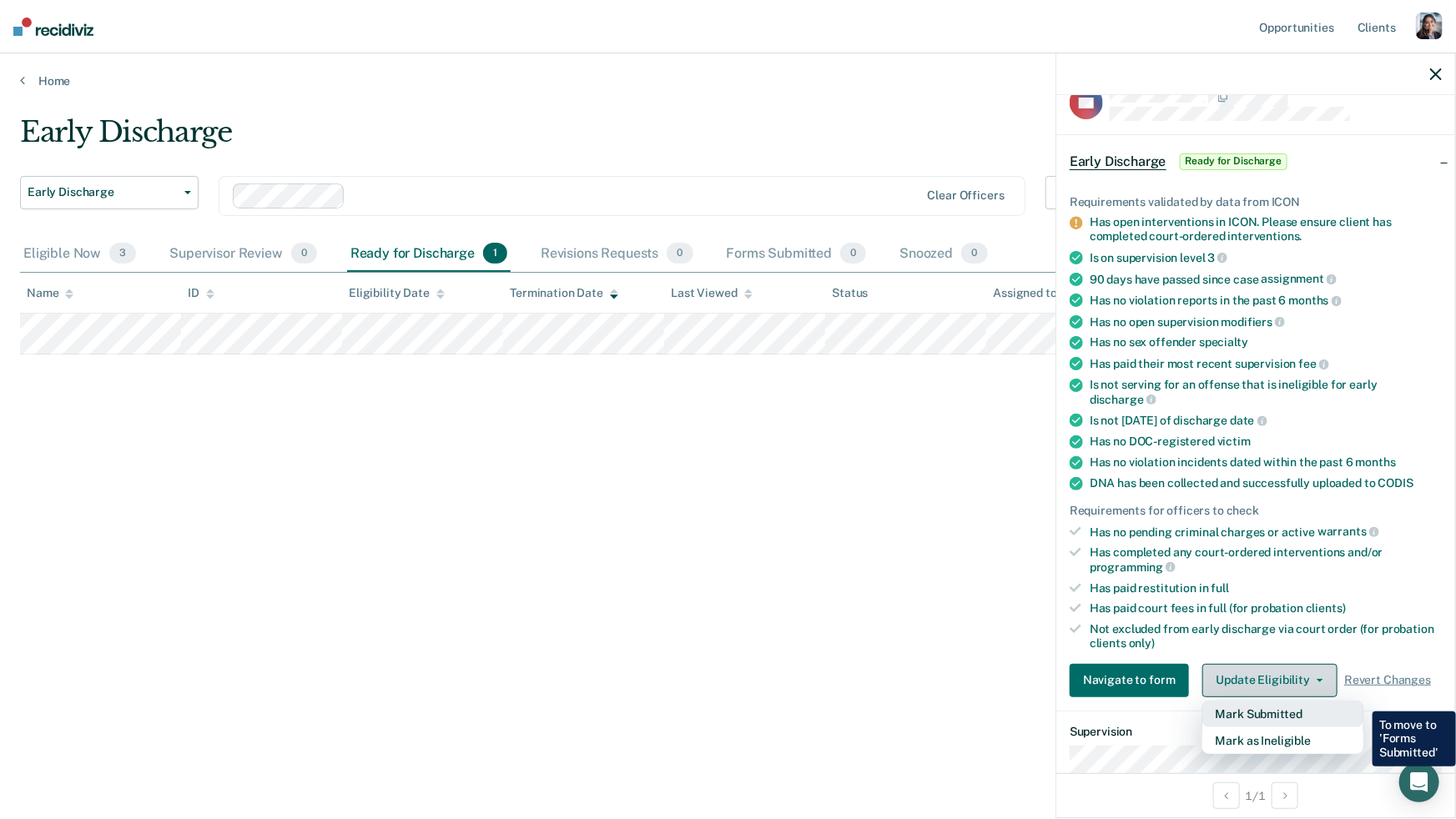 scroll, scrollTop: 31, scrollLeft: 0, axis: vertical 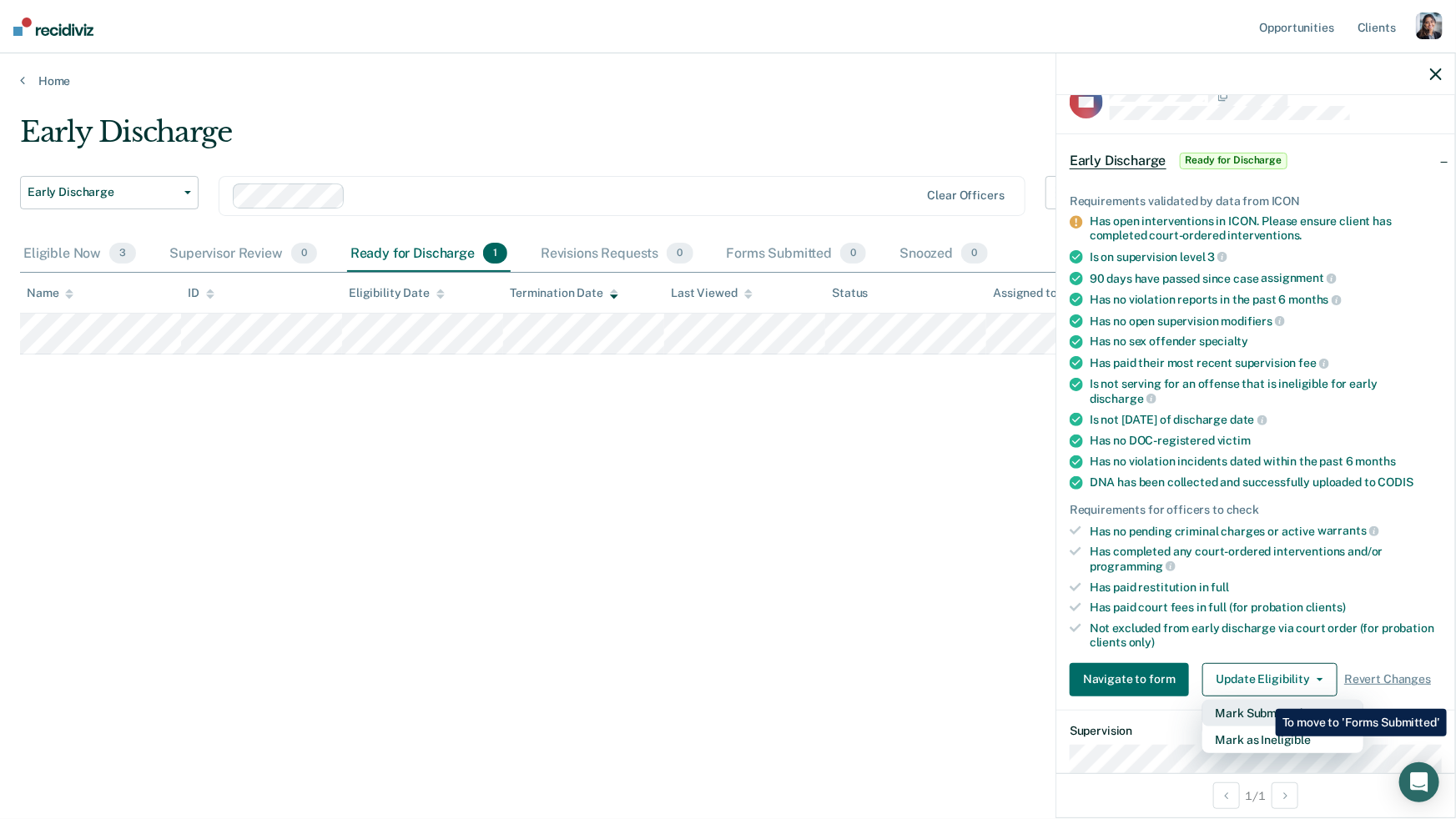 click on "Mark Submitted" at bounding box center (1282, 713) 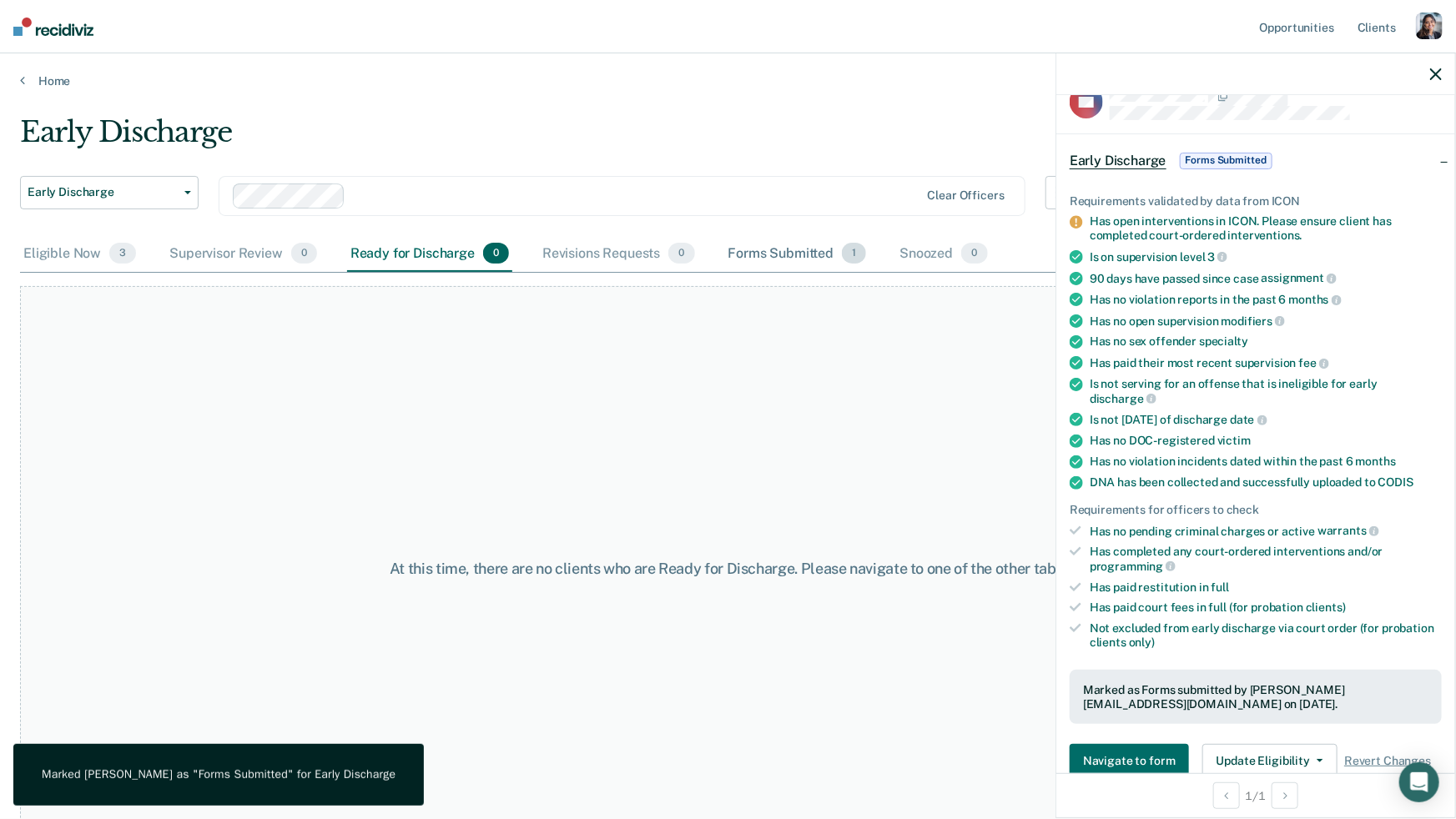 click on "1" at bounding box center [854, 254] 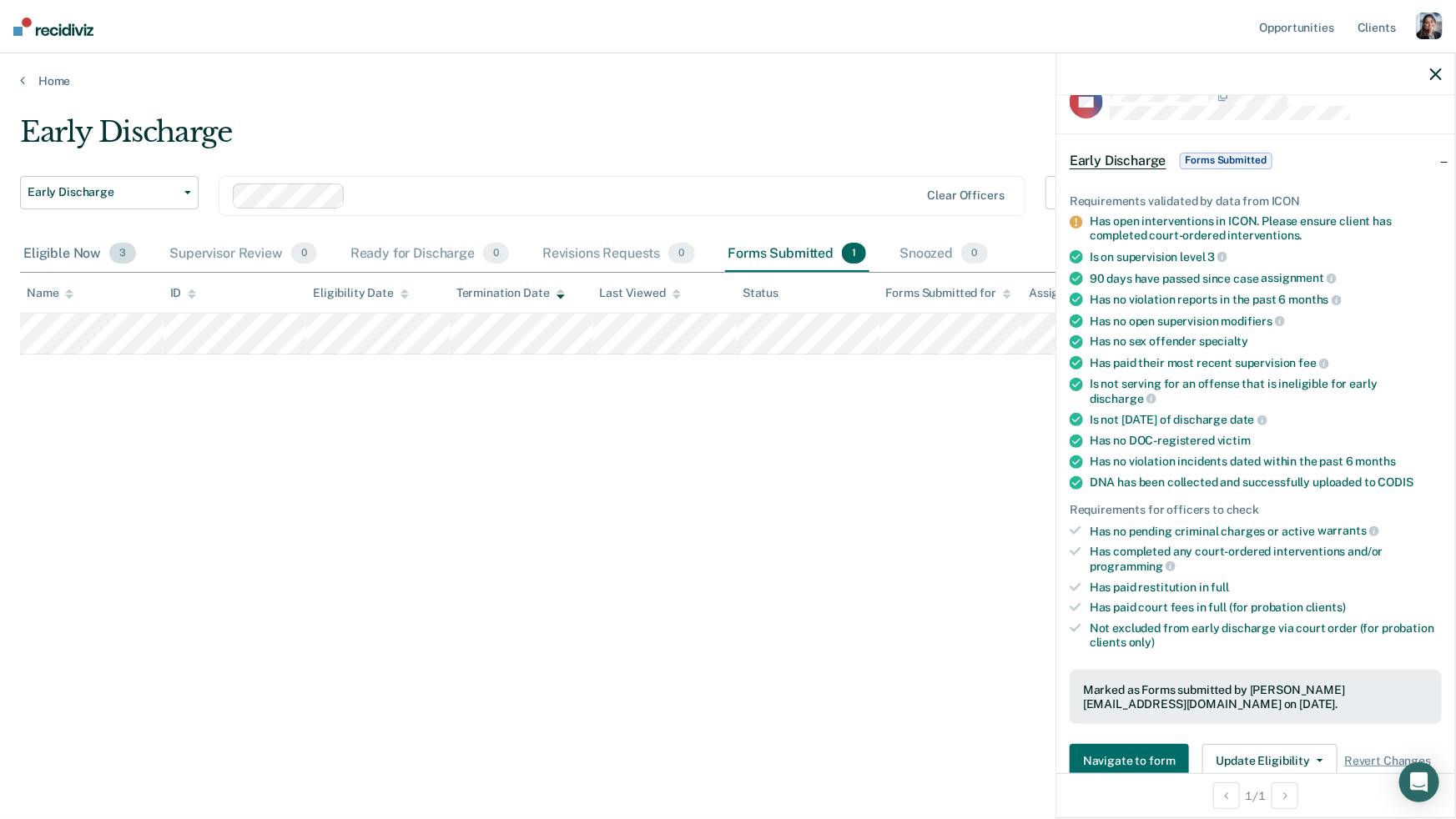 click on "3" at bounding box center (123, 254) 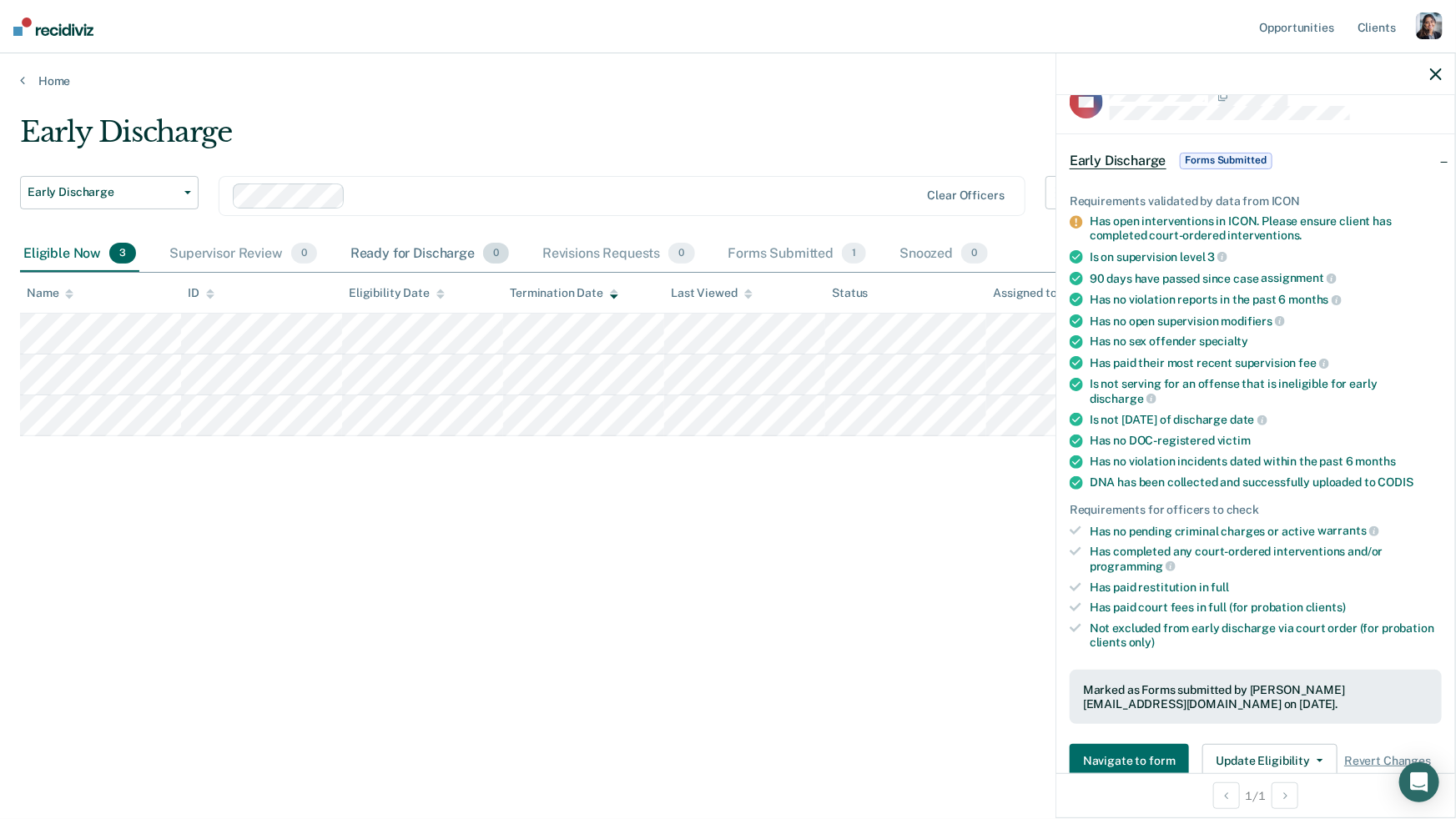 click on "Ready for Discharge 0" at bounding box center [430, 254] 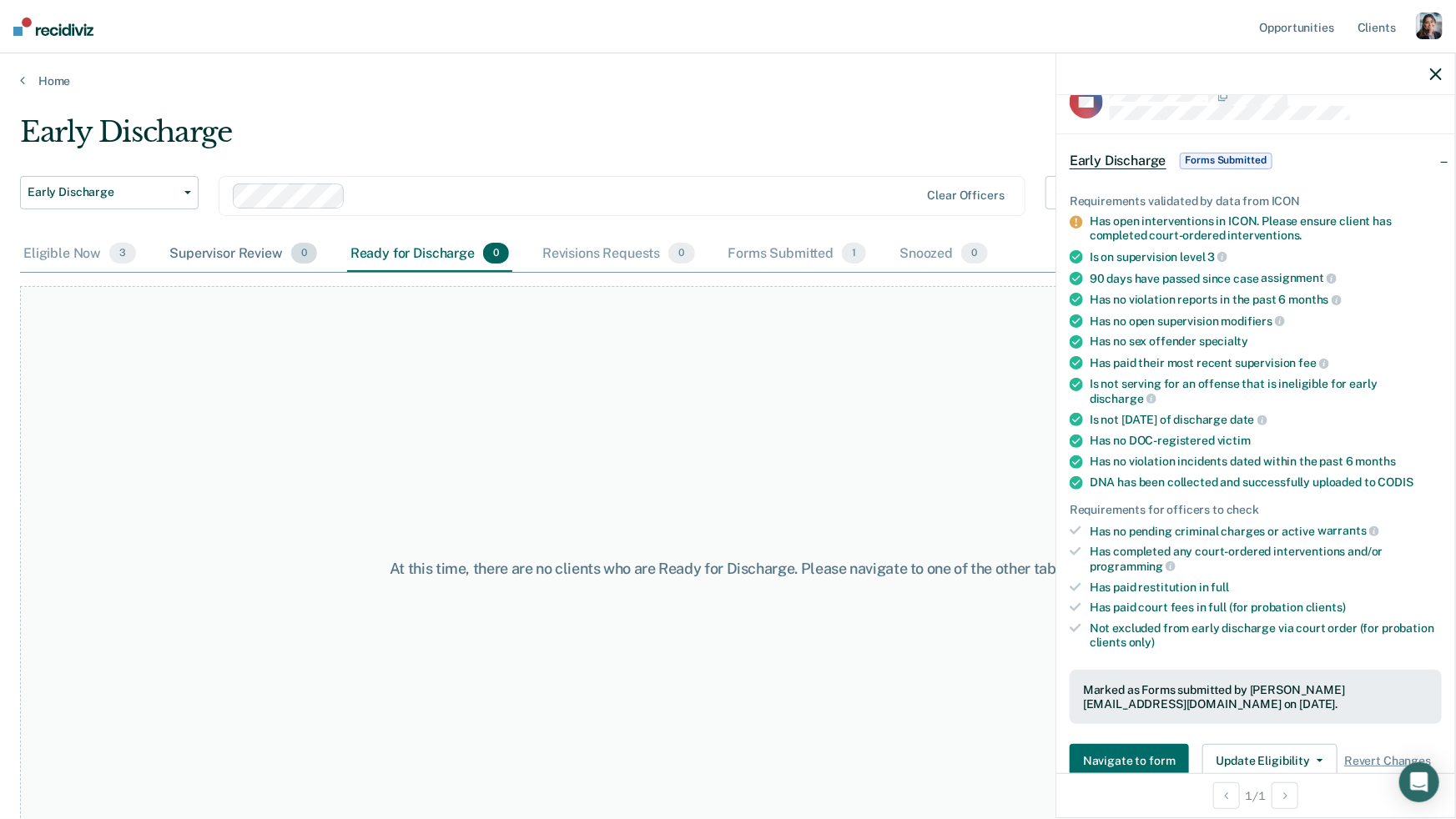 click on "Supervisor Review 0" at bounding box center (243, 254) 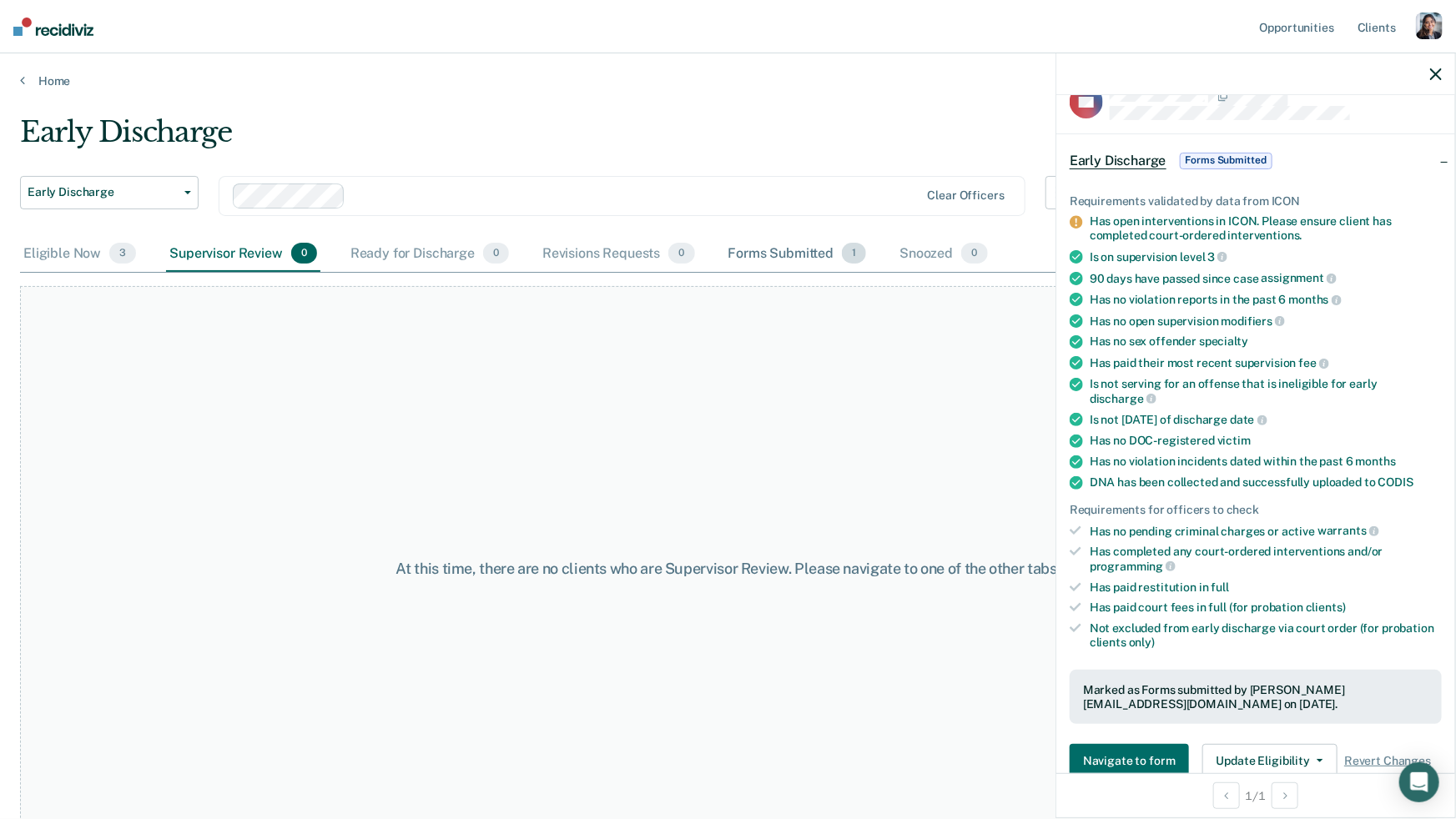 click on "Forms Submitted 1" at bounding box center (798, 254) 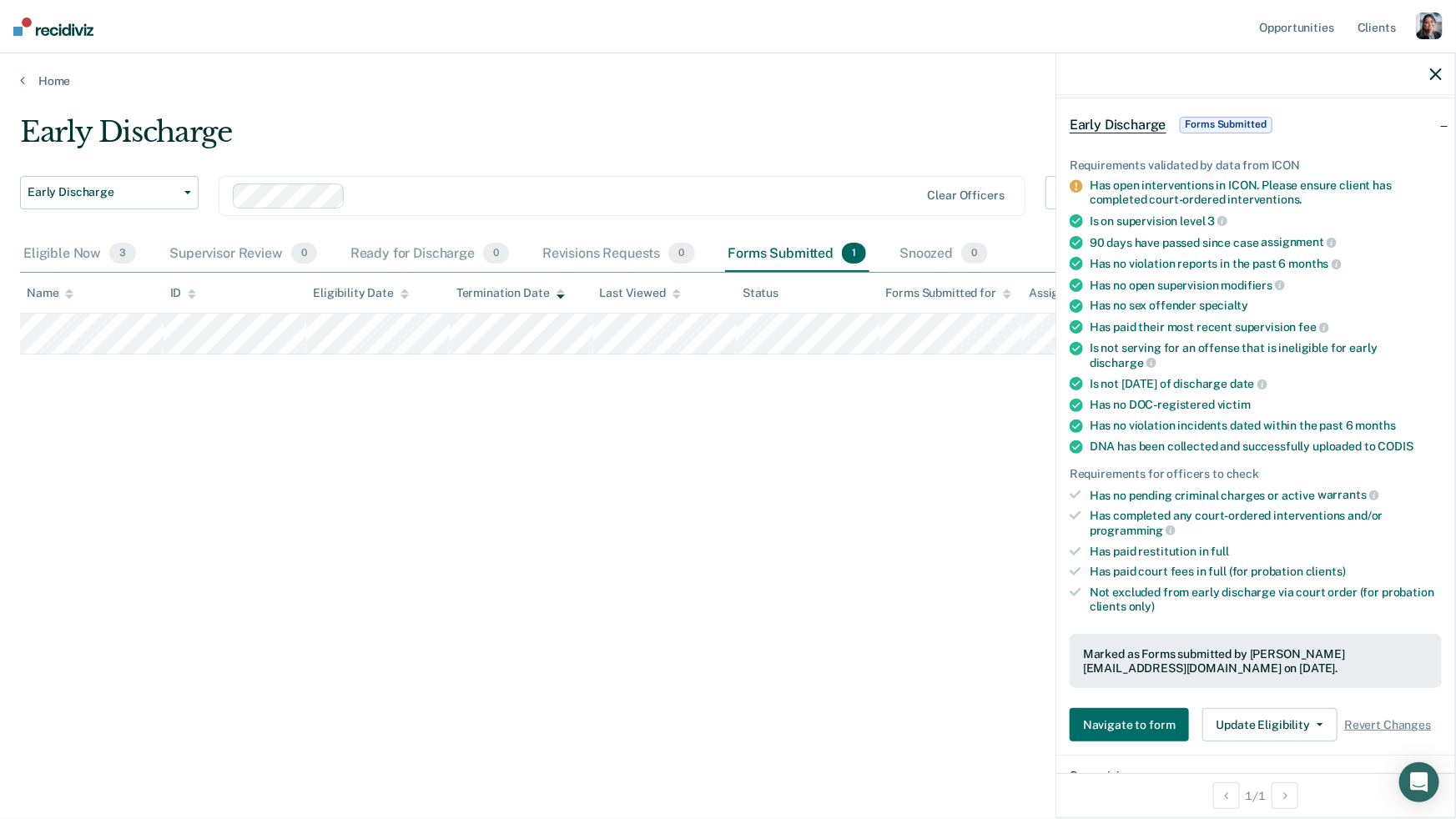 scroll, scrollTop: 89, scrollLeft: 0, axis: vertical 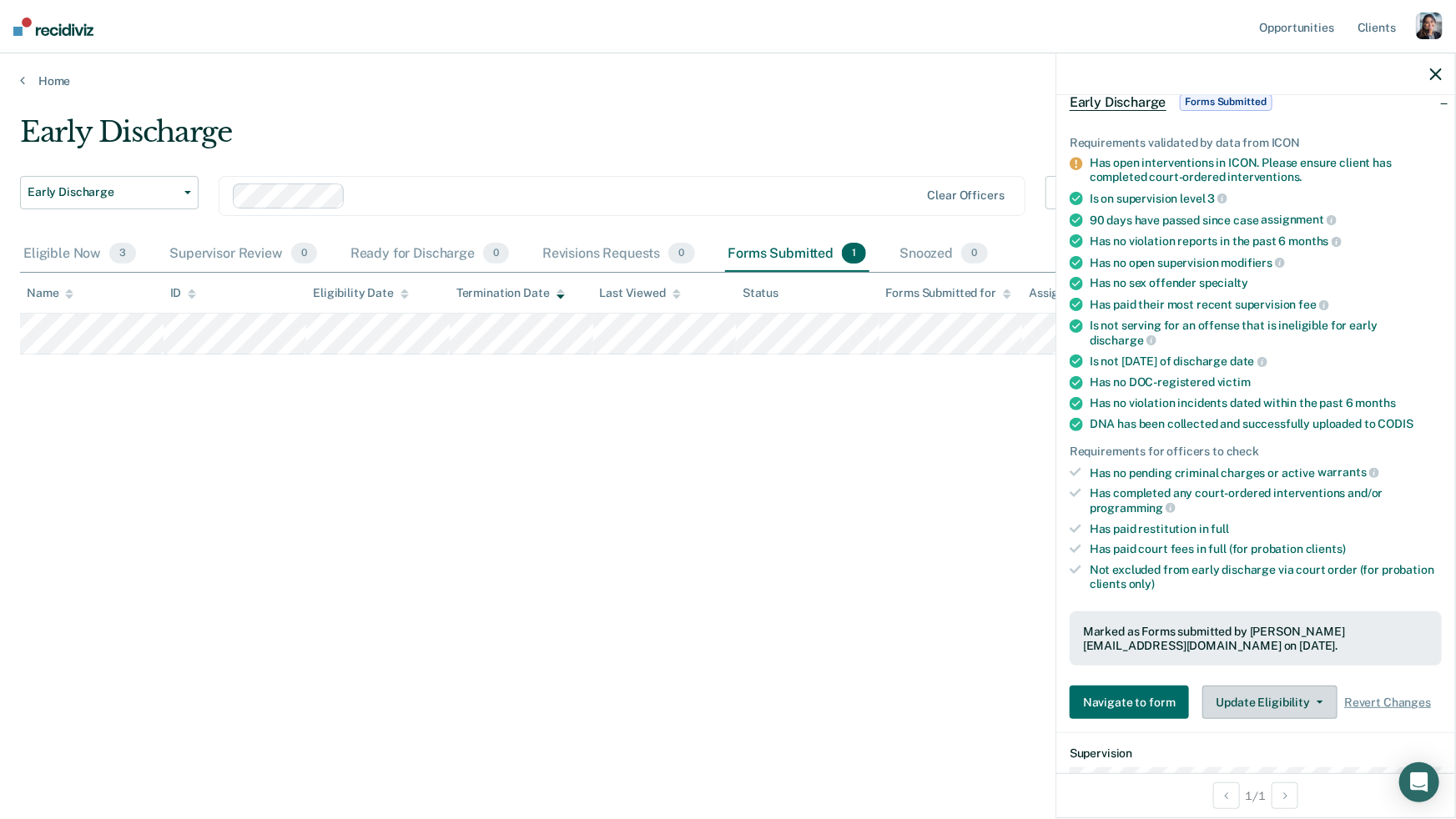 click on "Update Eligibility" at bounding box center [1270, 702] 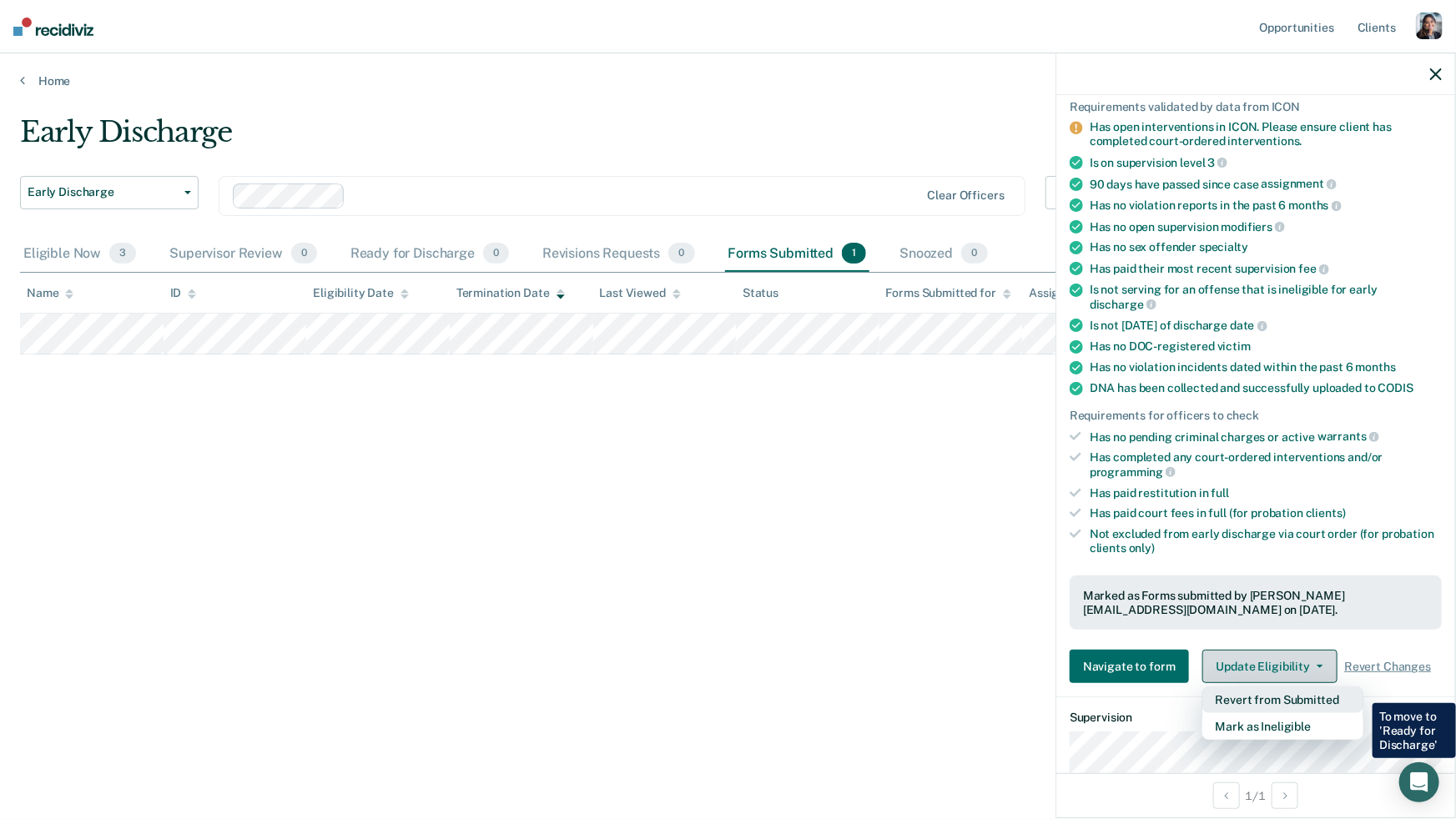 scroll, scrollTop: 126, scrollLeft: 0, axis: vertical 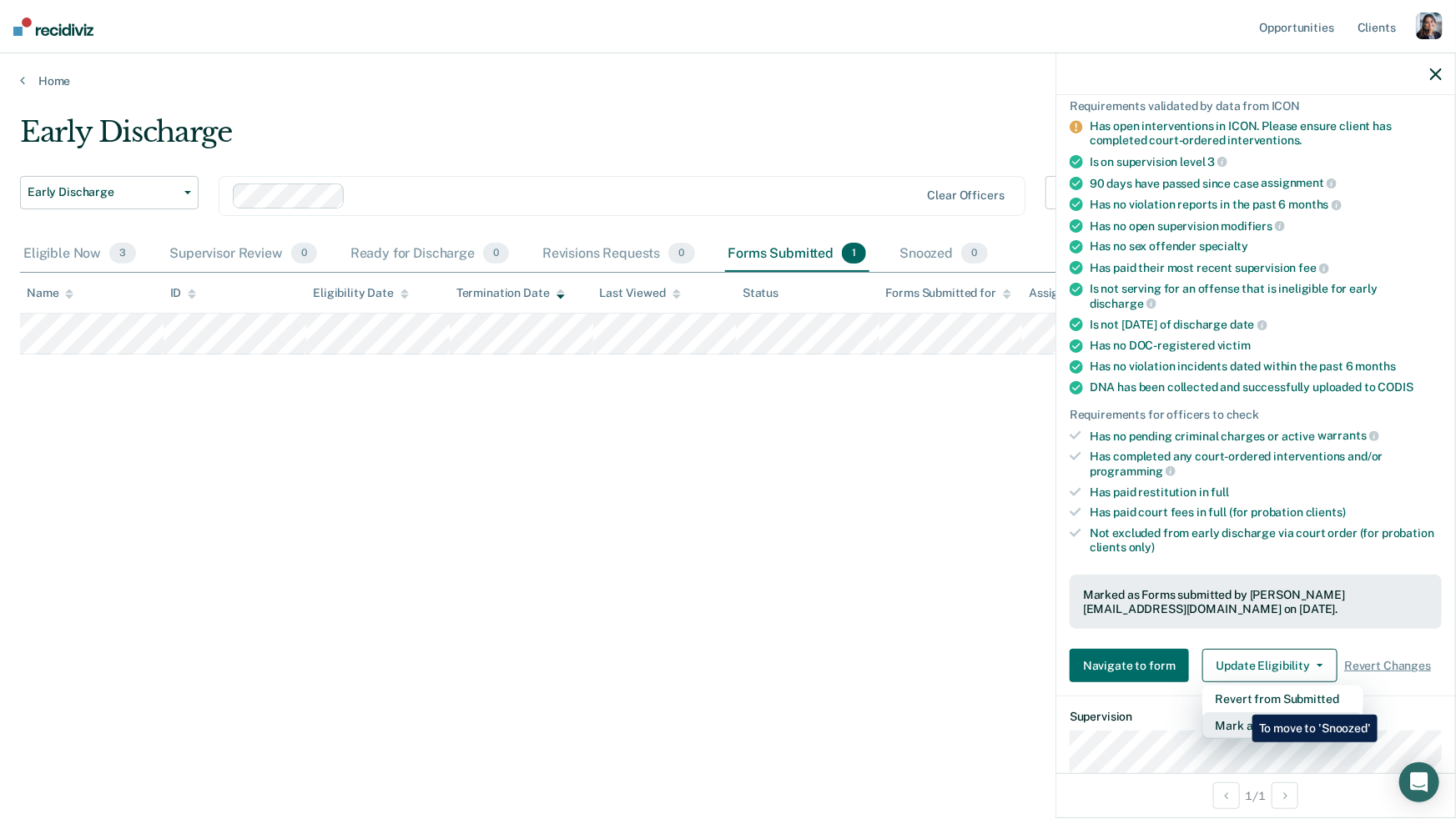 click on "Mark as Ineligible" at bounding box center [1282, 726] 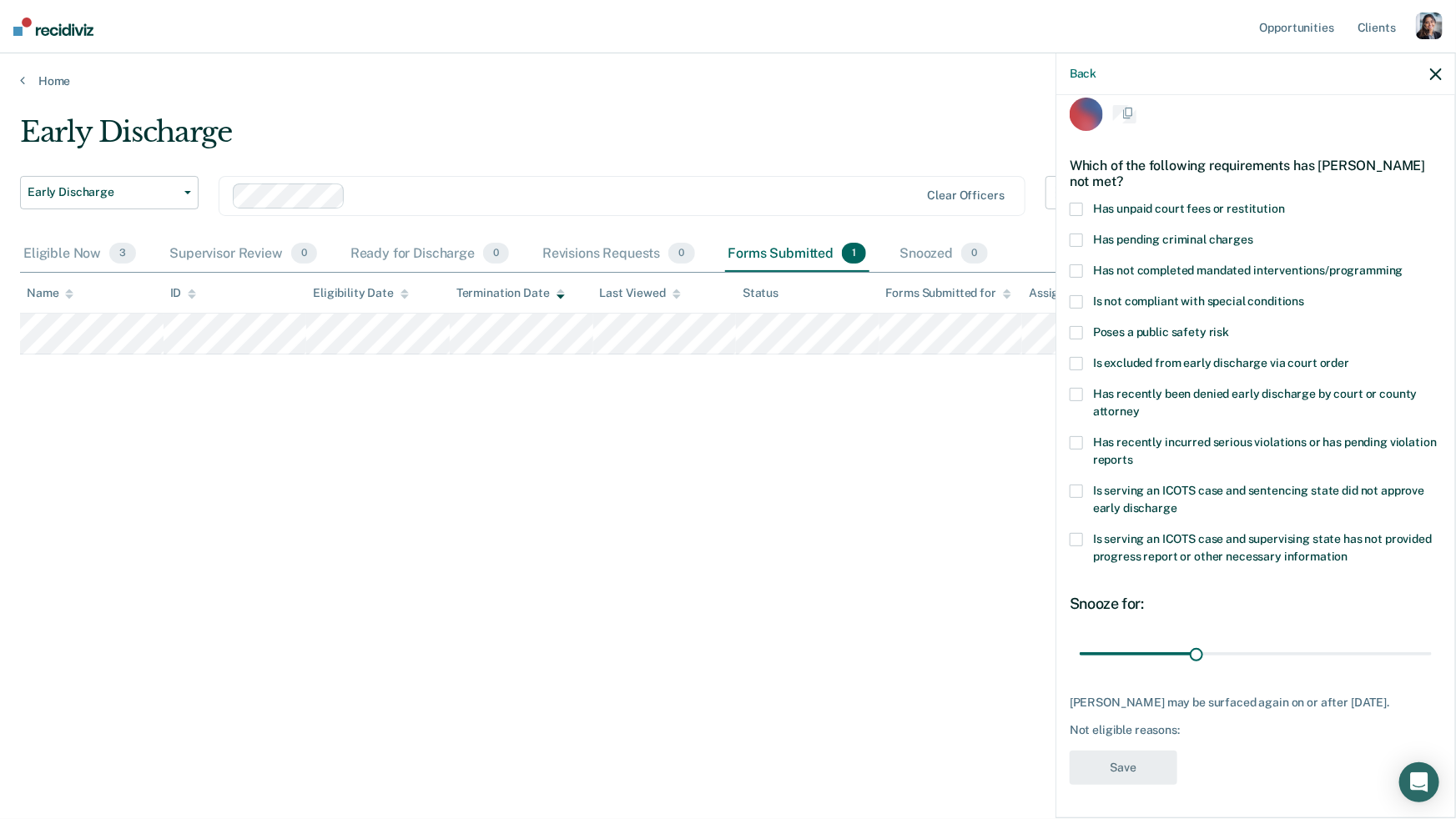 scroll, scrollTop: 17, scrollLeft: 0, axis: vertical 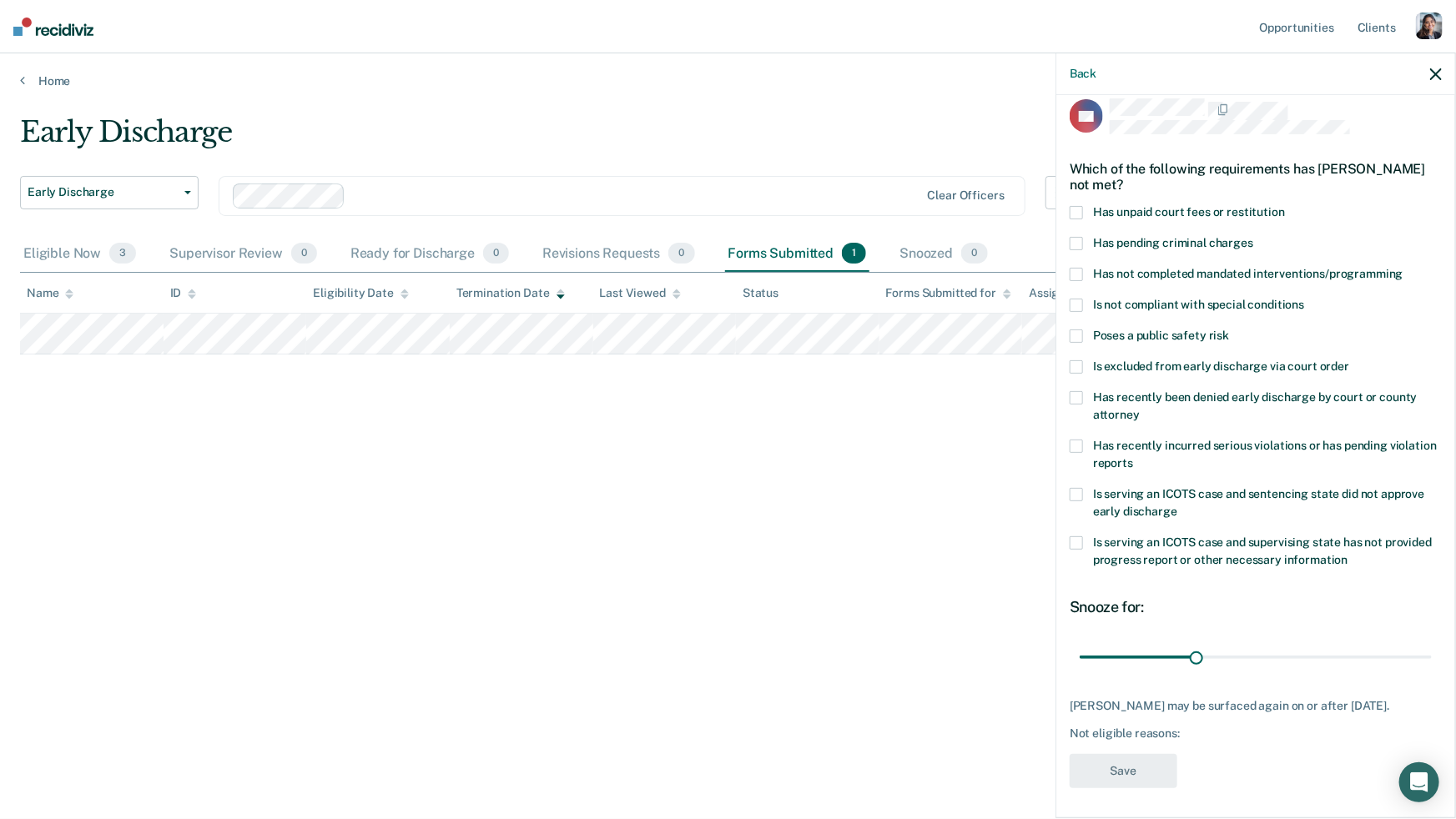 click at bounding box center [1076, 398] 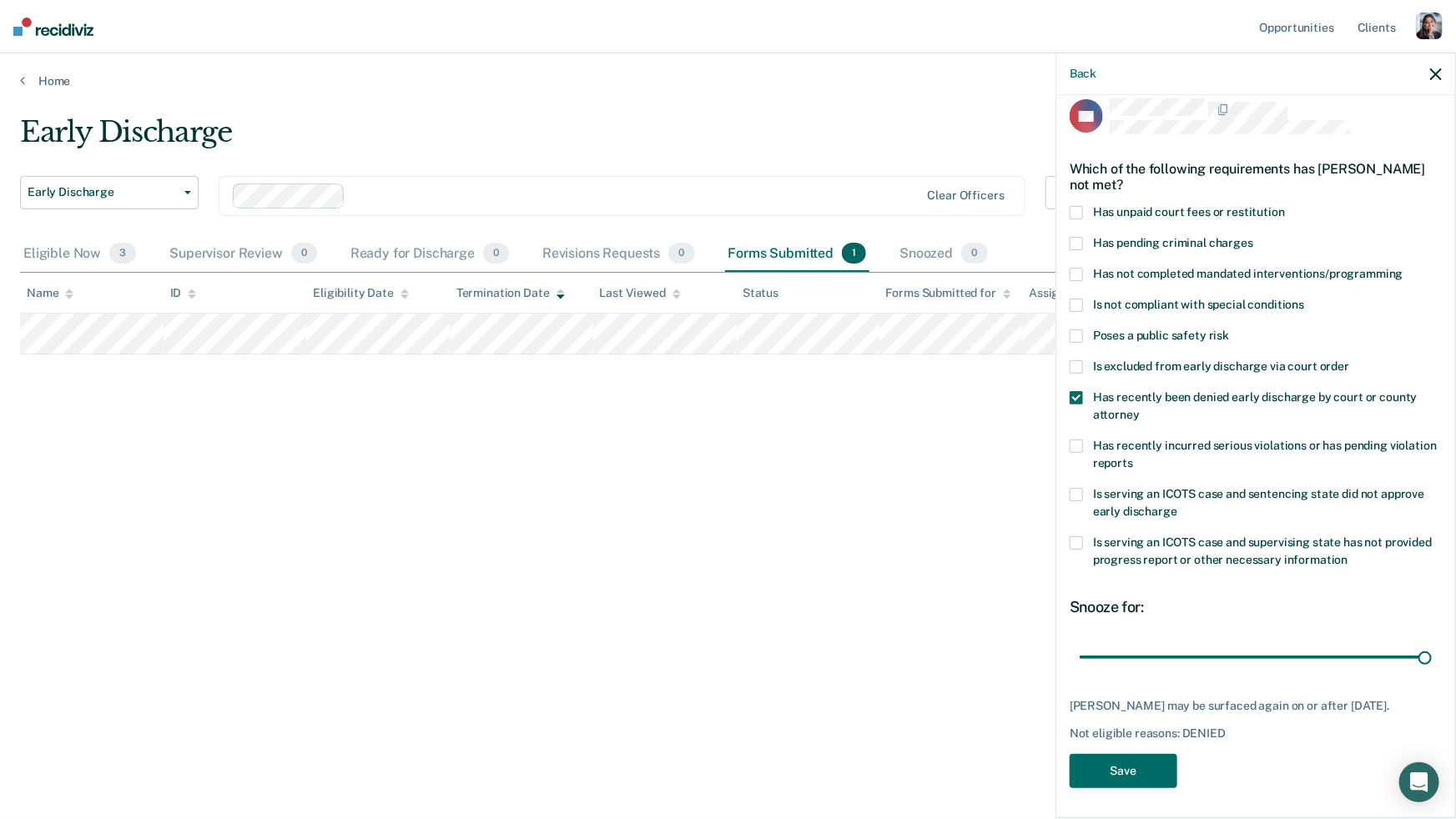 drag, startPoint x: 1200, startPoint y: 651, endPoint x: 1455, endPoint y: 636, distance: 255.4408 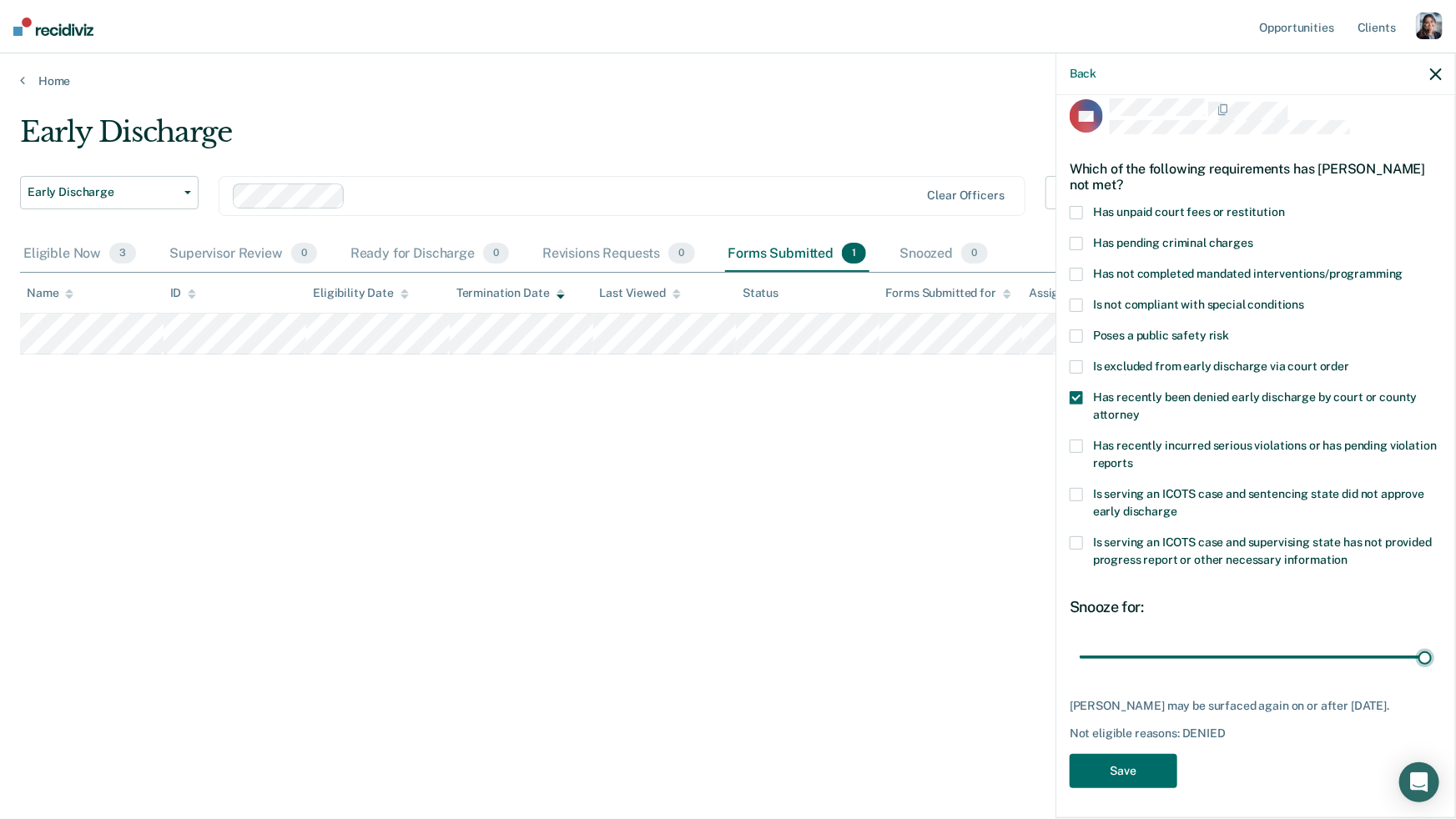 type on "90" 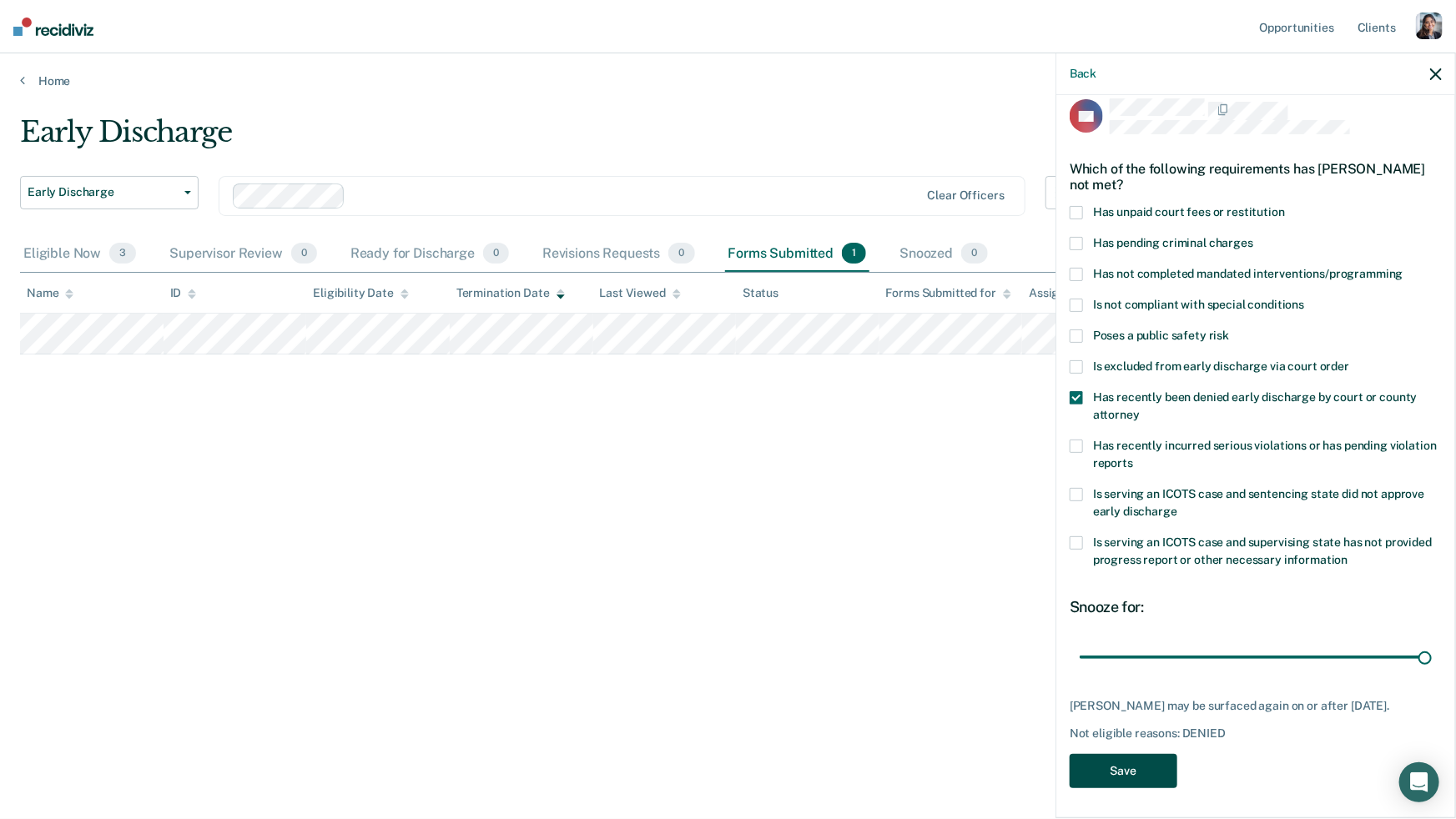click on "Save" at bounding box center [1123, 771] 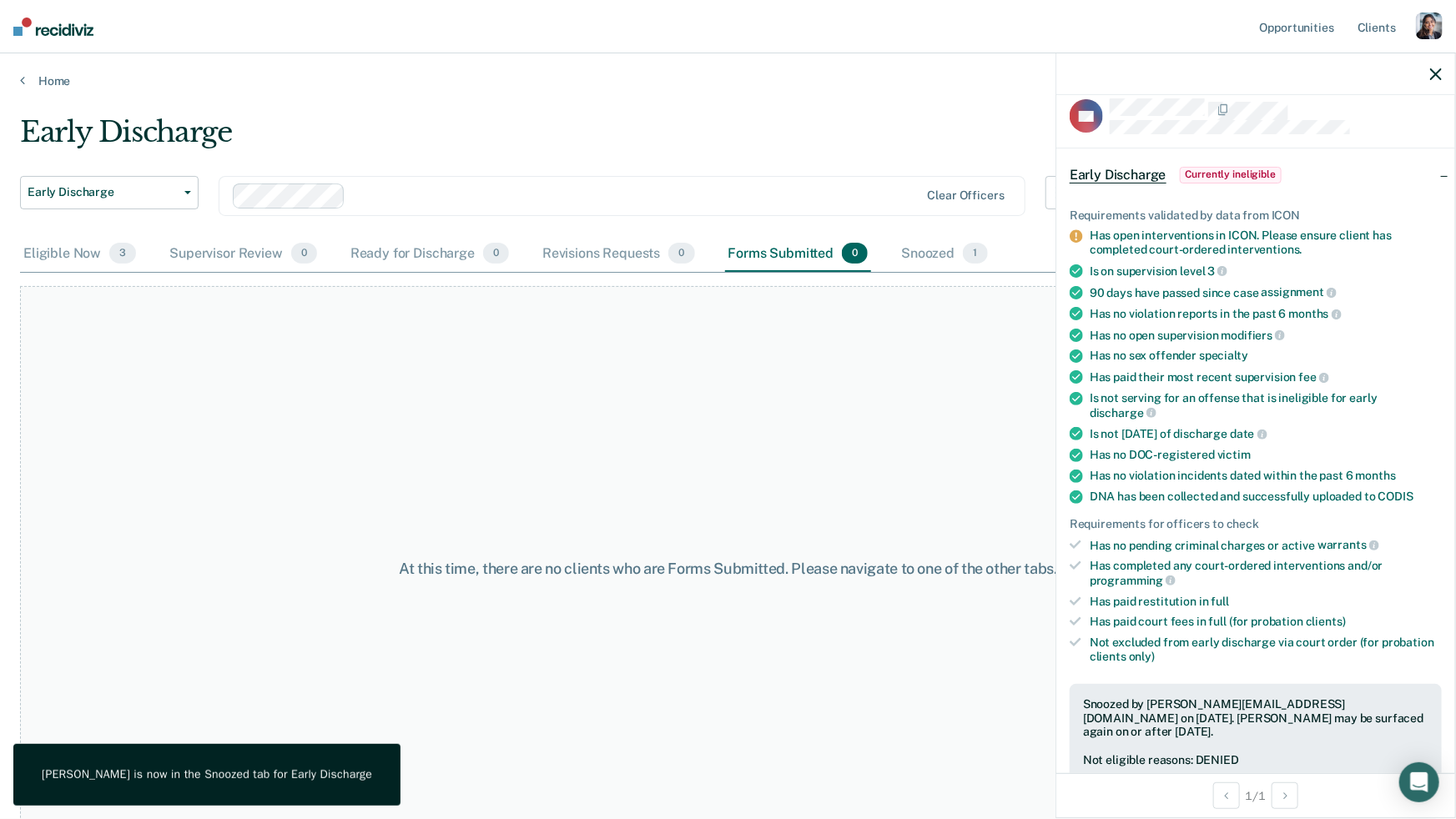 click 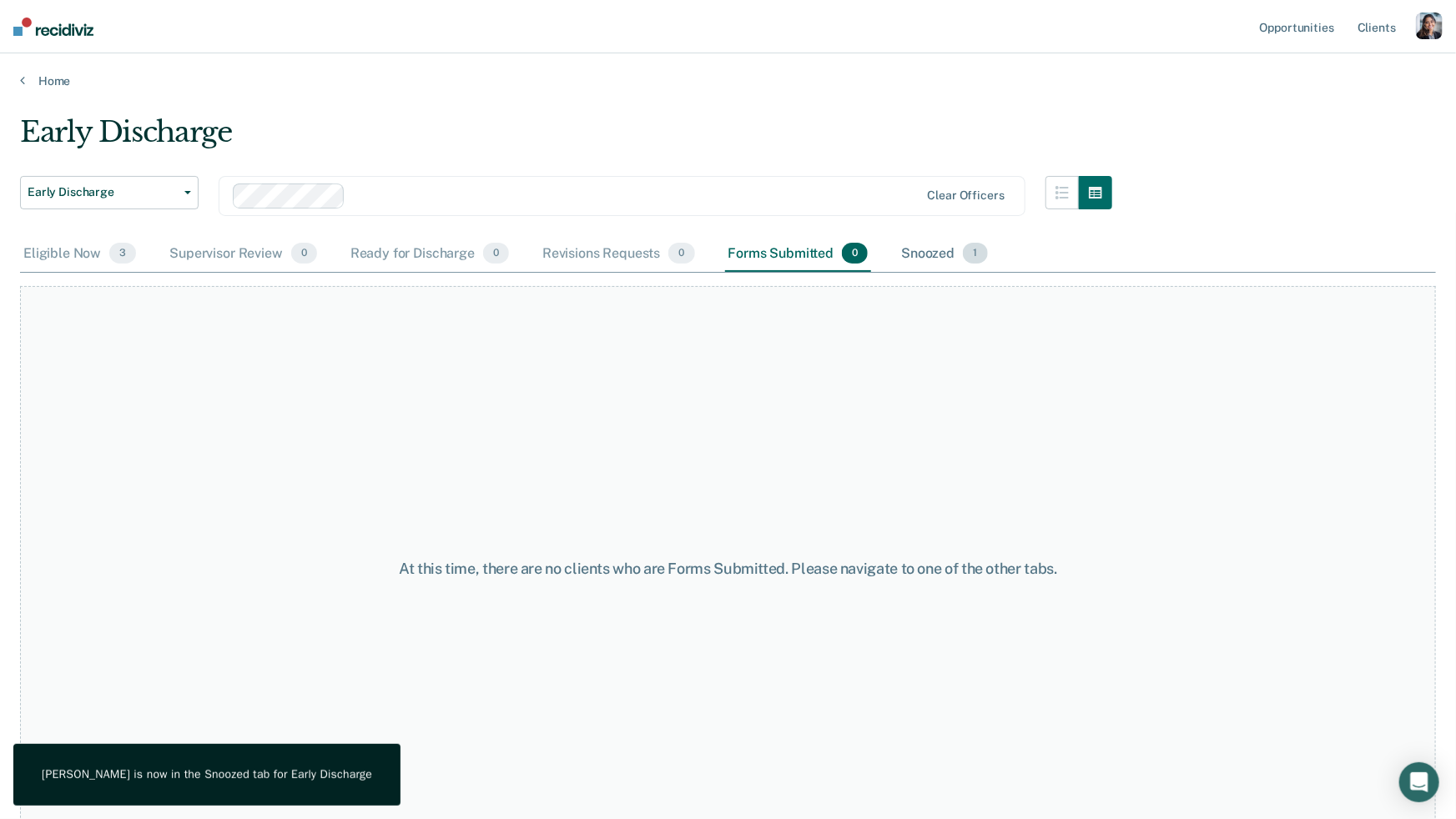 click on "Snoozed 1" at bounding box center [944, 254] 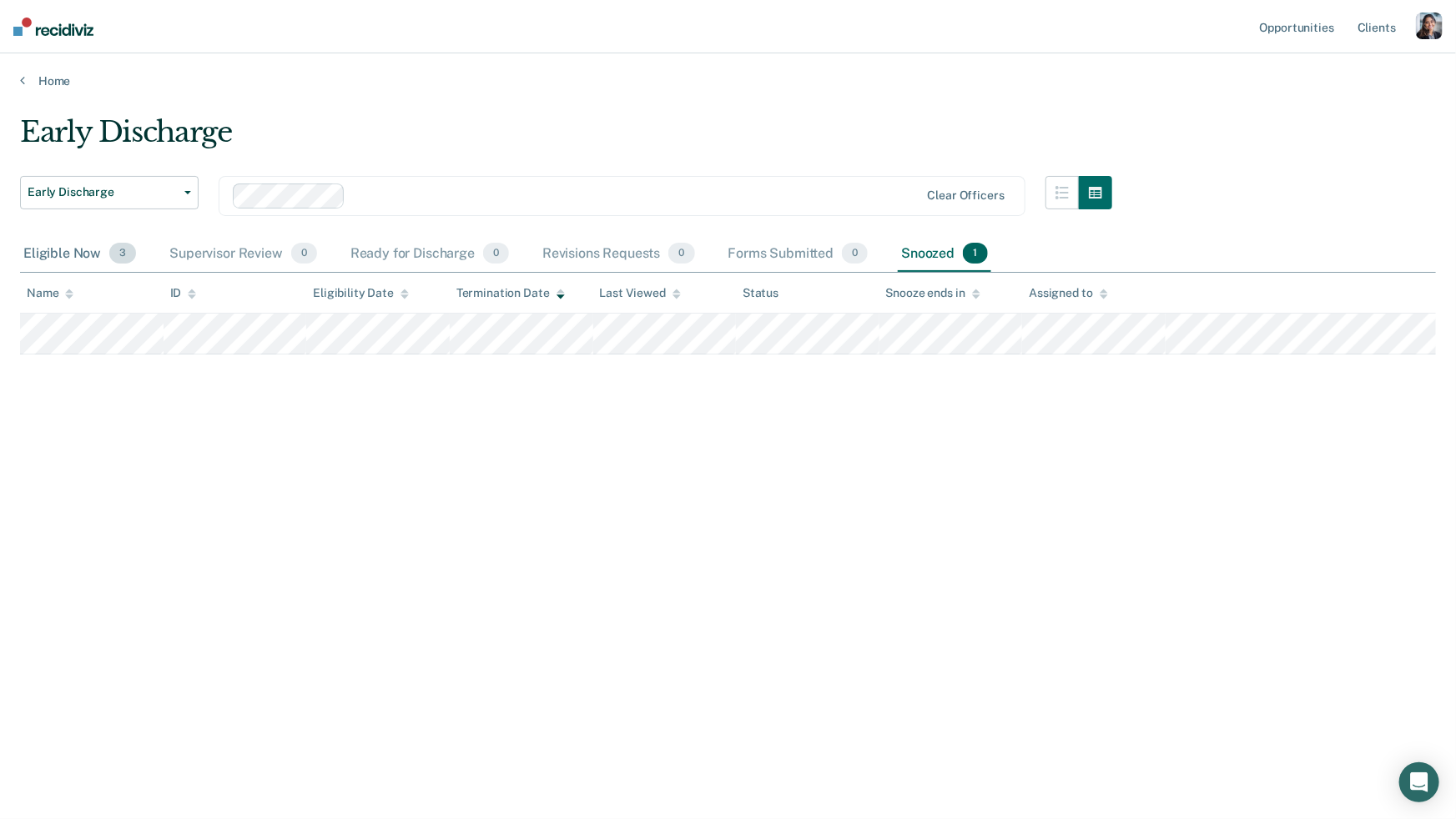 click on "3" at bounding box center (123, 254) 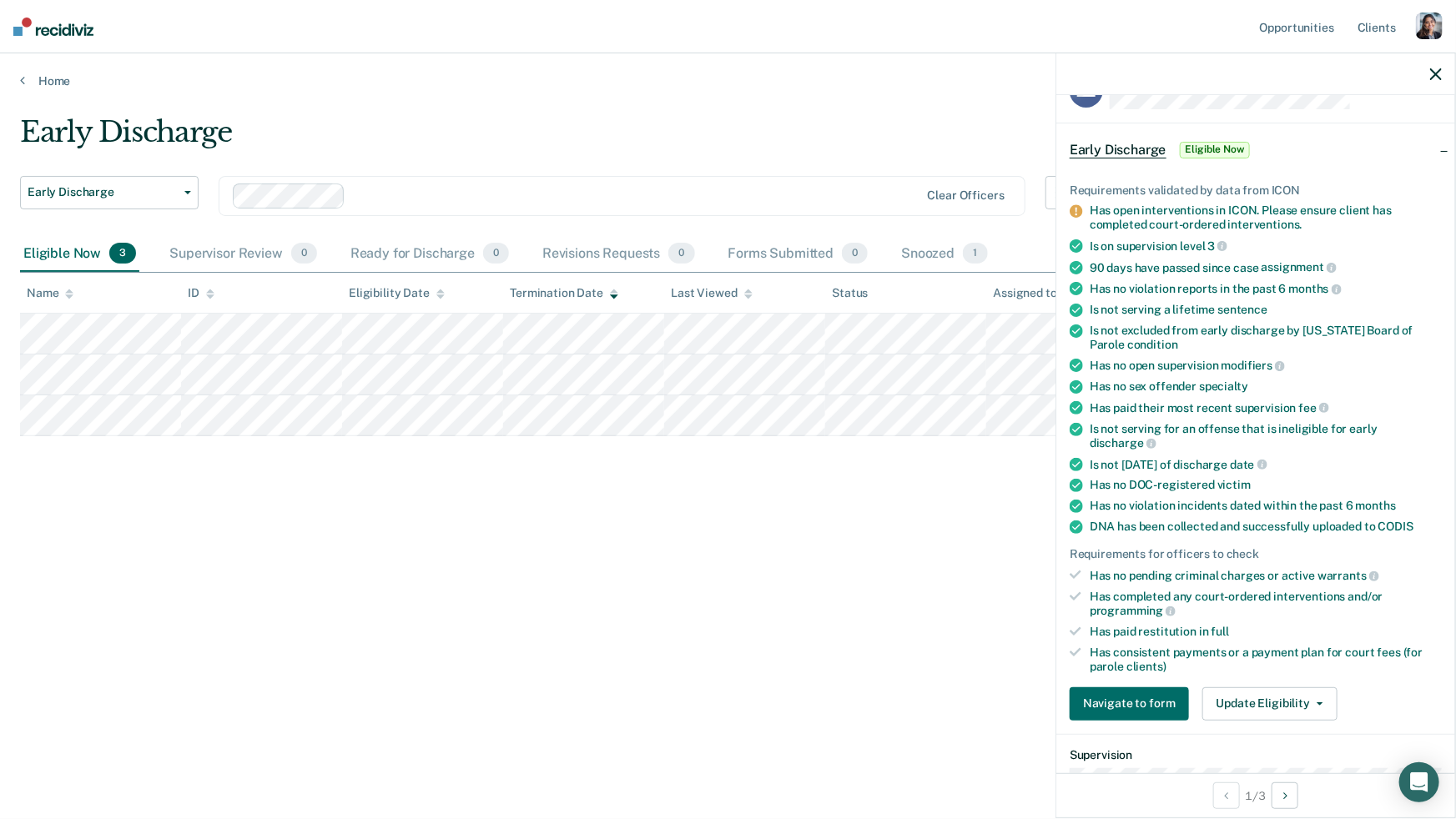 scroll, scrollTop: 43, scrollLeft: 0, axis: vertical 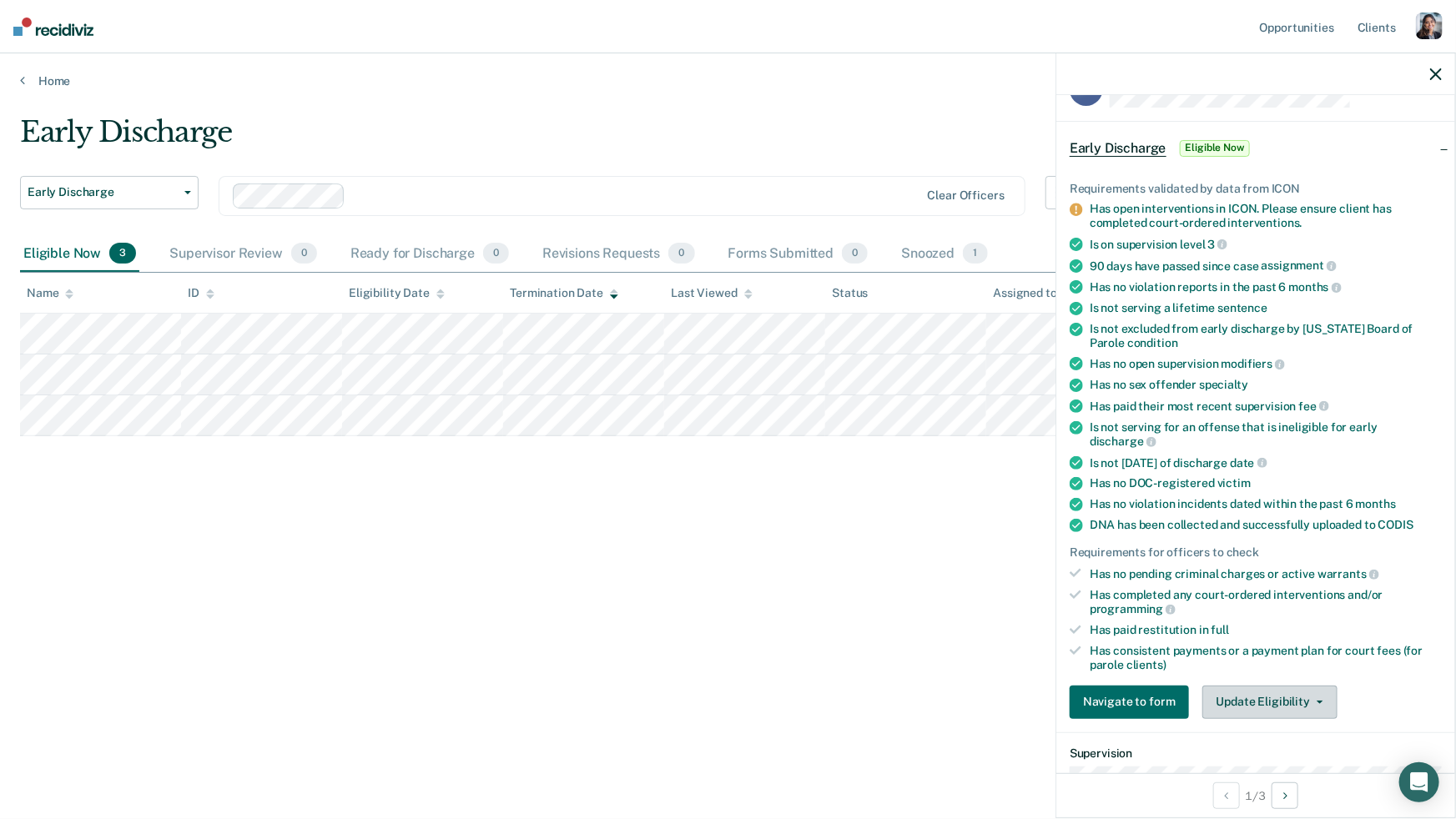 click on "Update Eligibility" at bounding box center (1270, 702) 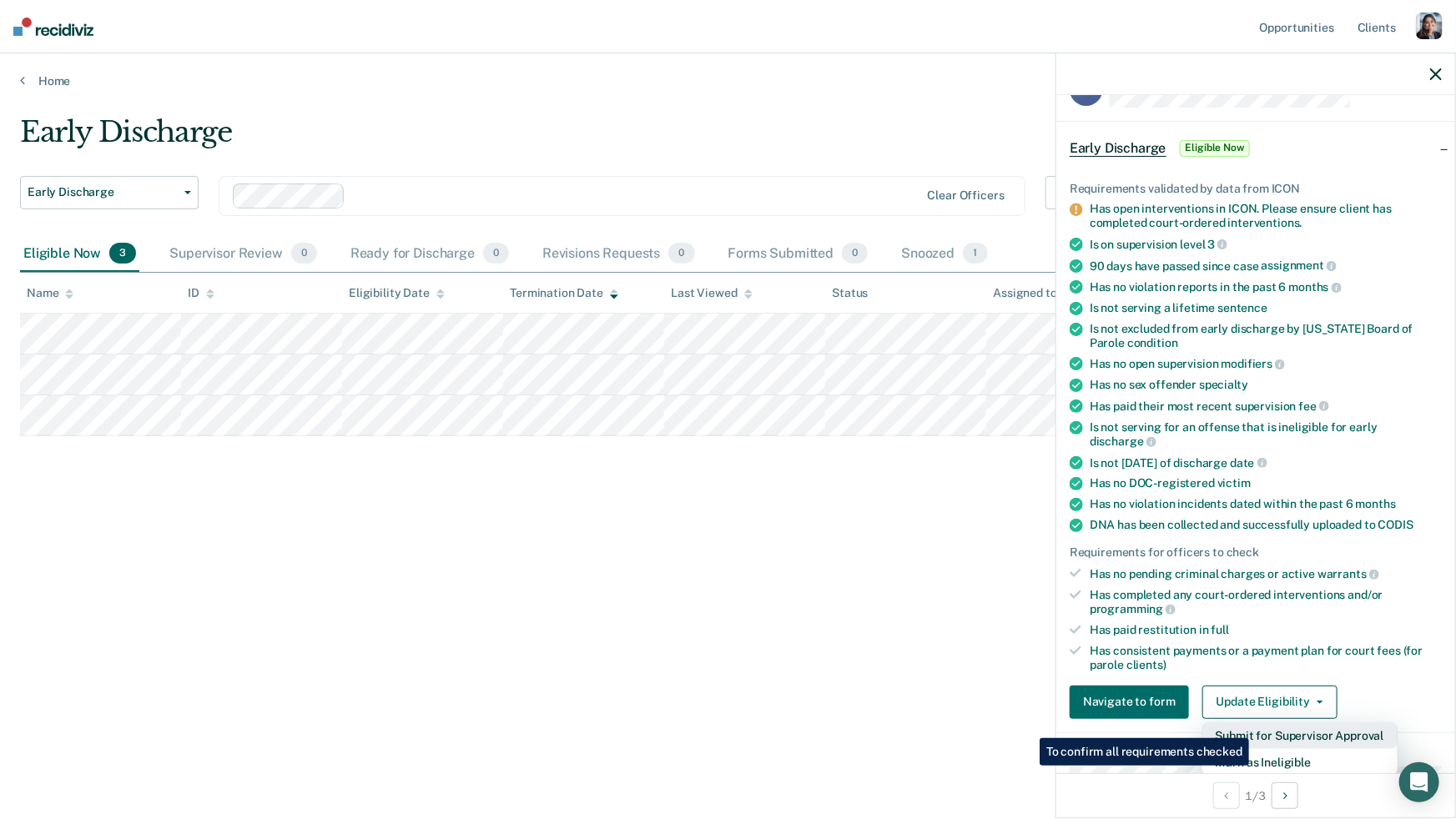 click on "Submit for Supervisor Approval" at bounding box center [1300, 736] 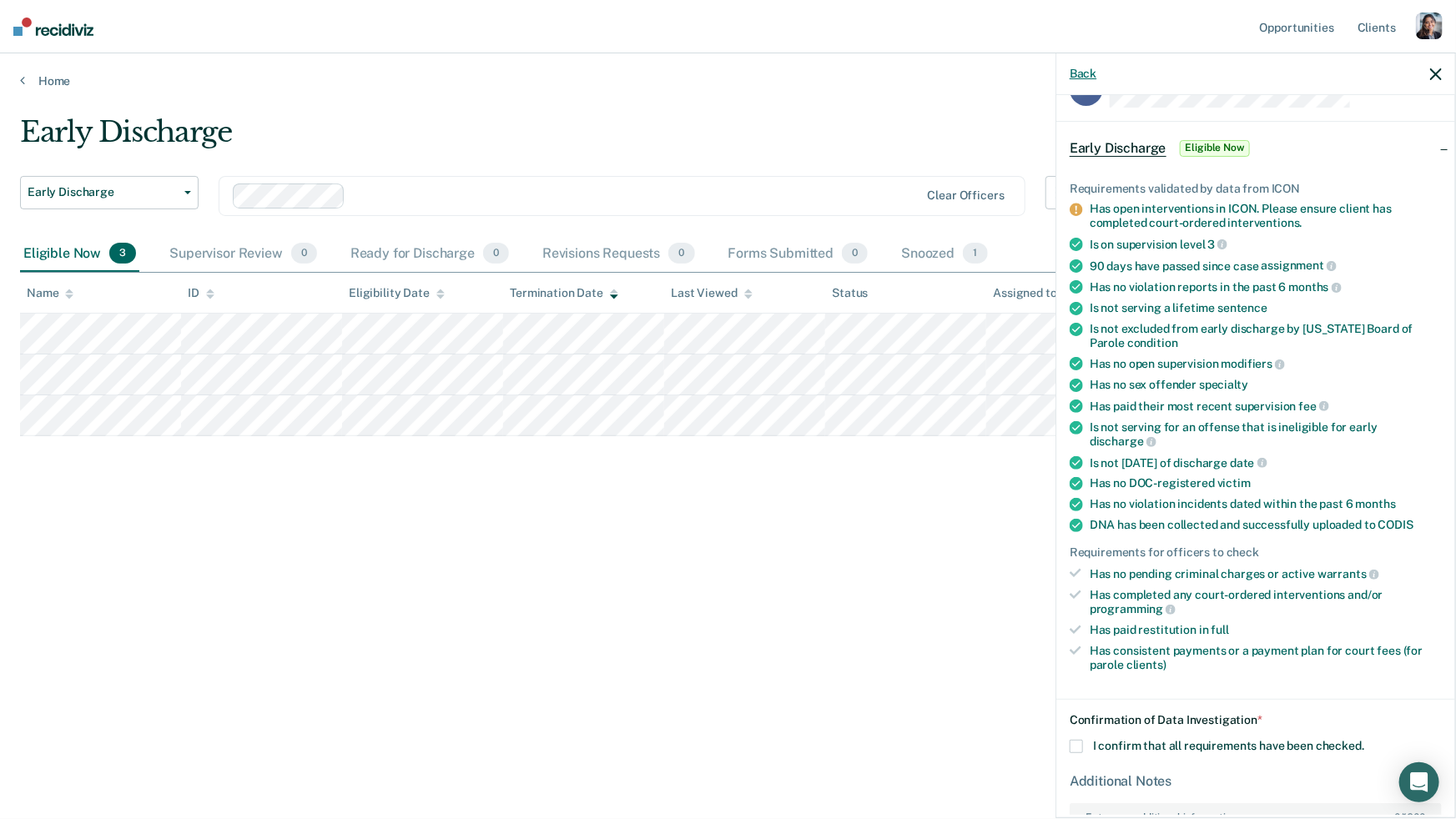 click on "Back" at bounding box center [1083, 73] 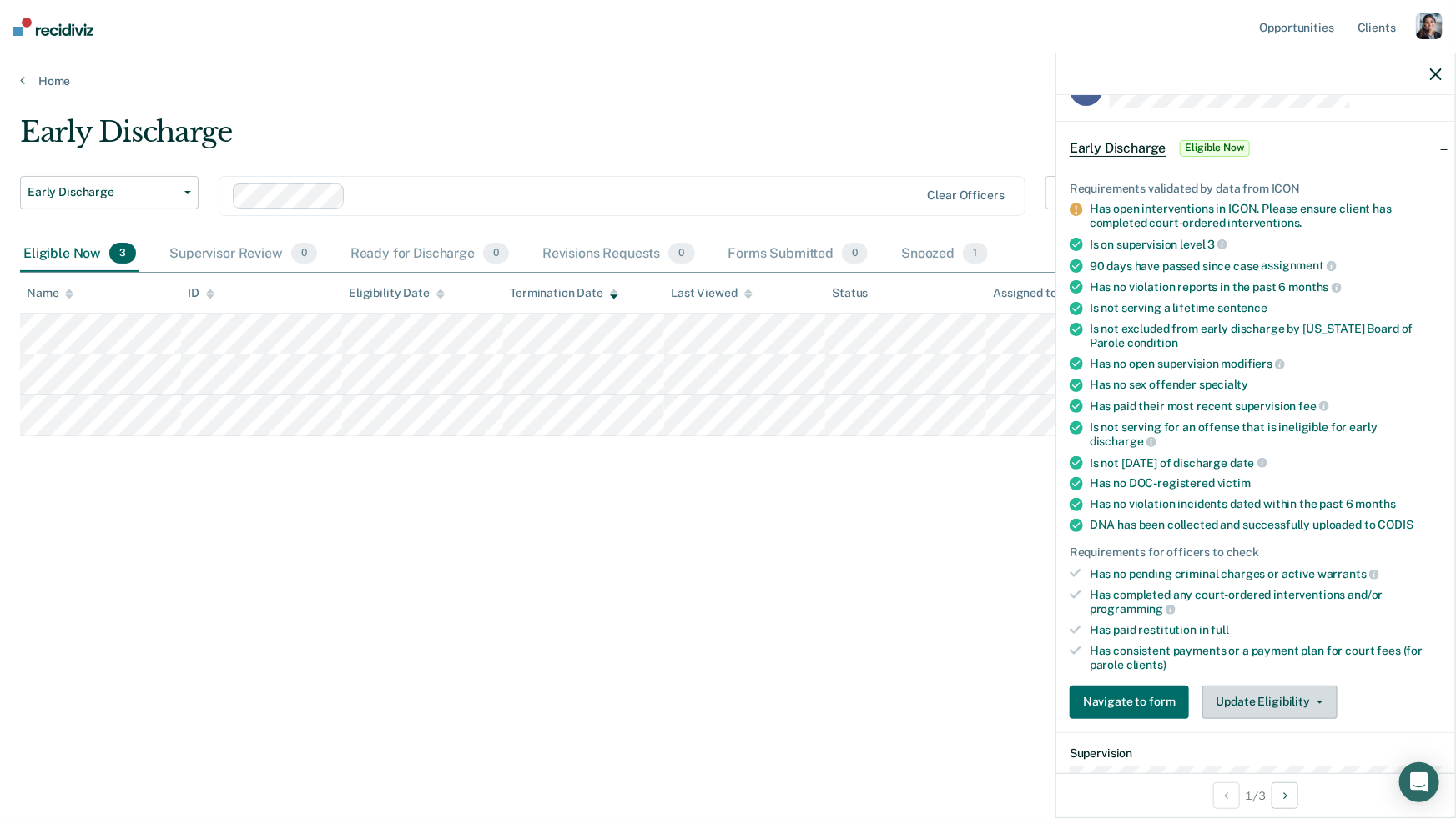 click on "Update Eligibility" at bounding box center (1270, 702) 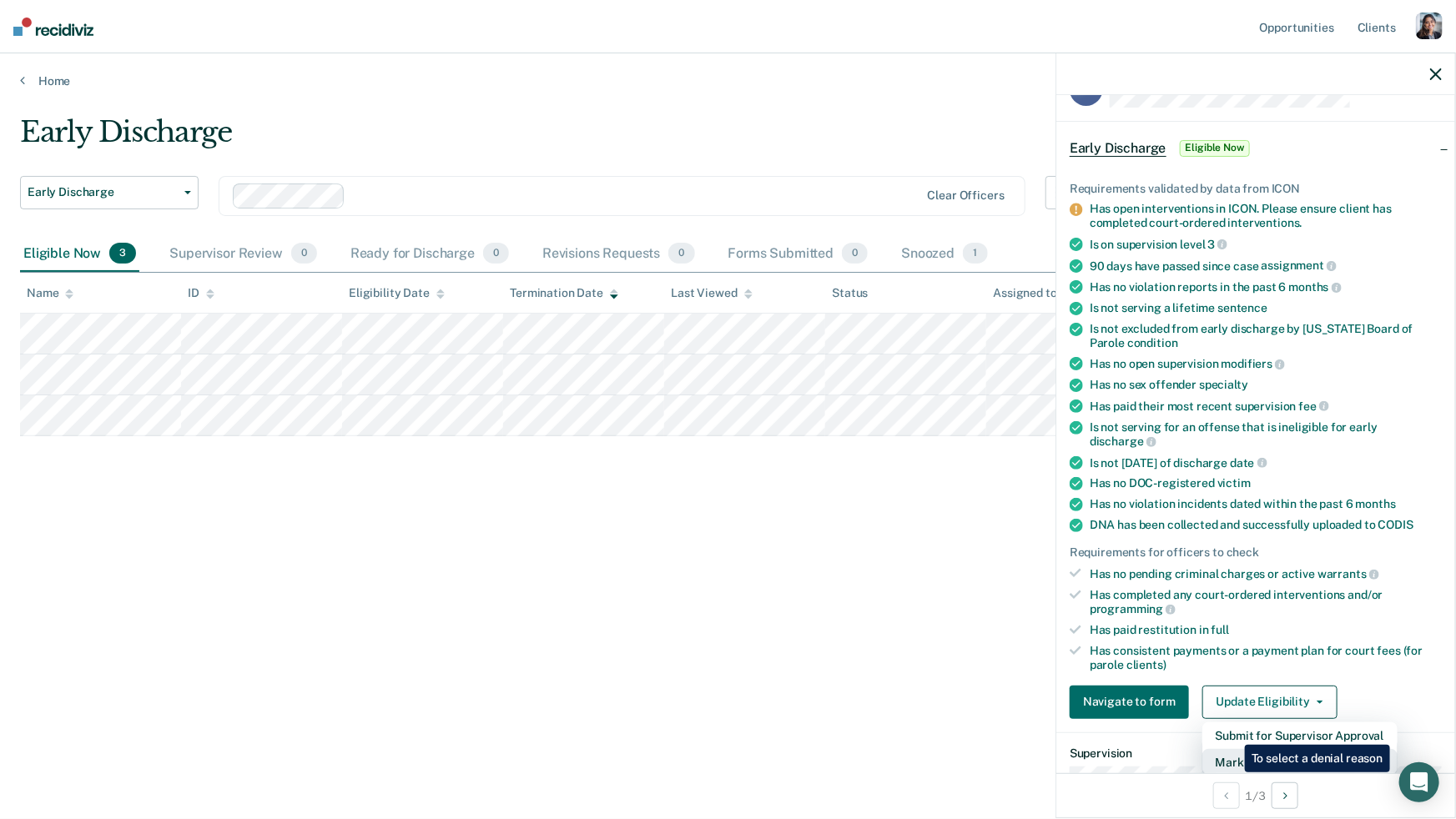 click on "Mark as Ineligible" at bounding box center (1300, 762) 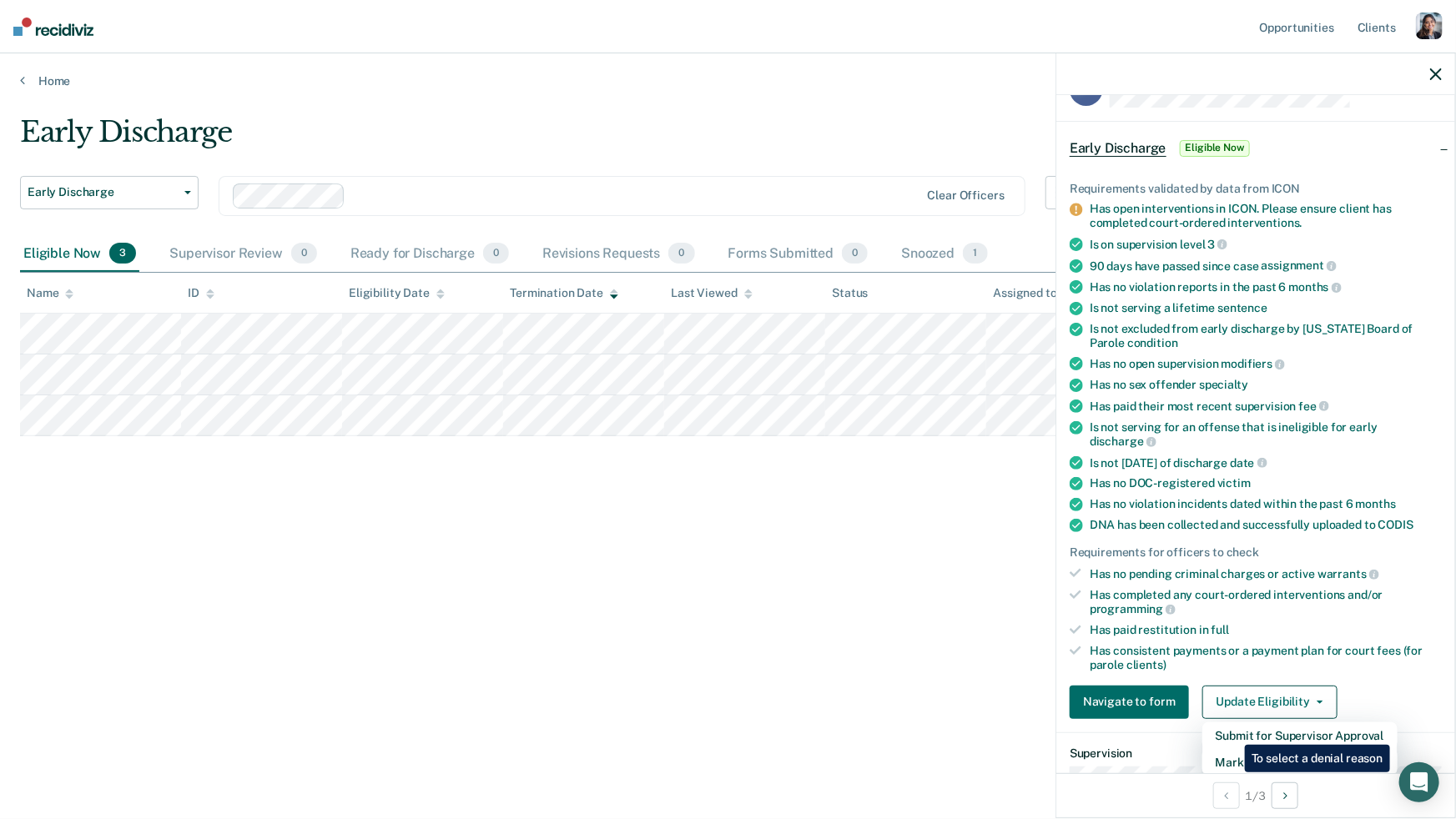 scroll, scrollTop: 17, scrollLeft: 0, axis: vertical 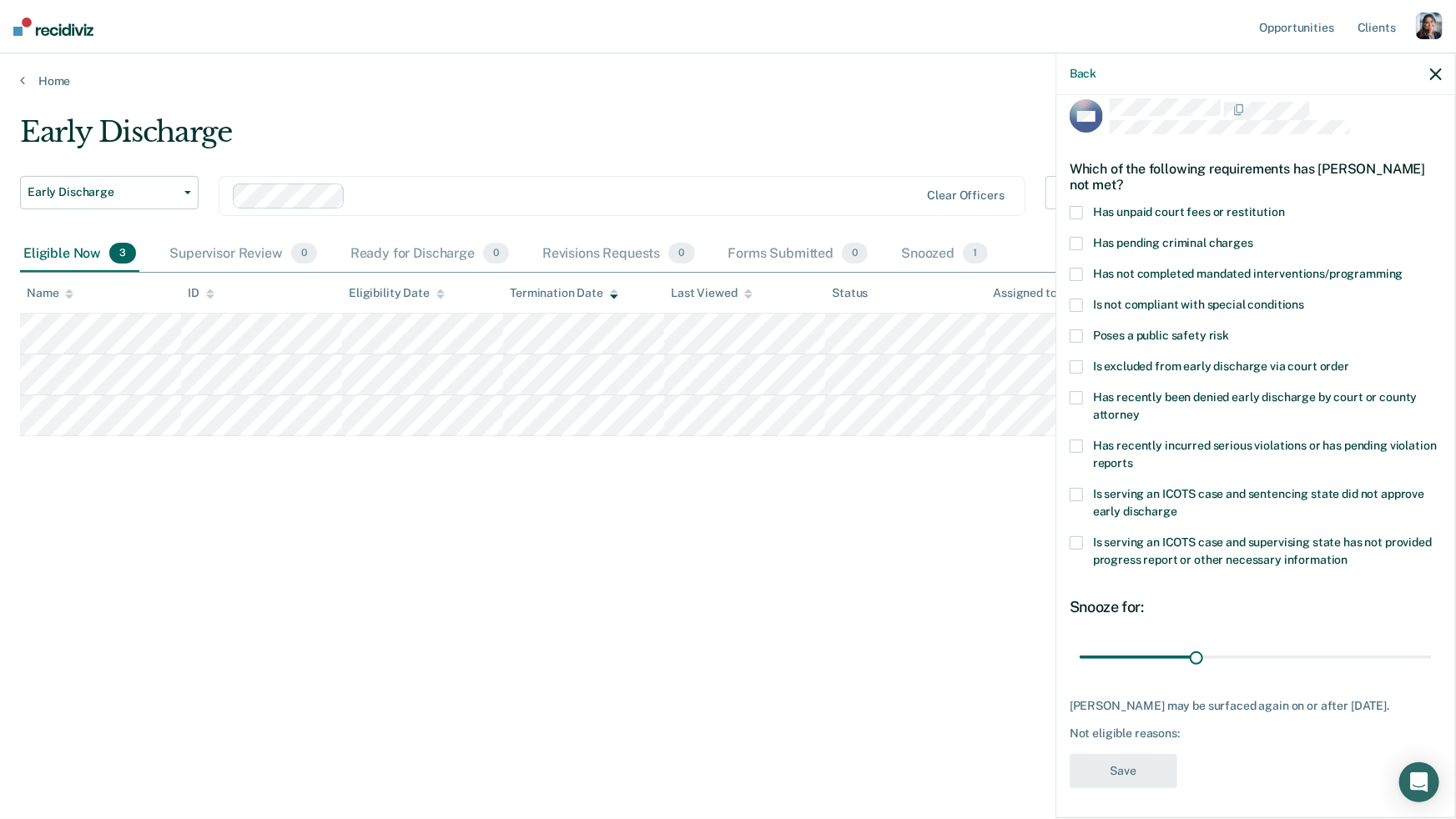 click at bounding box center (1076, 336) 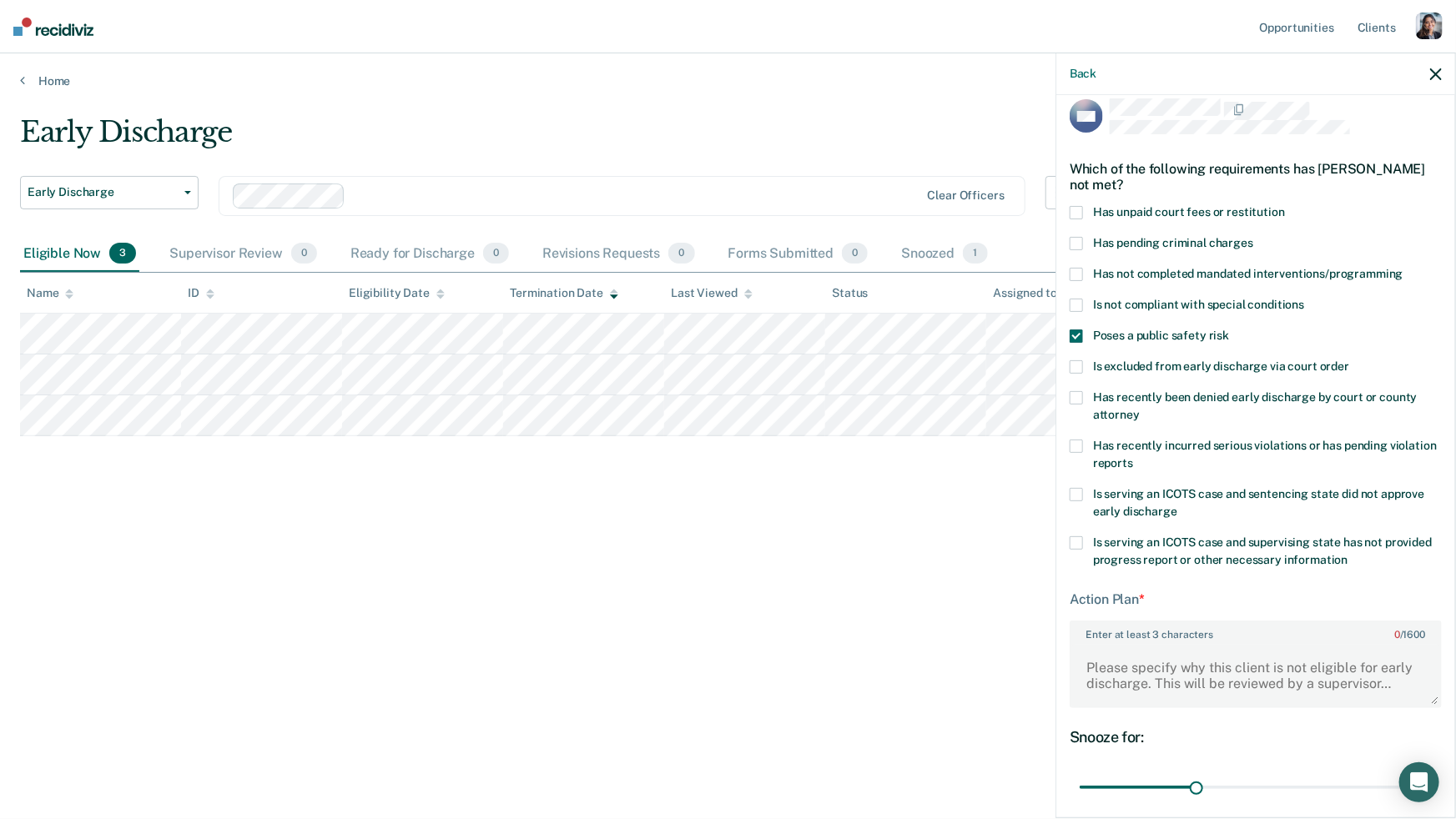 click at bounding box center (1076, 244) 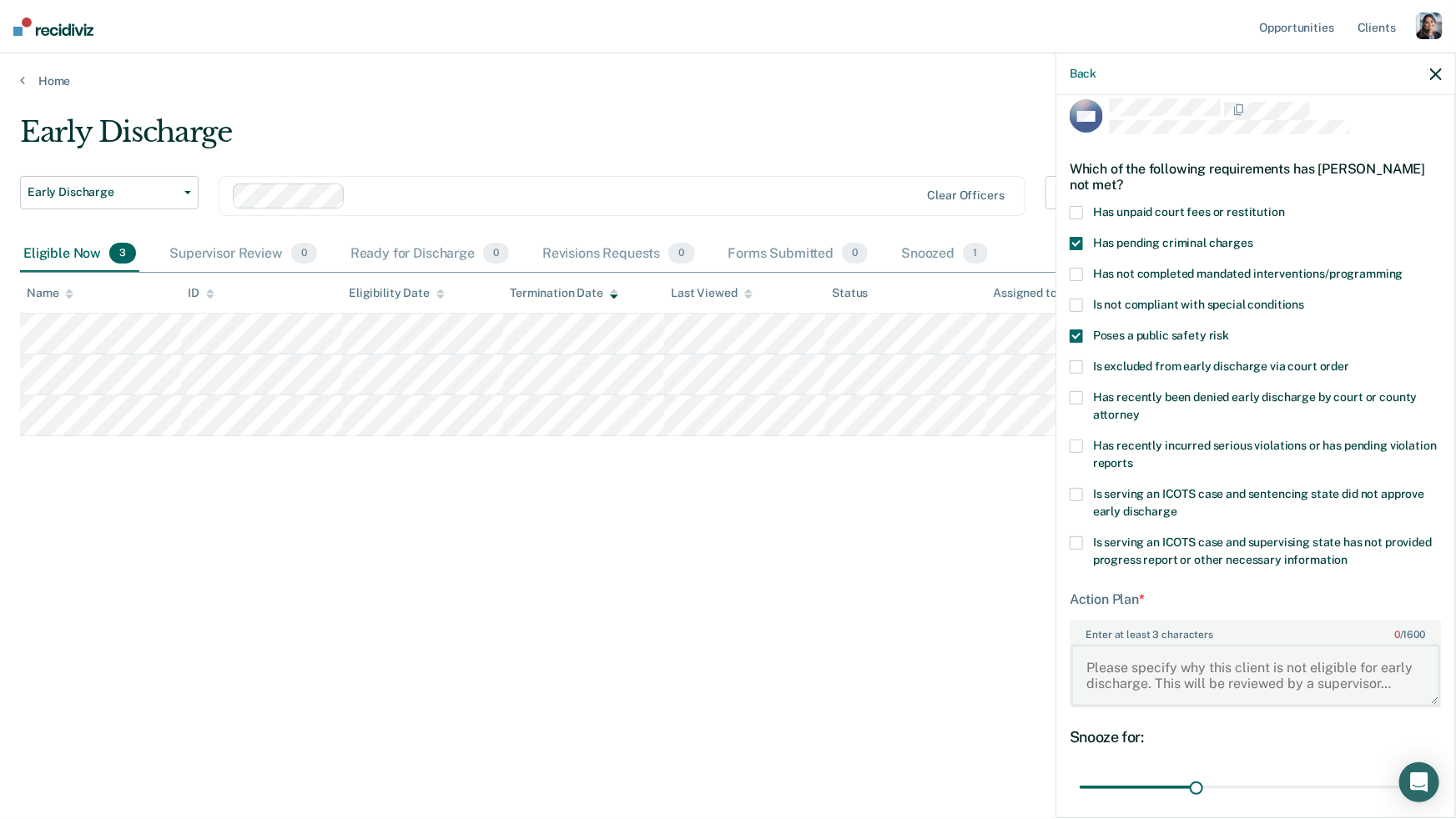 click on "Enter at least 3 characters 0  /  1600" at bounding box center [1256, 676] 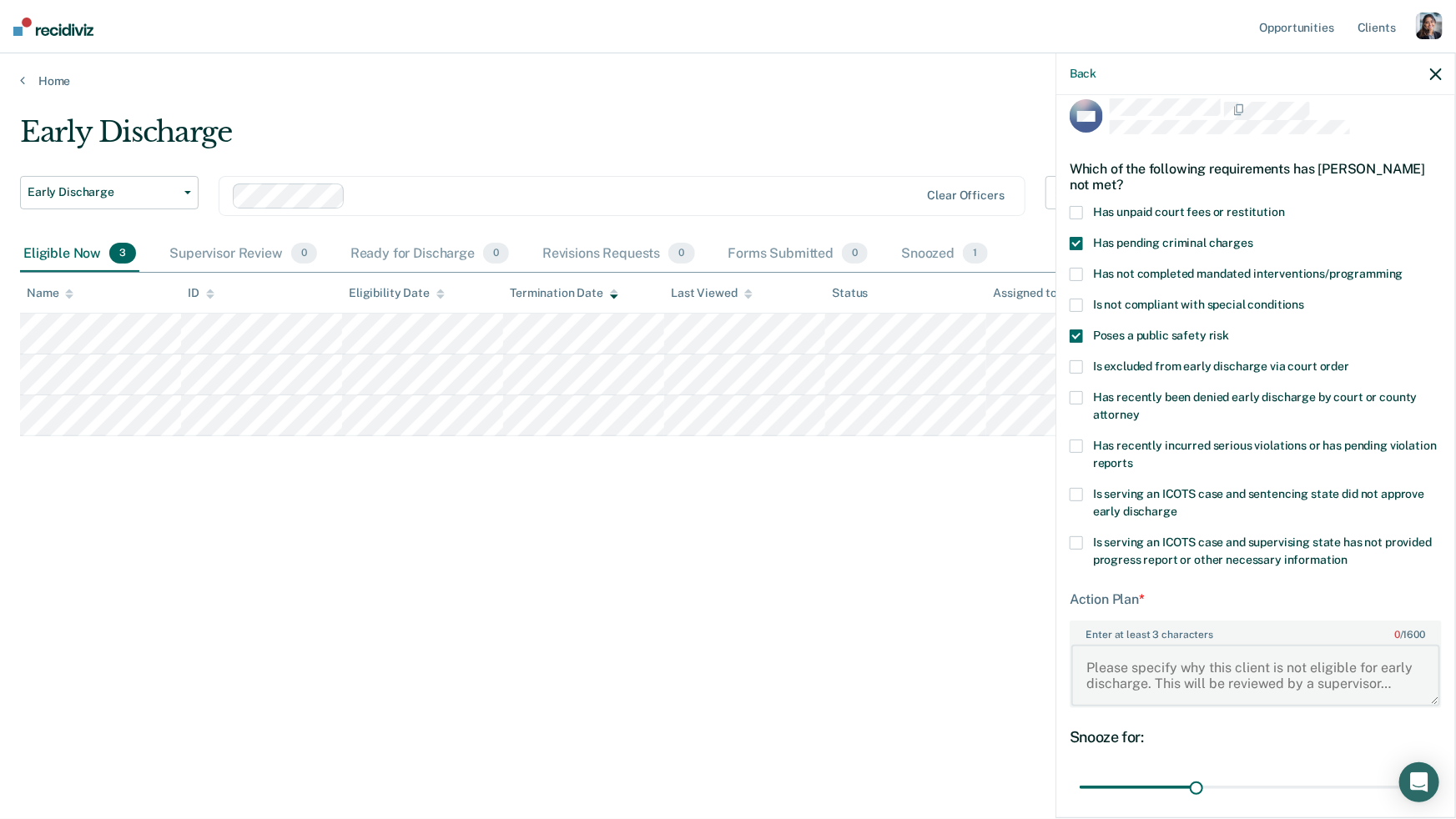 click on "Enter at least 3 characters 0  /  1600" at bounding box center (1256, 676) 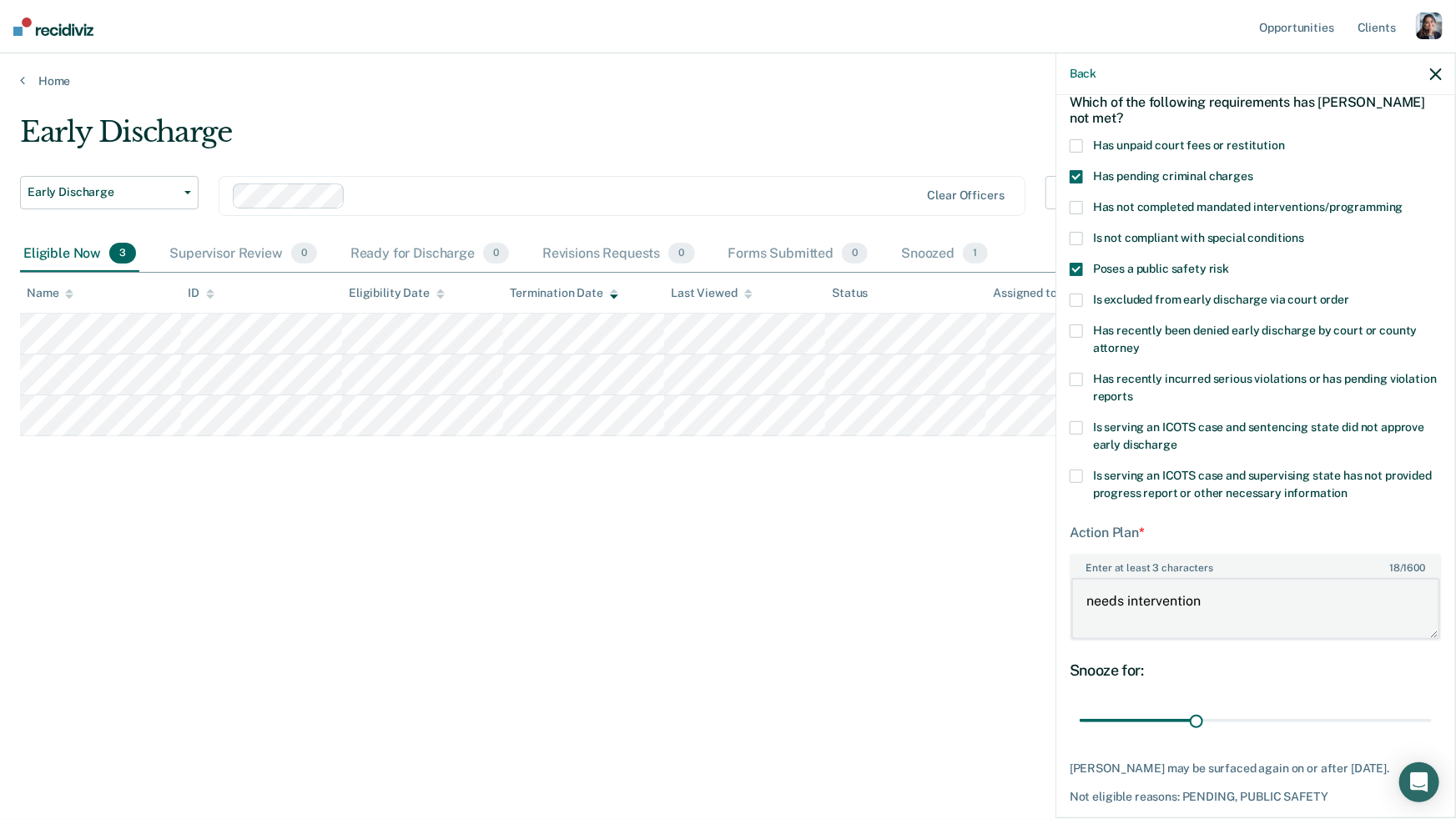 scroll, scrollTop: 123, scrollLeft: 0, axis: vertical 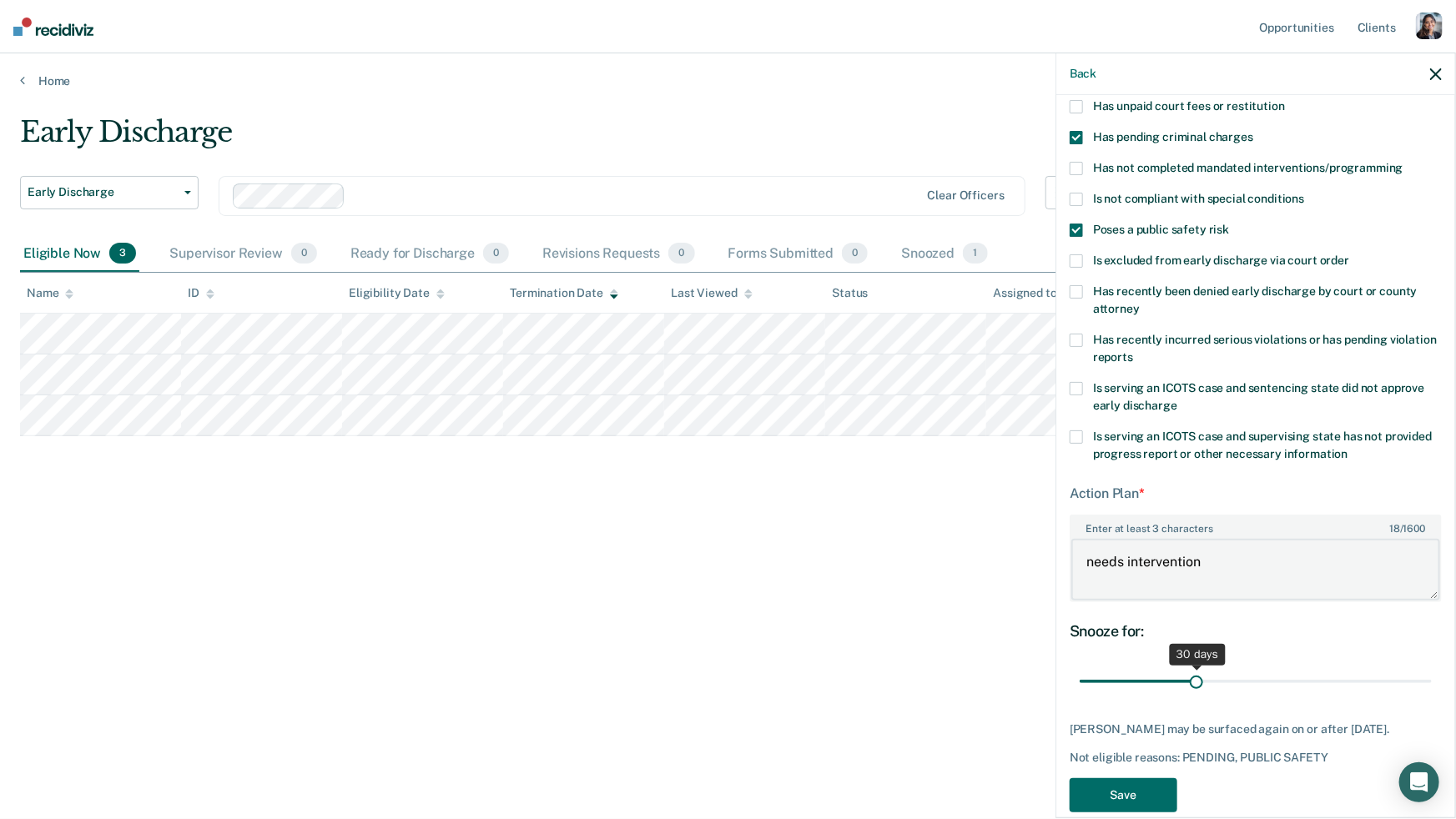 type on "needs intervention" 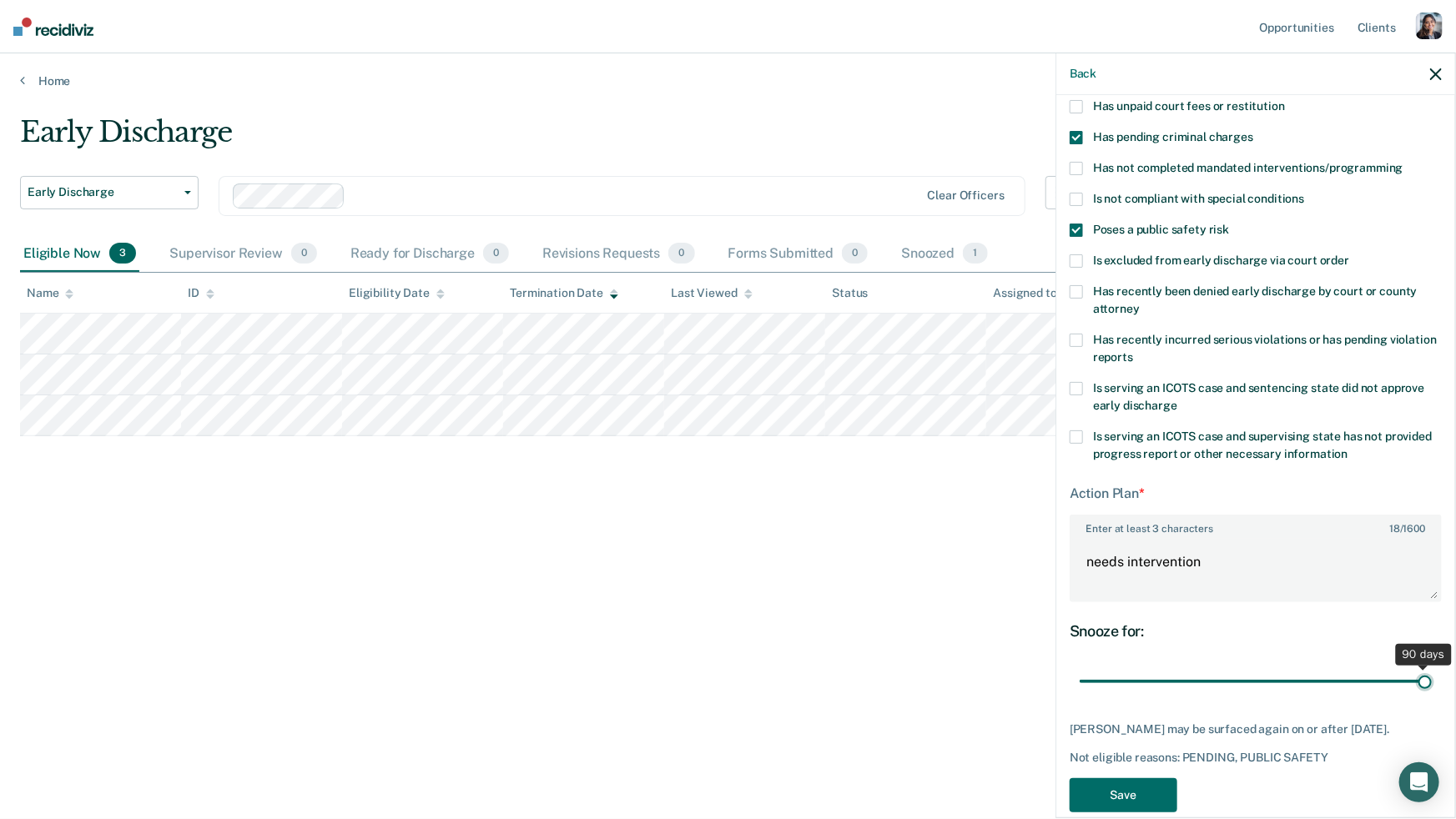 drag, startPoint x: 1197, startPoint y: 674, endPoint x: 1437, endPoint y: 661, distance: 240.35183 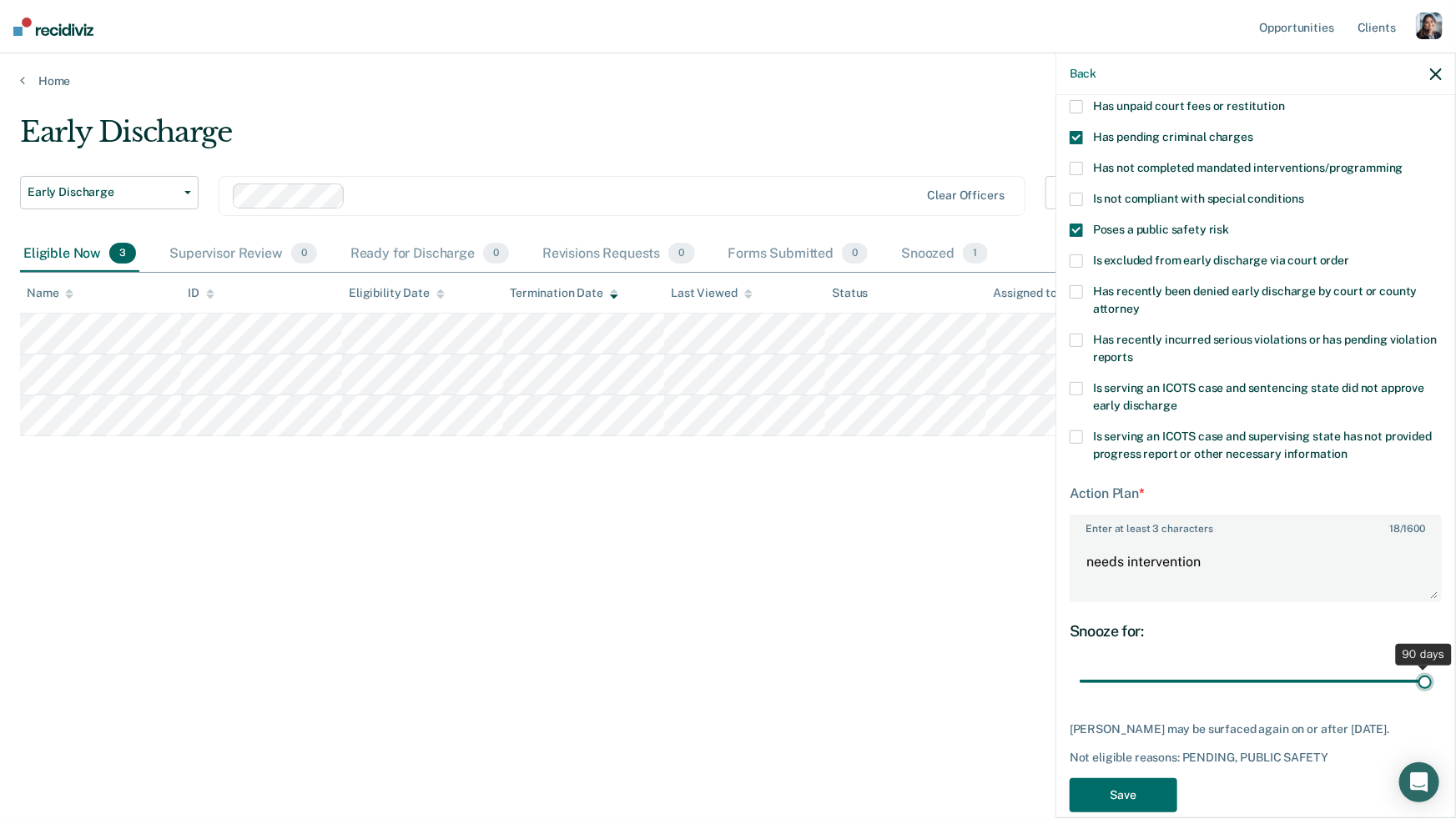 type on "90" 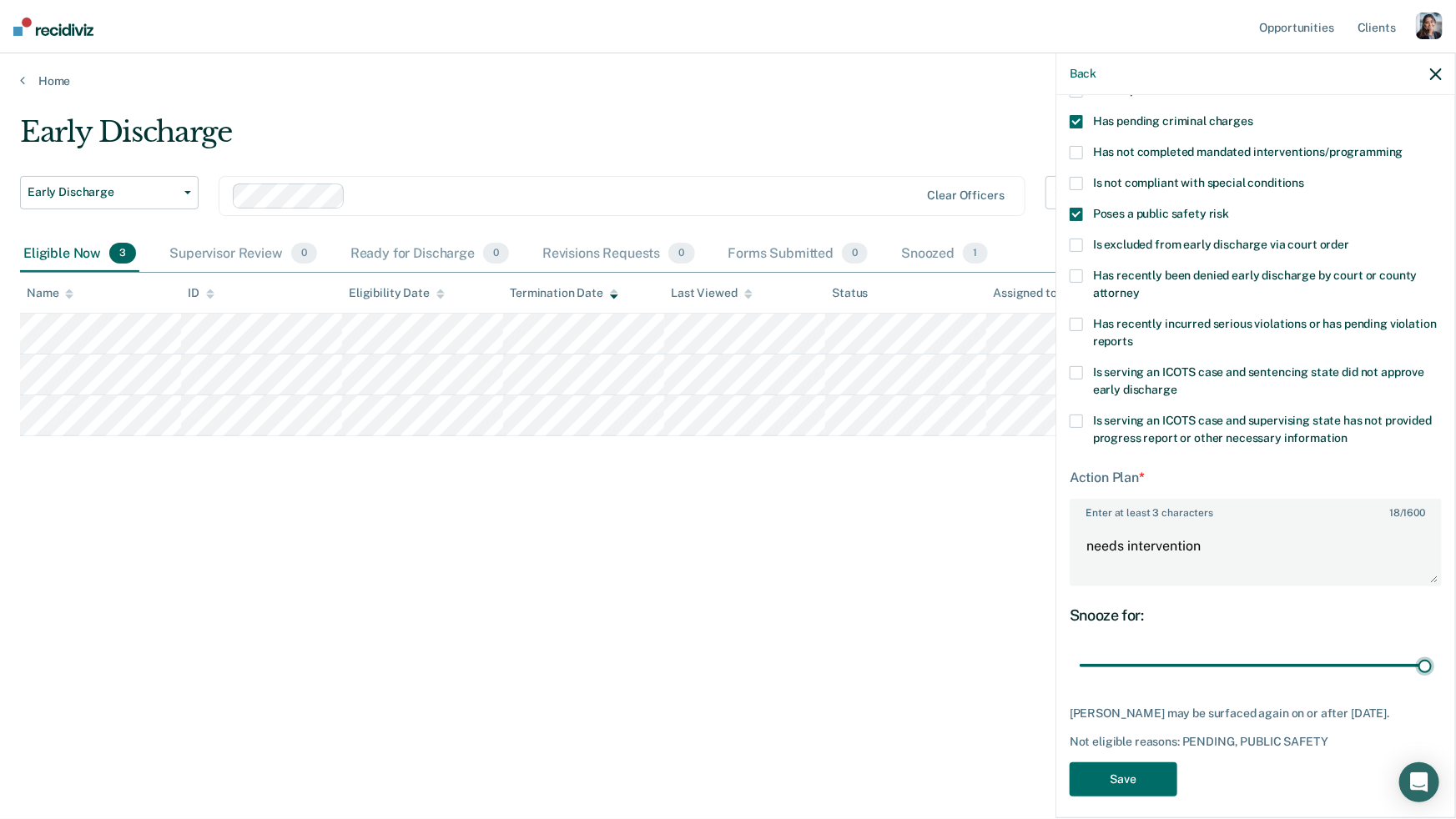 scroll, scrollTop: 143, scrollLeft: 0, axis: vertical 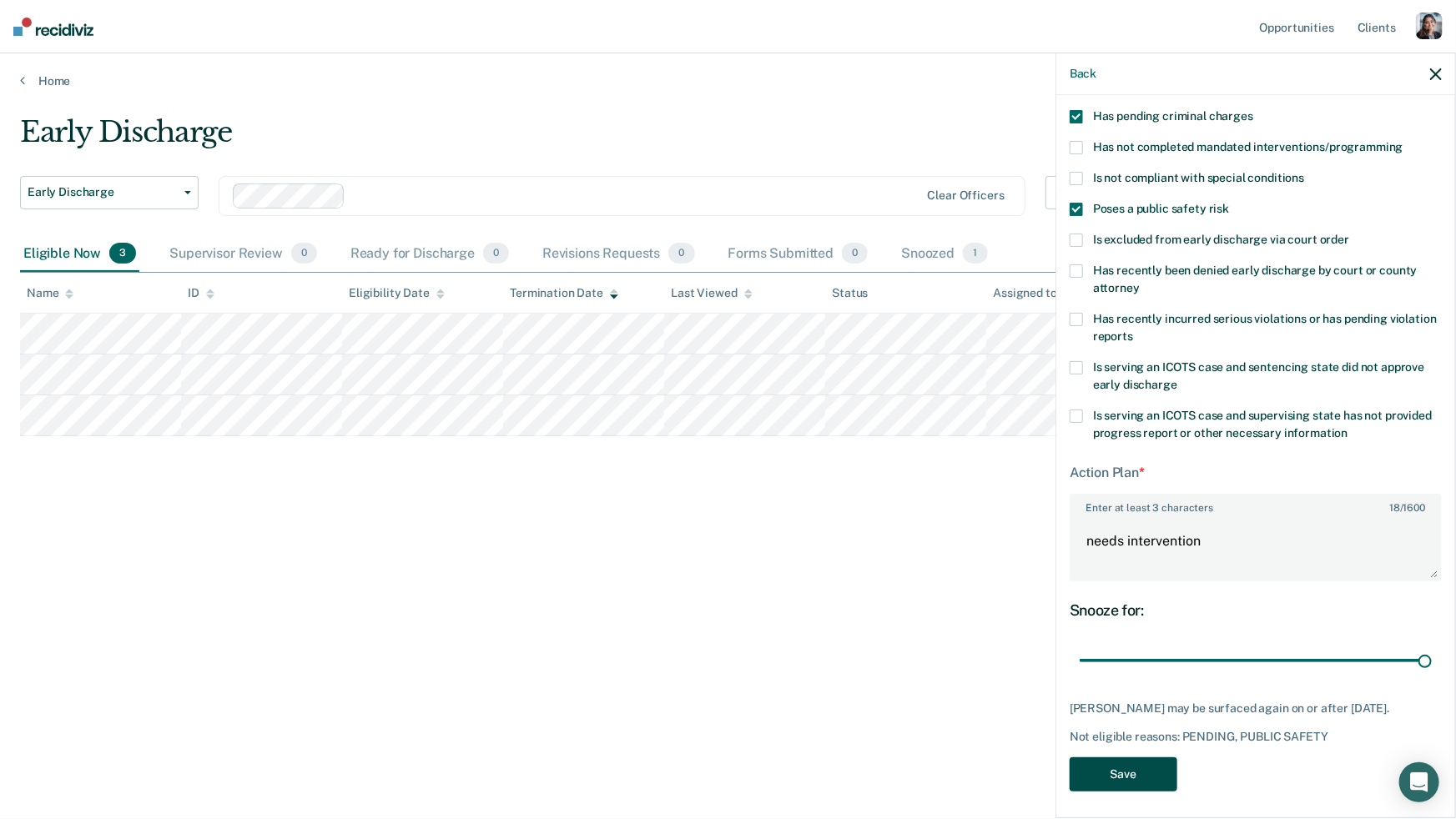 click on "Save" at bounding box center [1123, 774] 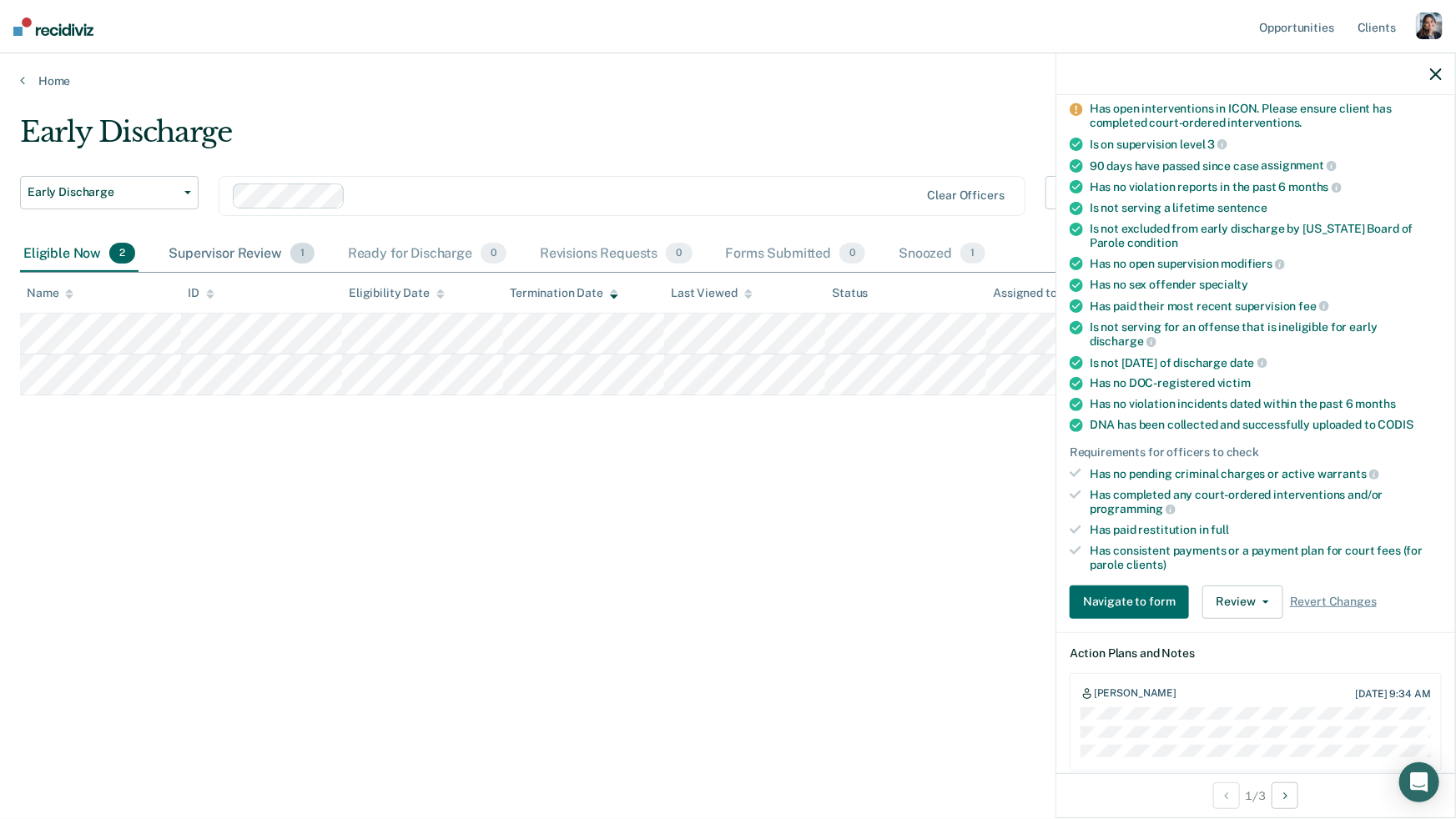 click on "1" at bounding box center (302, 254) 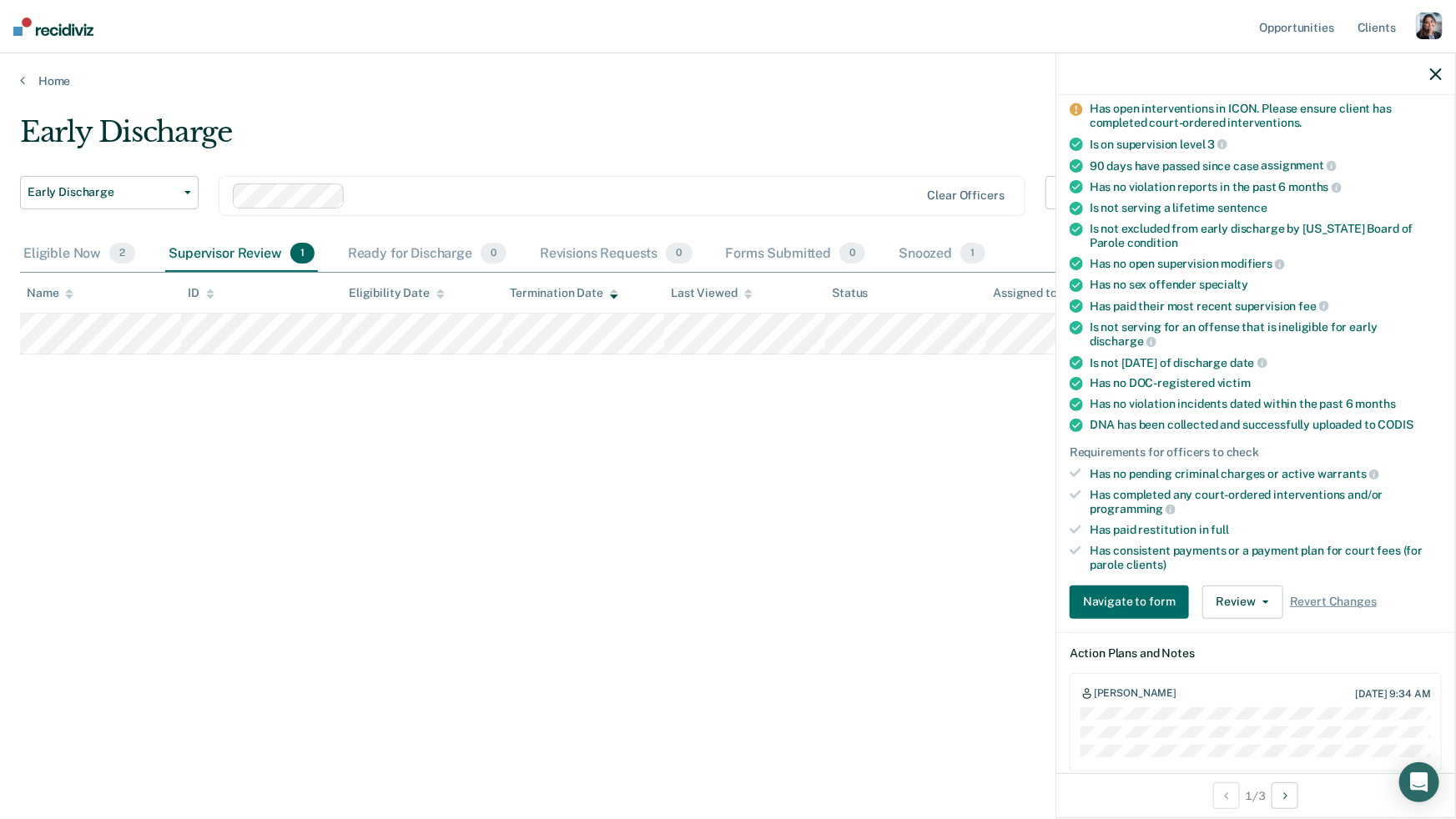 click 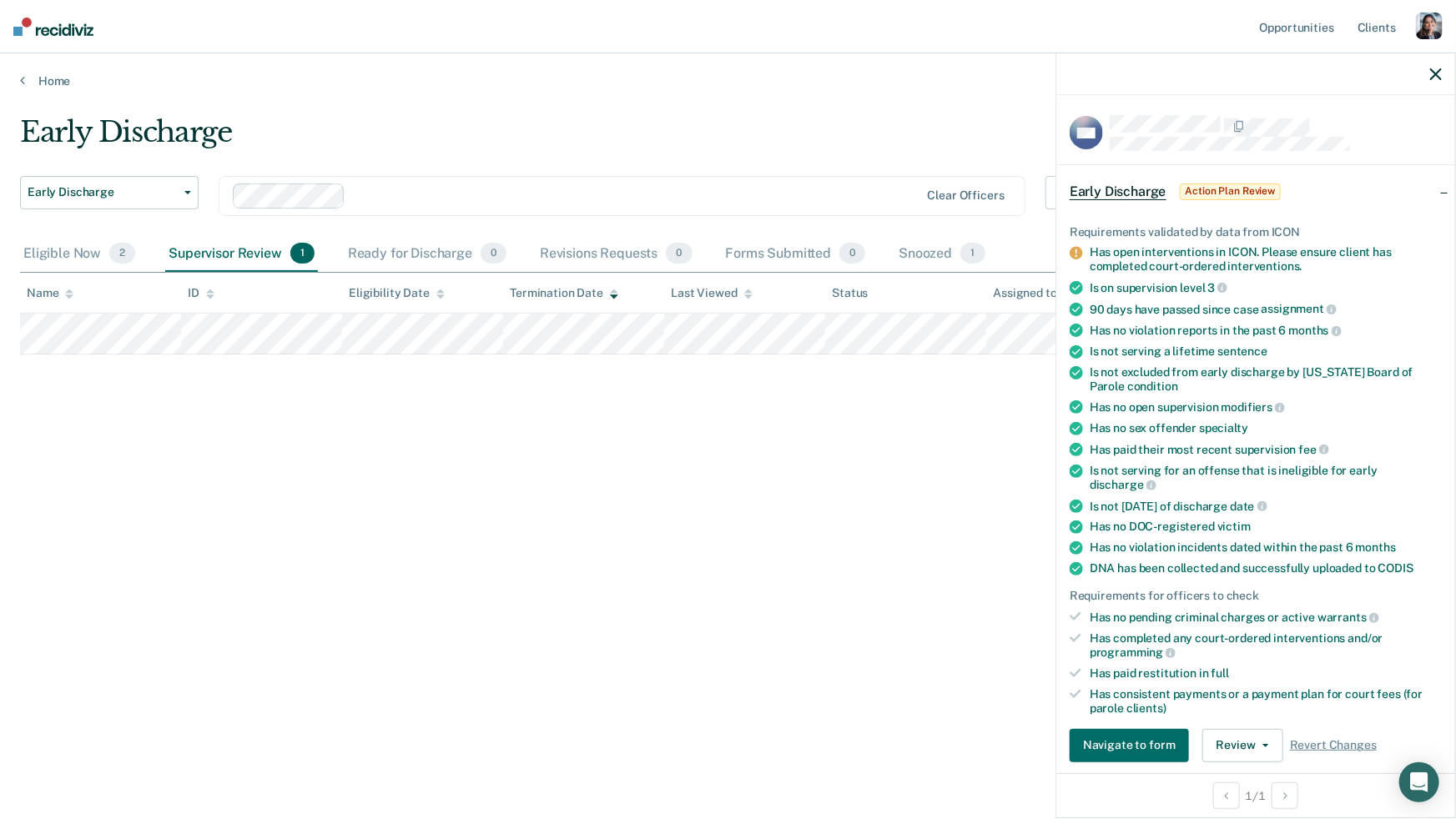 scroll, scrollTop: 67, scrollLeft: 0, axis: vertical 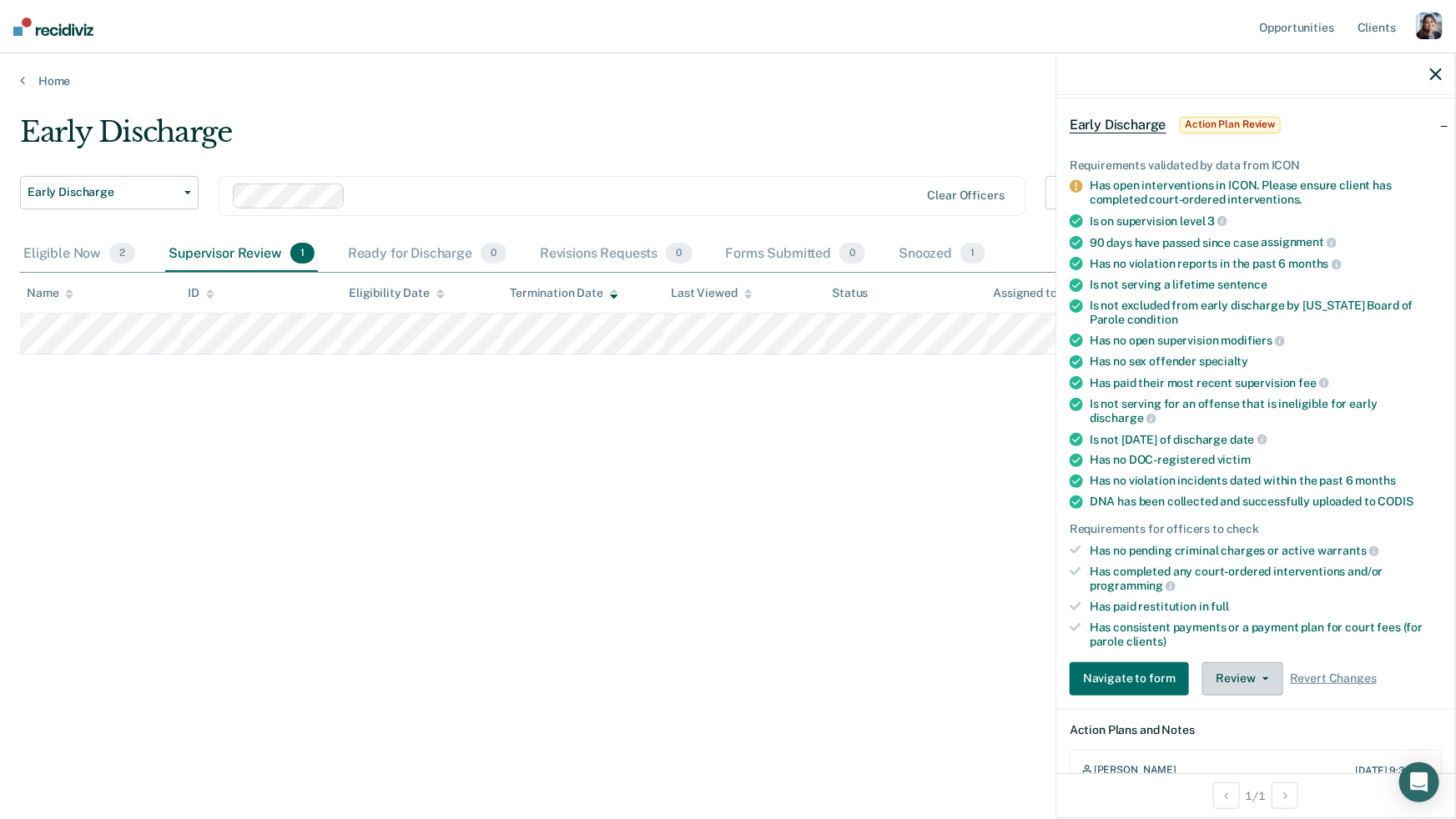 click on "Review" at bounding box center (1242, 679) 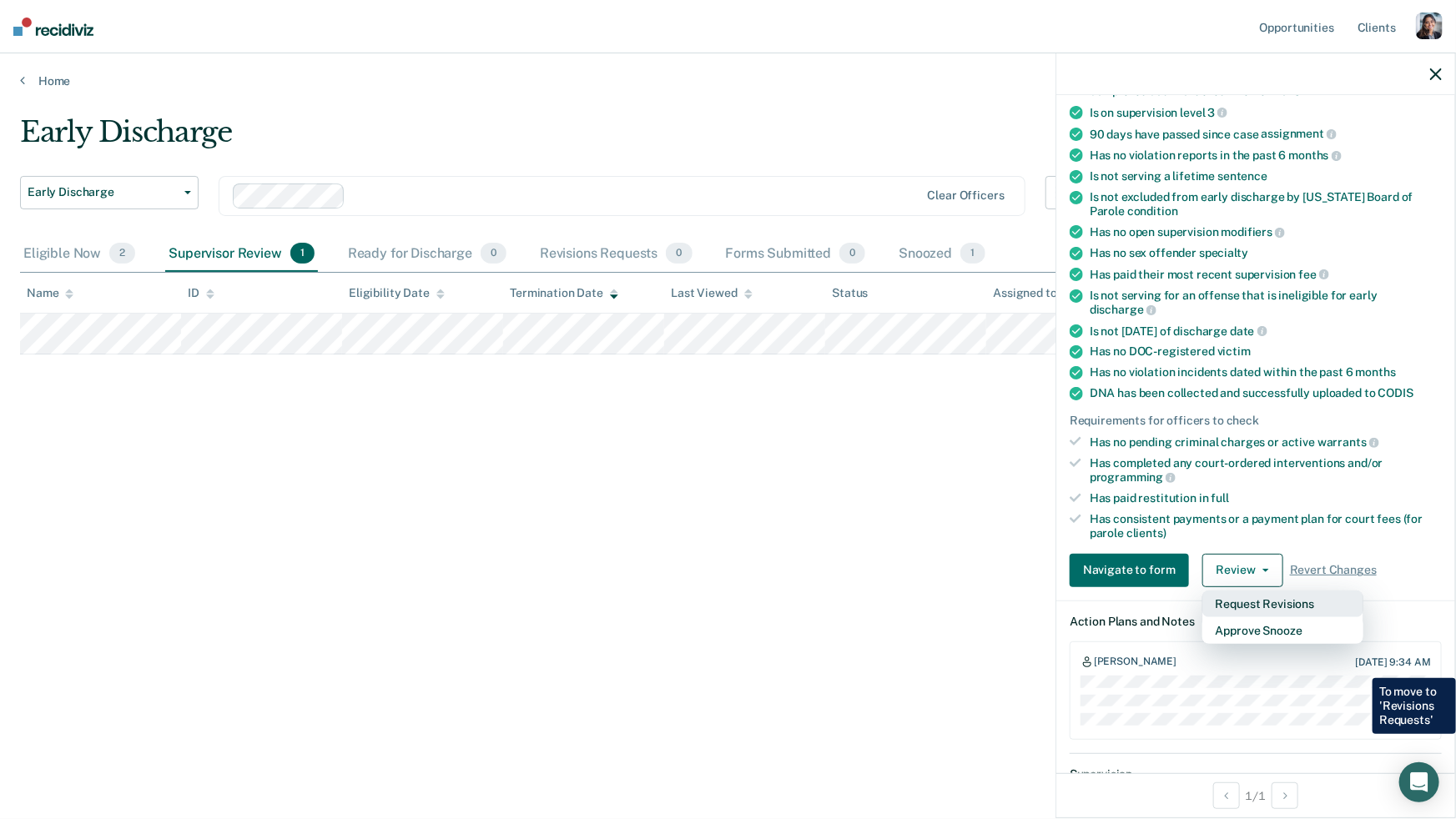 scroll, scrollTop: 192, scrollLeft: 0, axis: vertical 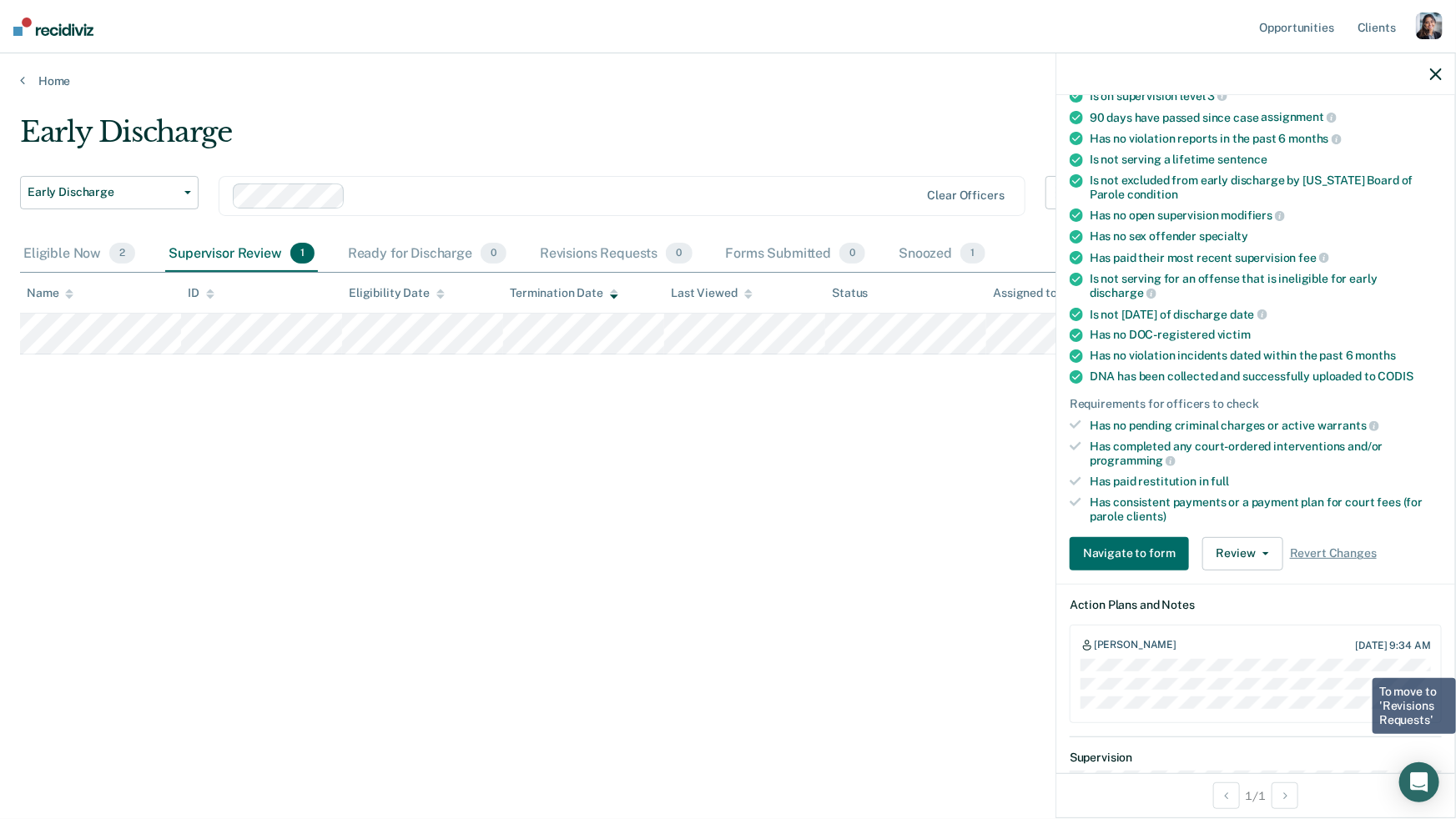 click on "Kirtana Choragudi Jul 7, 2025 9:34 AM" at bounding box center [1256, 673] 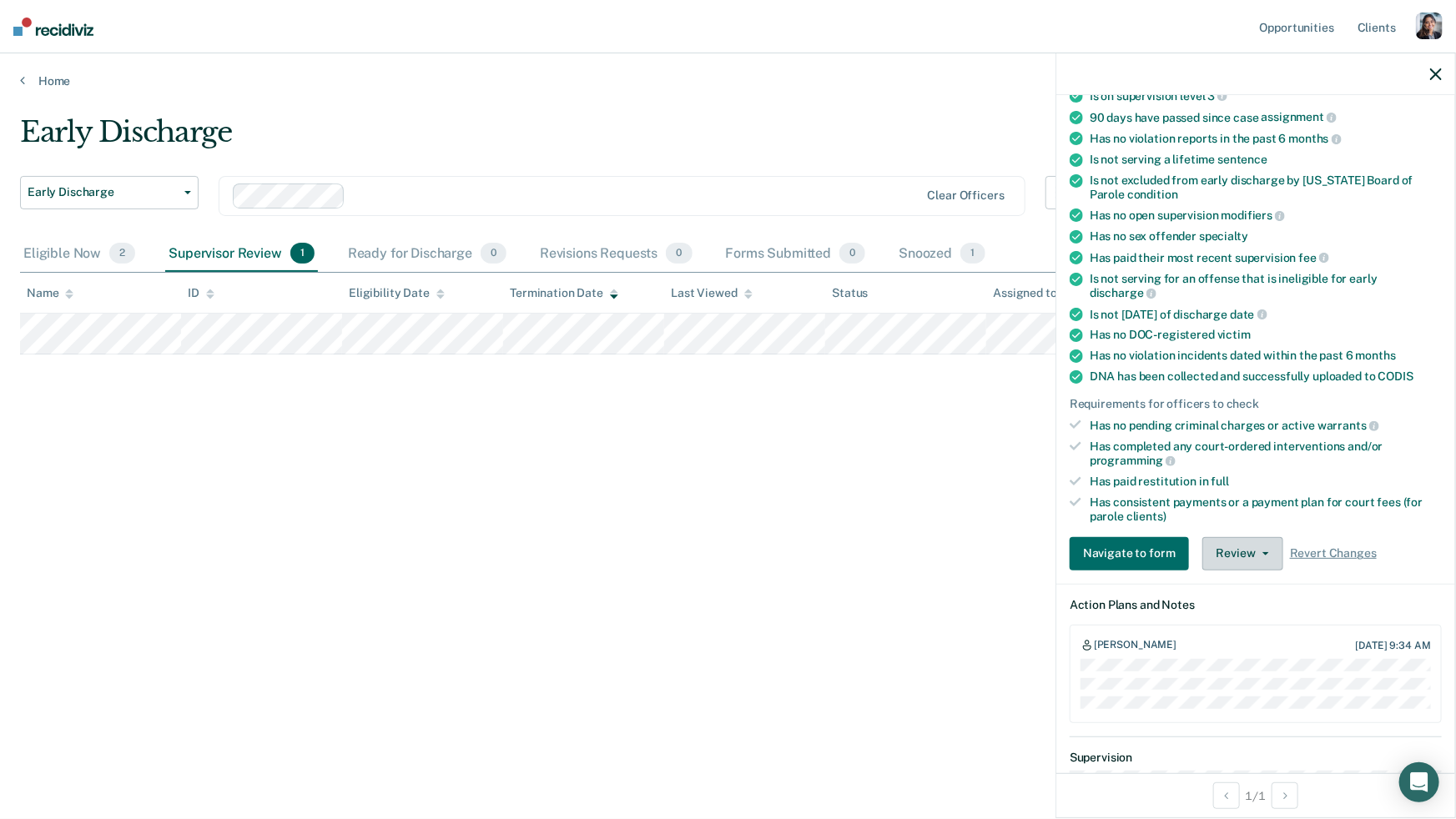 click on "Review" at bounding box center (1242, 554) 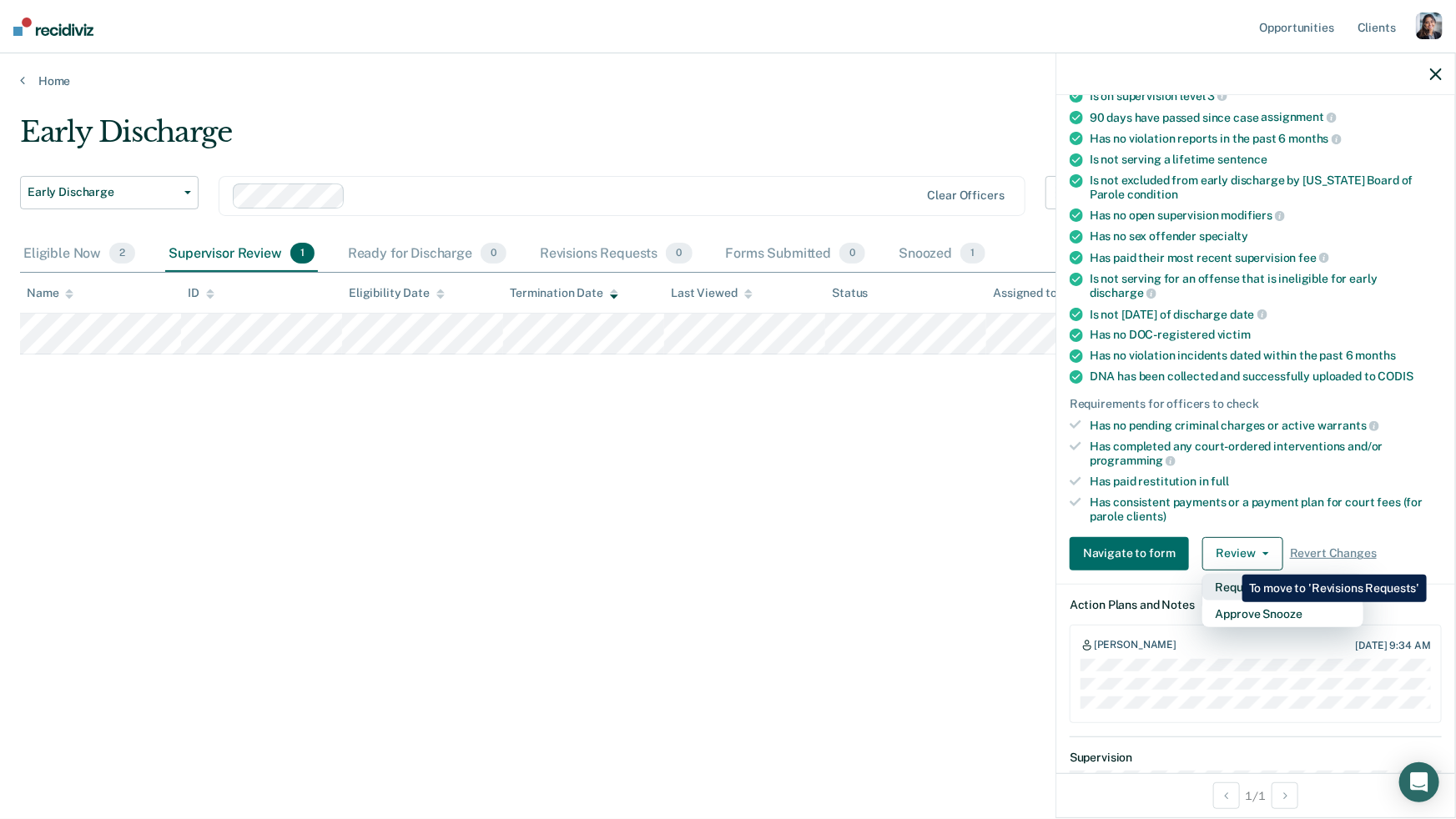 click on "Request Revisions" at bounding box center [1282, 587] 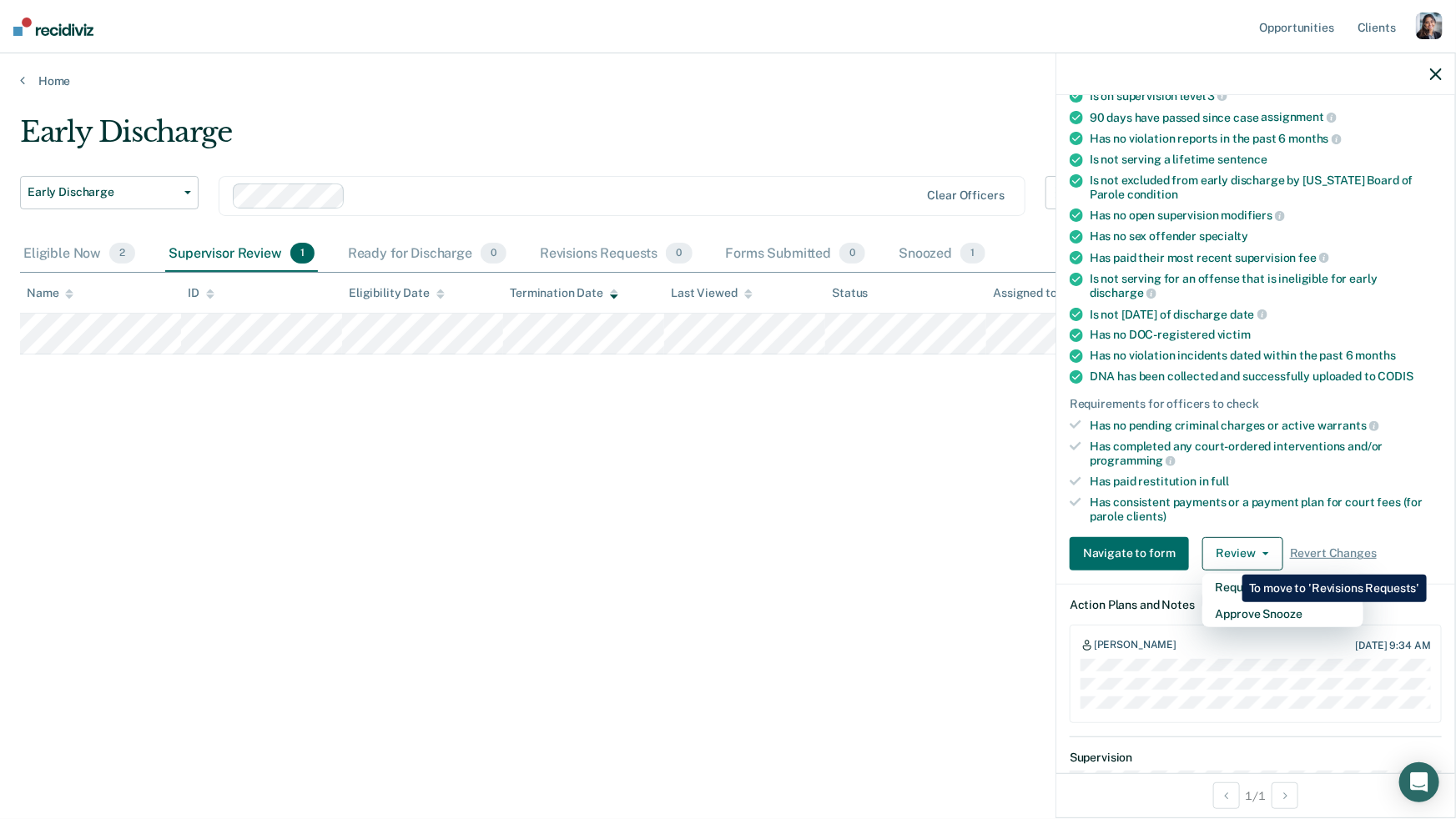 scroll, scrollTop: 142, scrollLeft: 0, axis: vertical 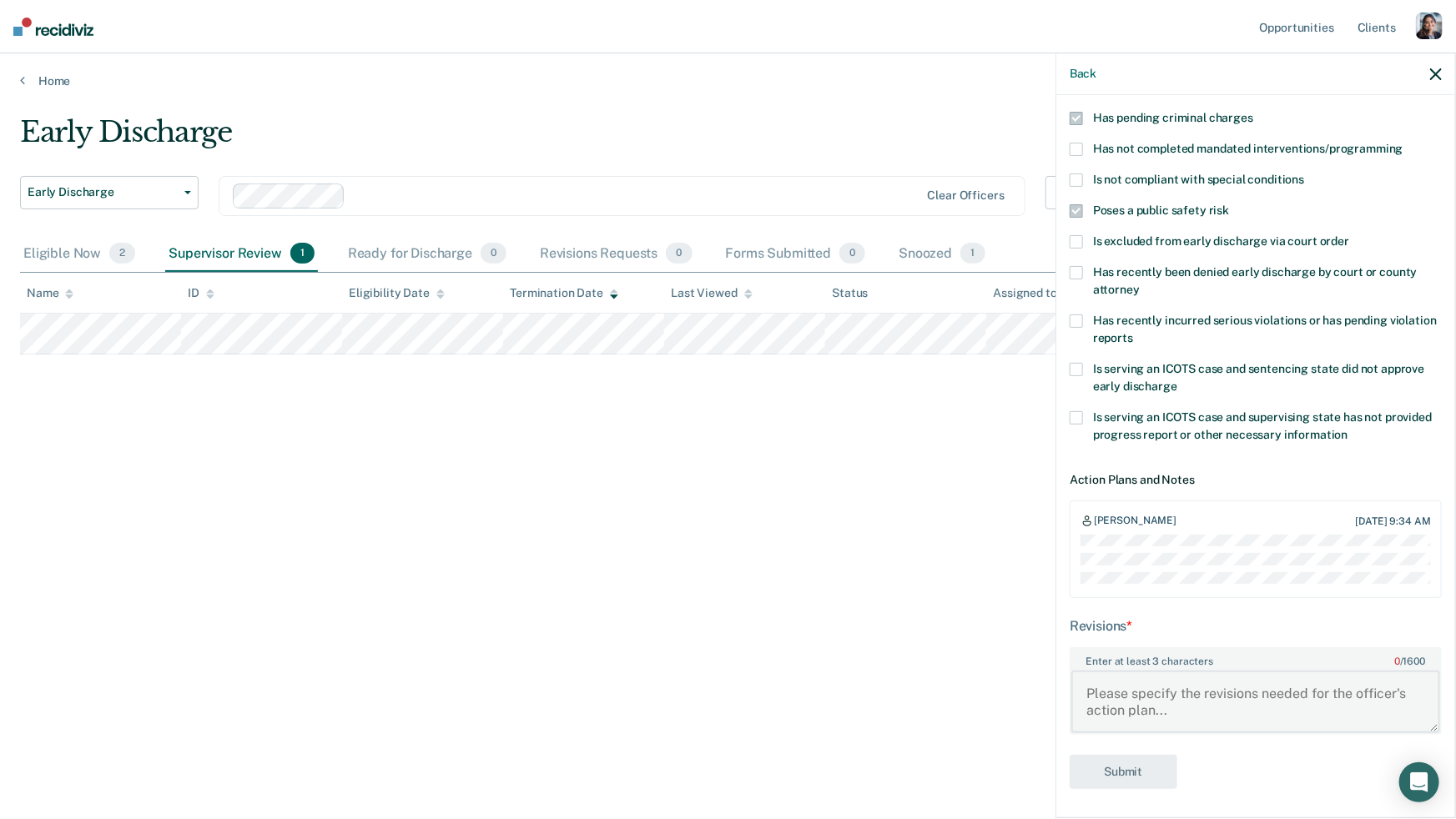 click on "Enter at least 3 characters 0  /  1600" at bounding box center (1256, 701) 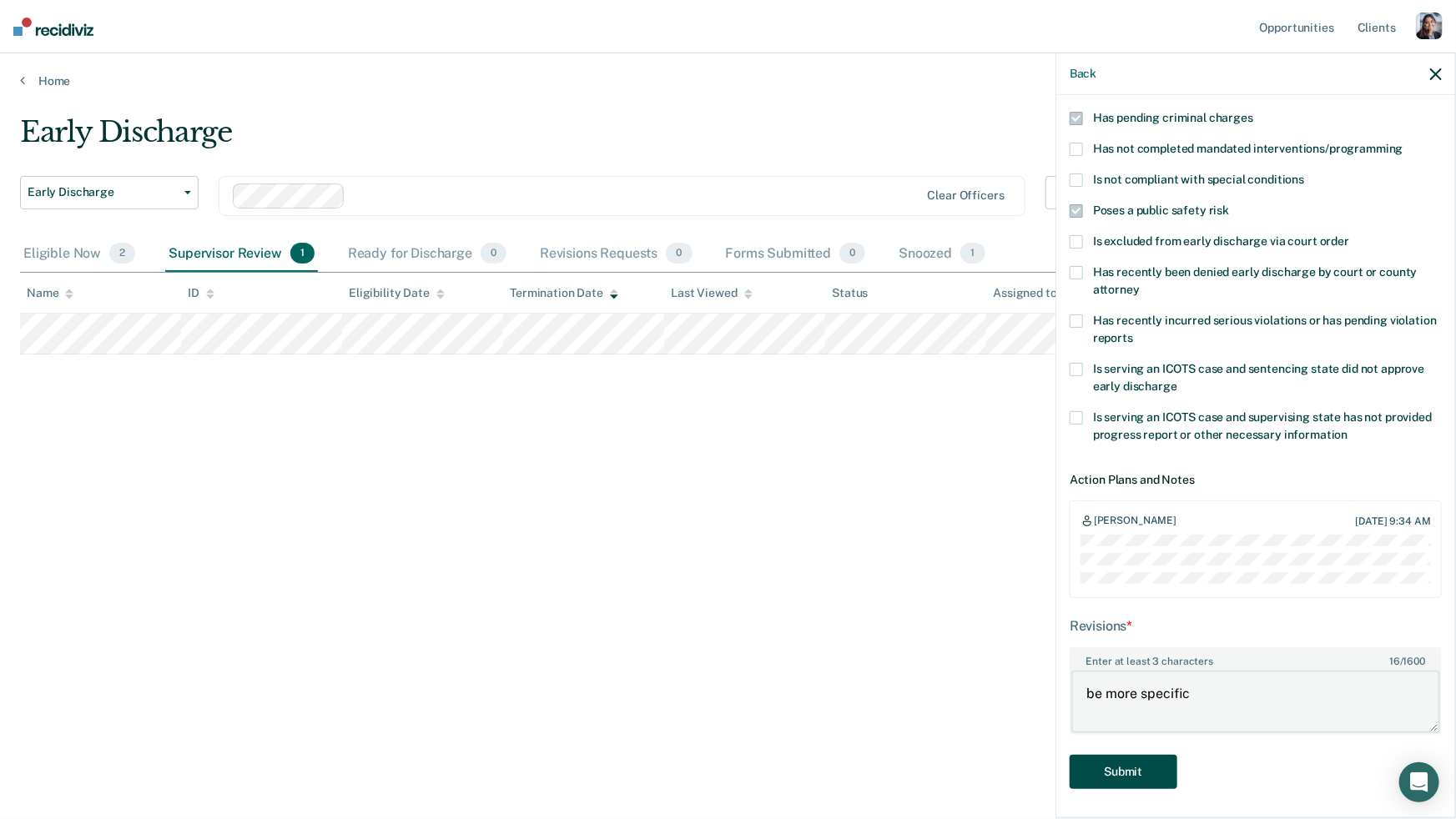 type on "be more specific" 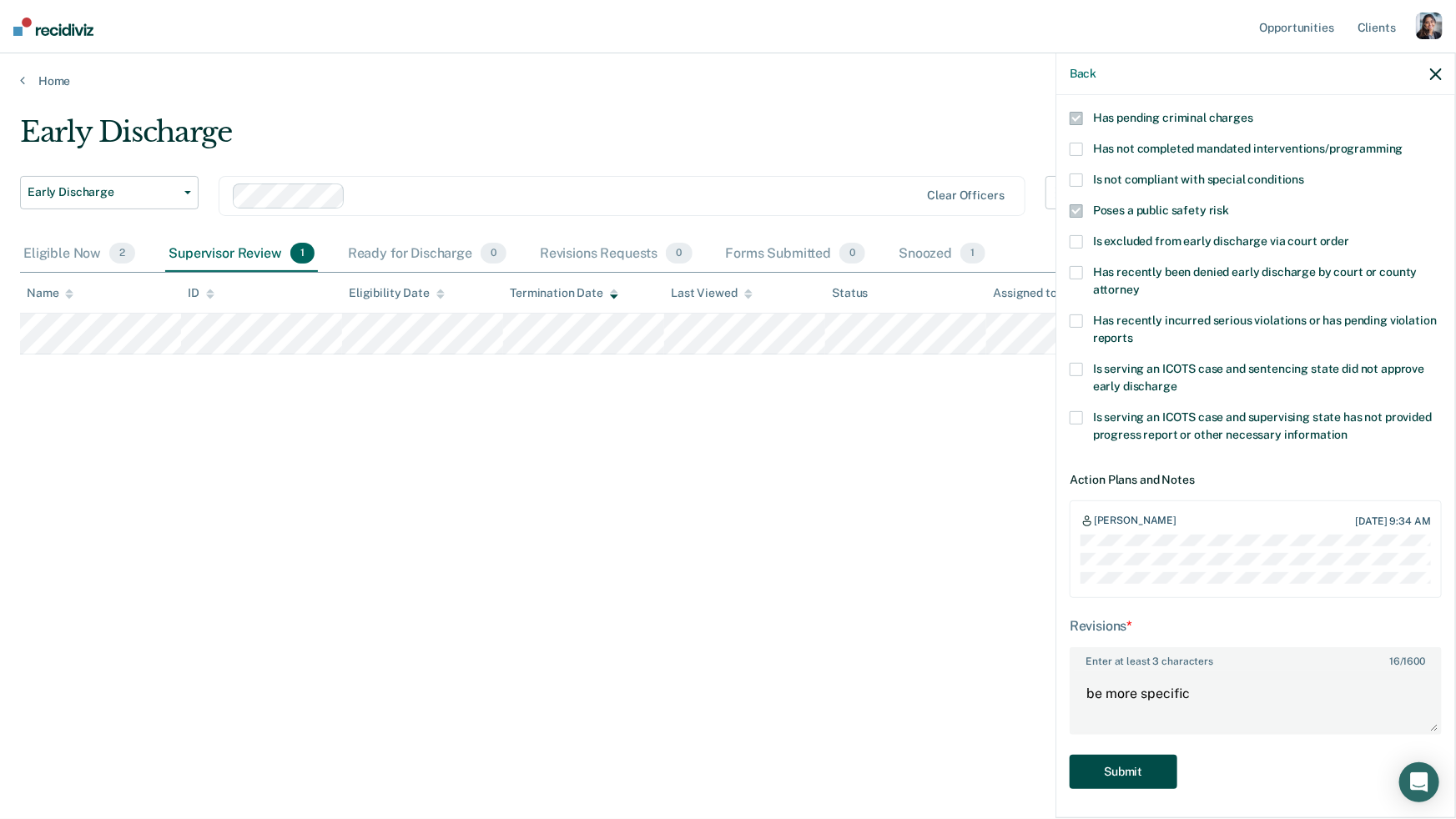 click on "Submit" at bounding box center [1123, 771] 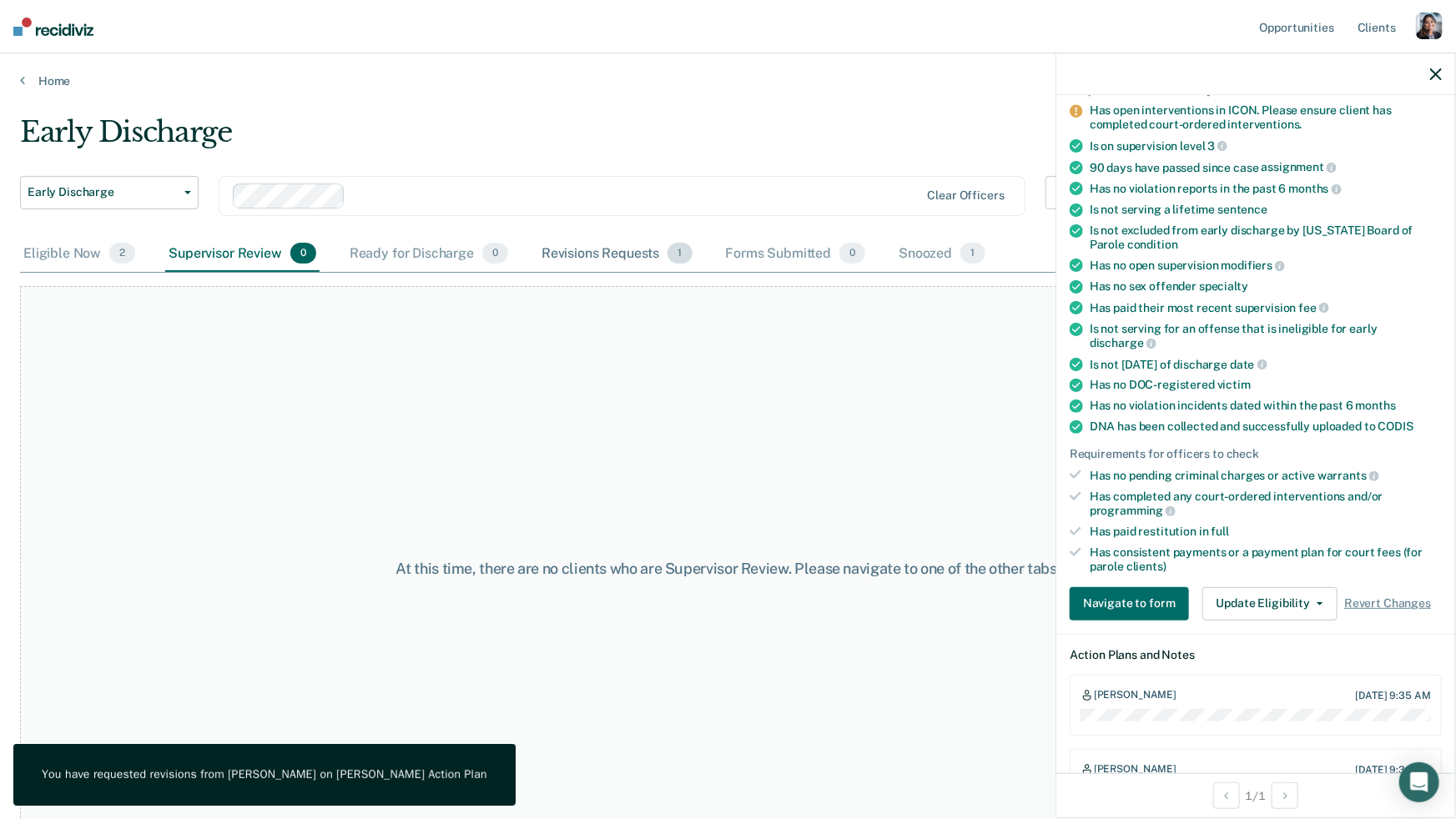 click on "Revisions Requests 1" at bounding box center (617, 254) 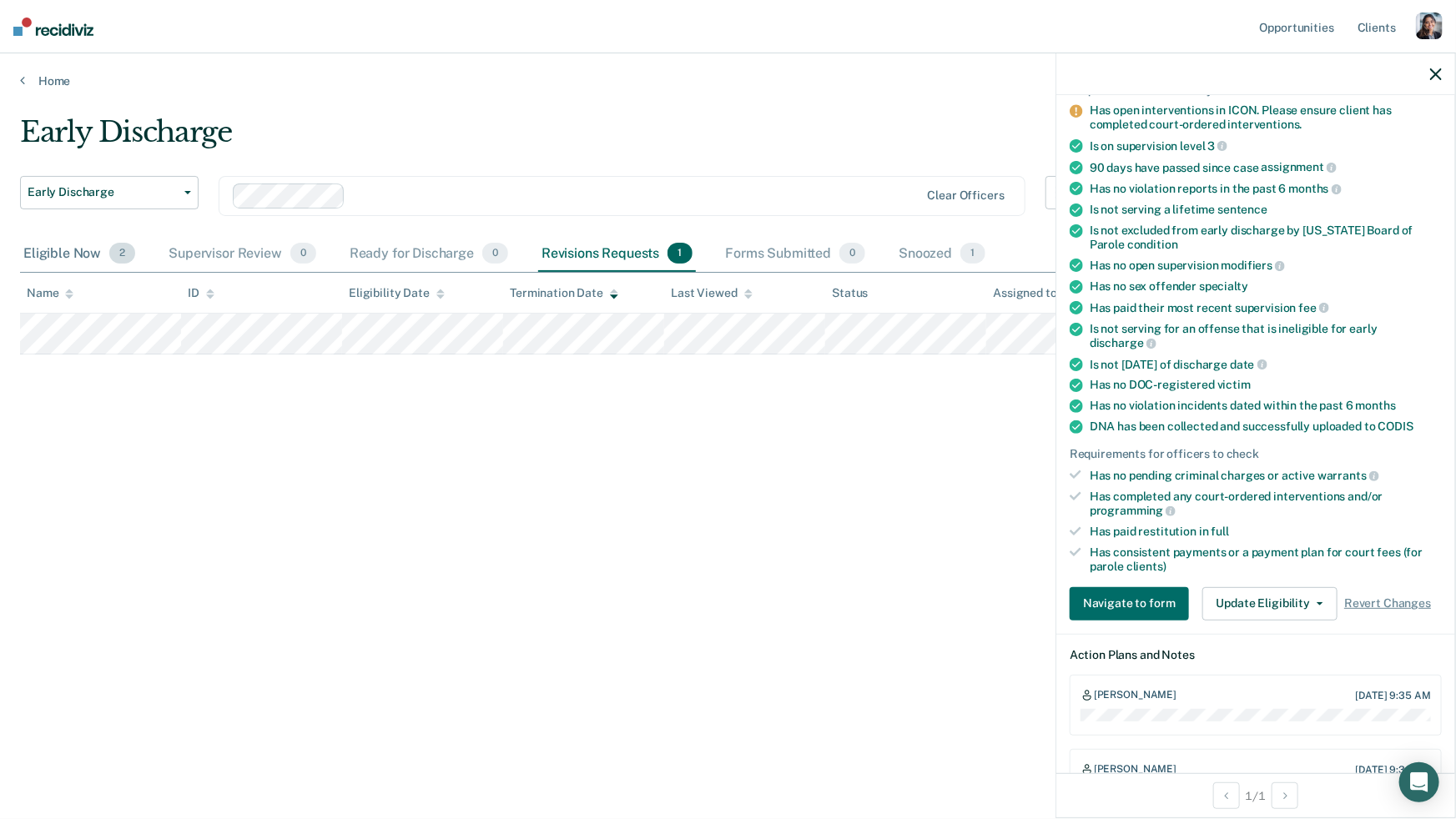 click on "Eligible Now 2" at bounding box center (79, 254) 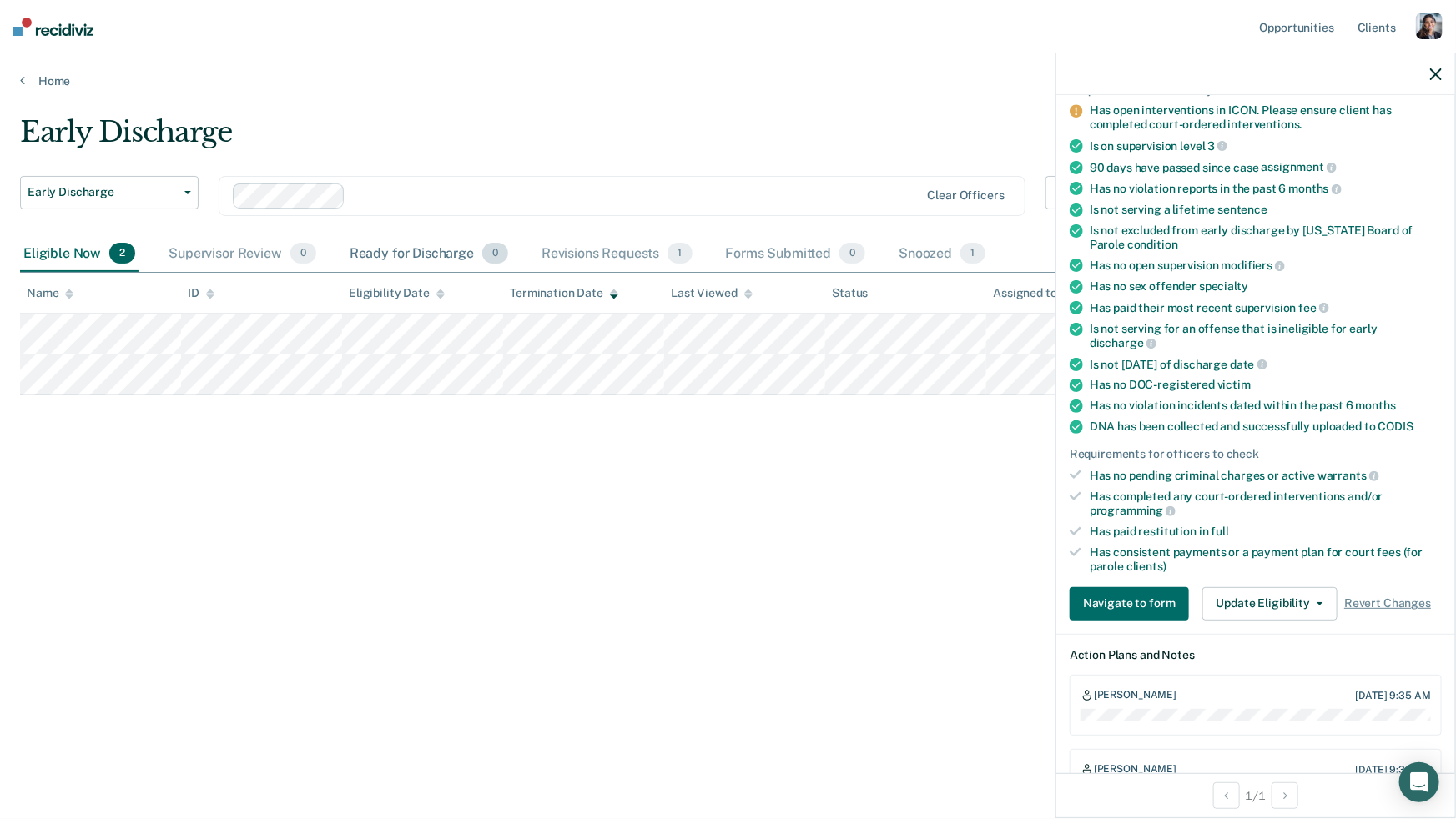 click on "Ready for Discharge 0" at bounding box center (429, 254) 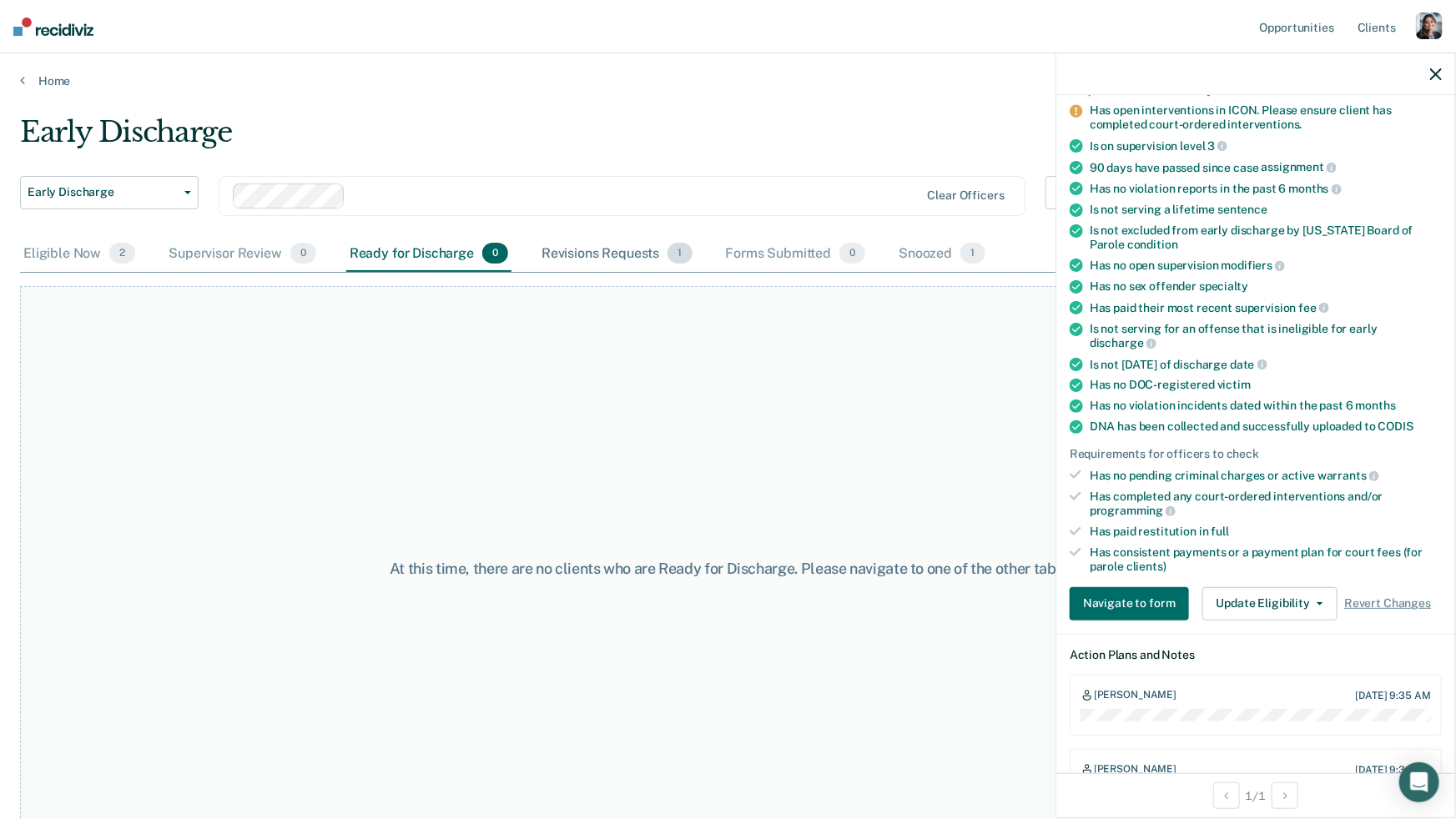 click on "Revisions Requests 1" at bounding box center [617, 254] 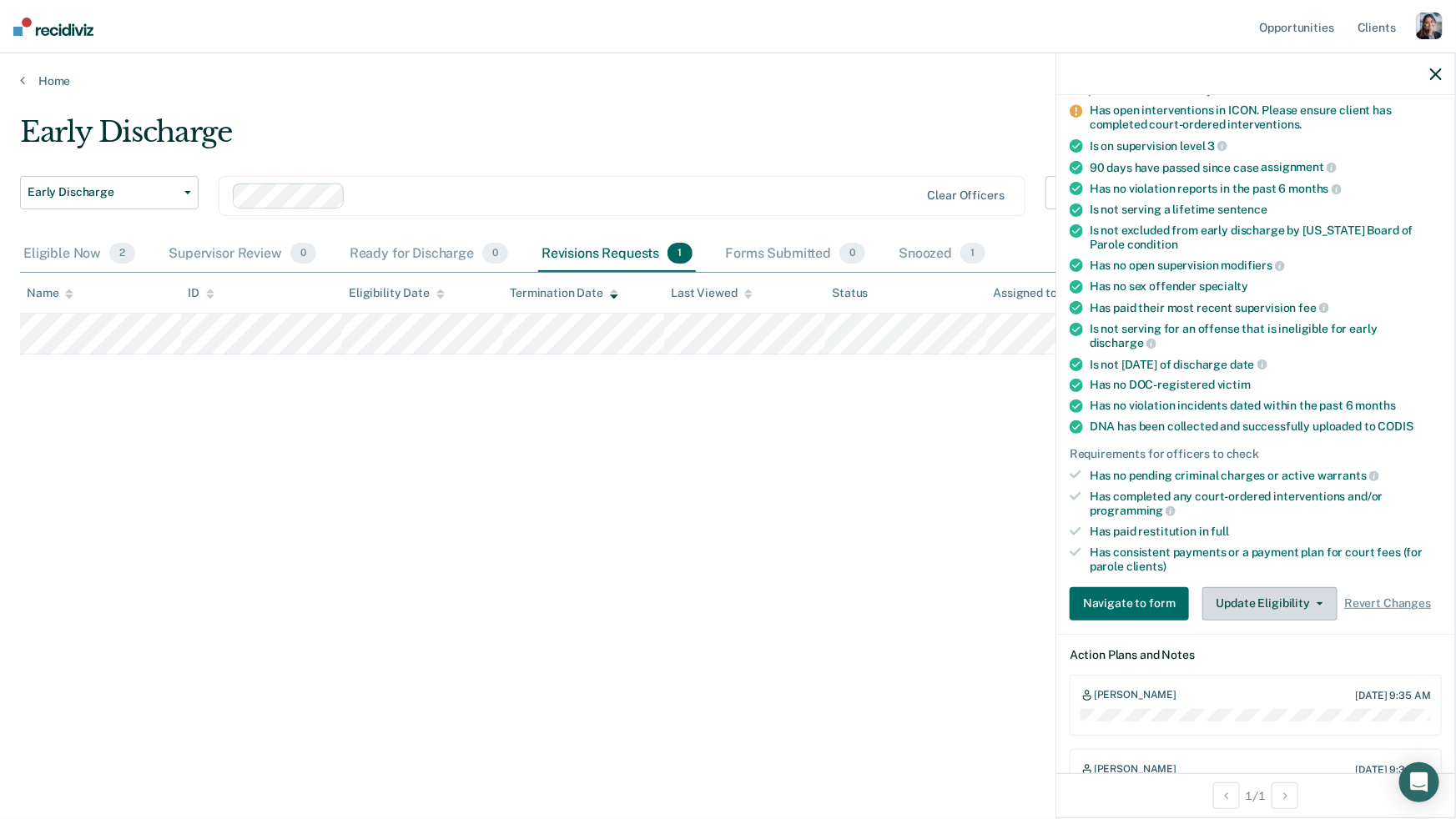 click on "Update Eligibility" at bounding box center [1270, 604] 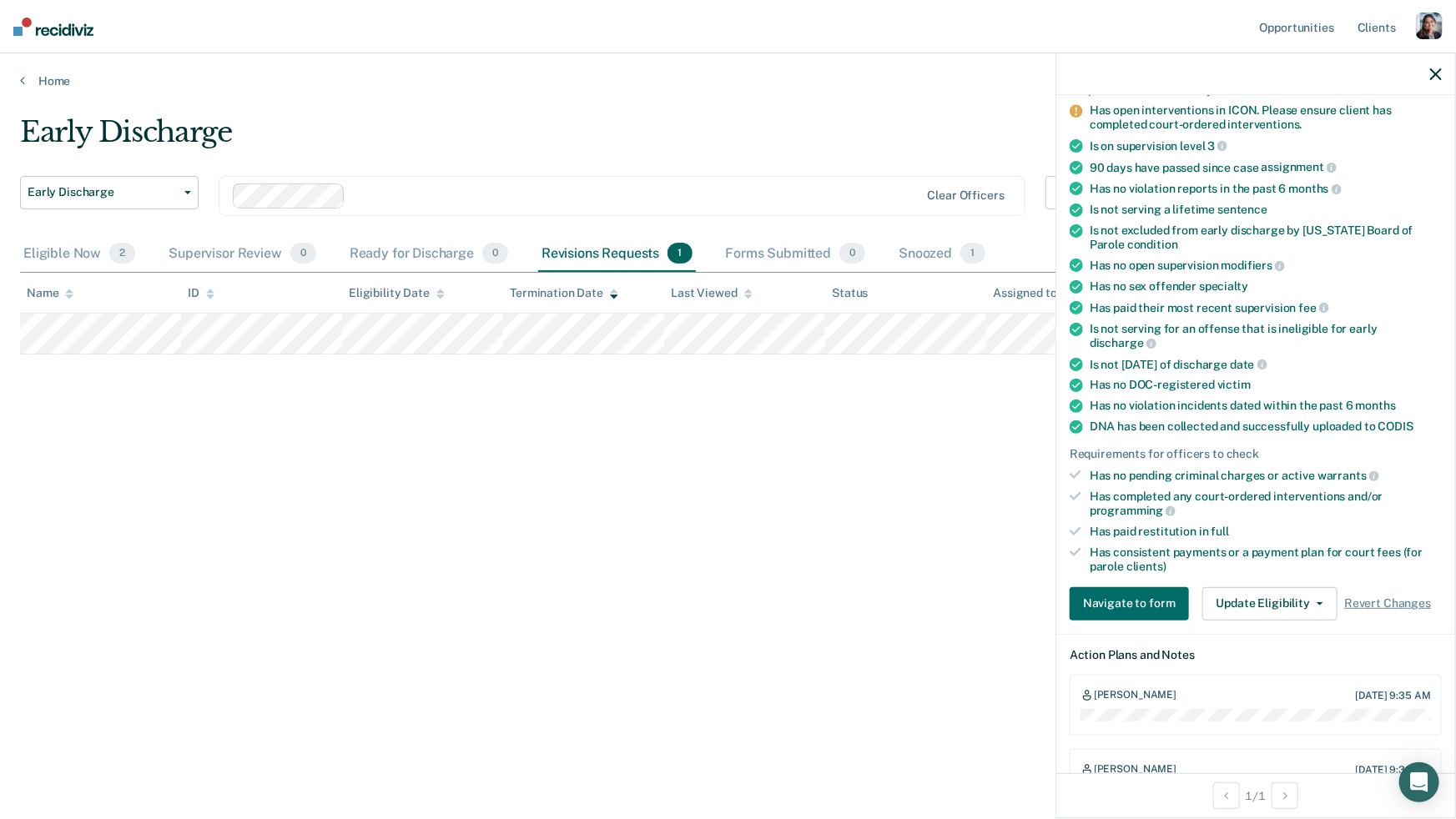 click on "Has consistent payments or a payment plan for court fees (for parole   clients)" at bounding box center (1266, 560) 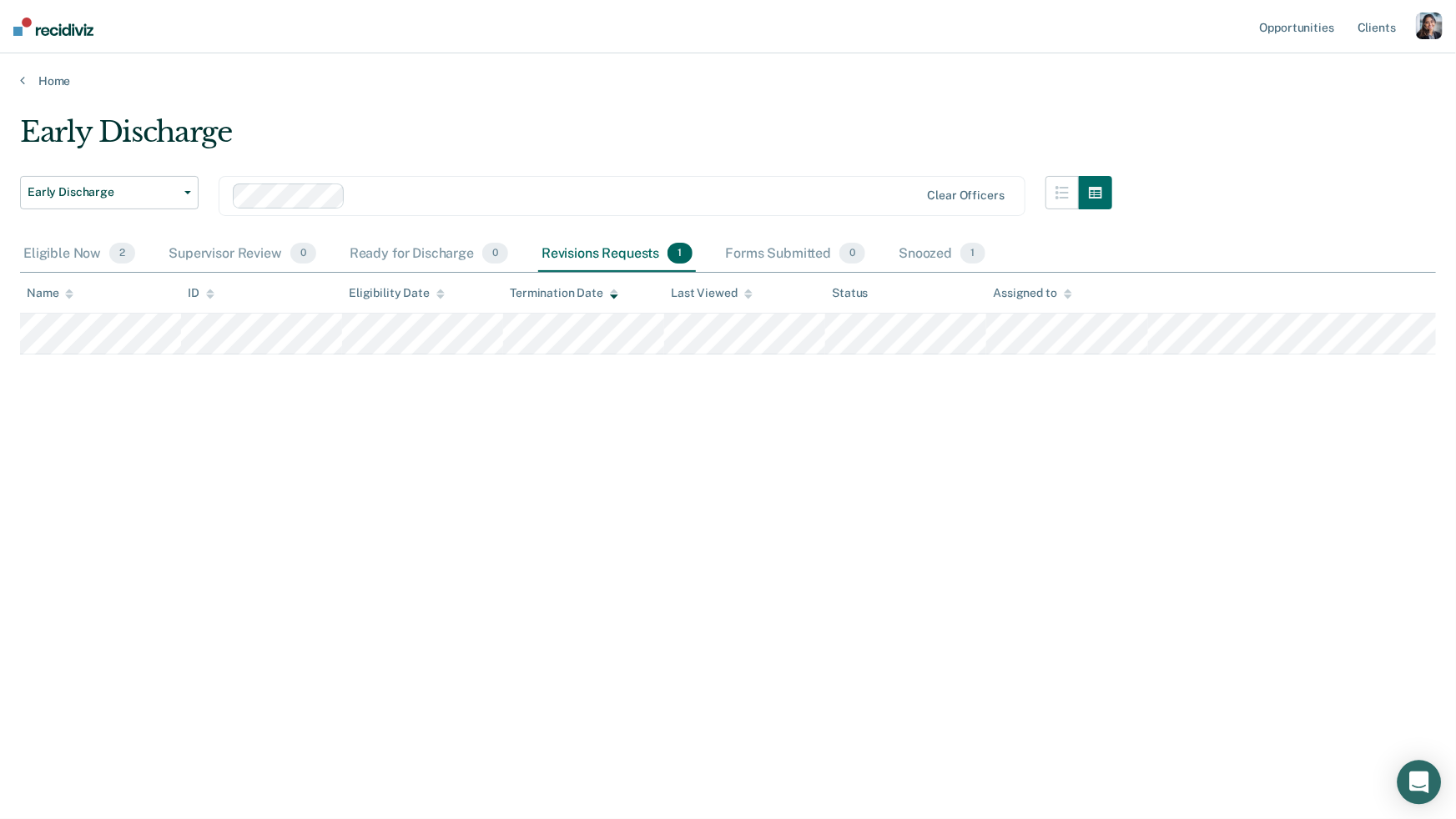 click 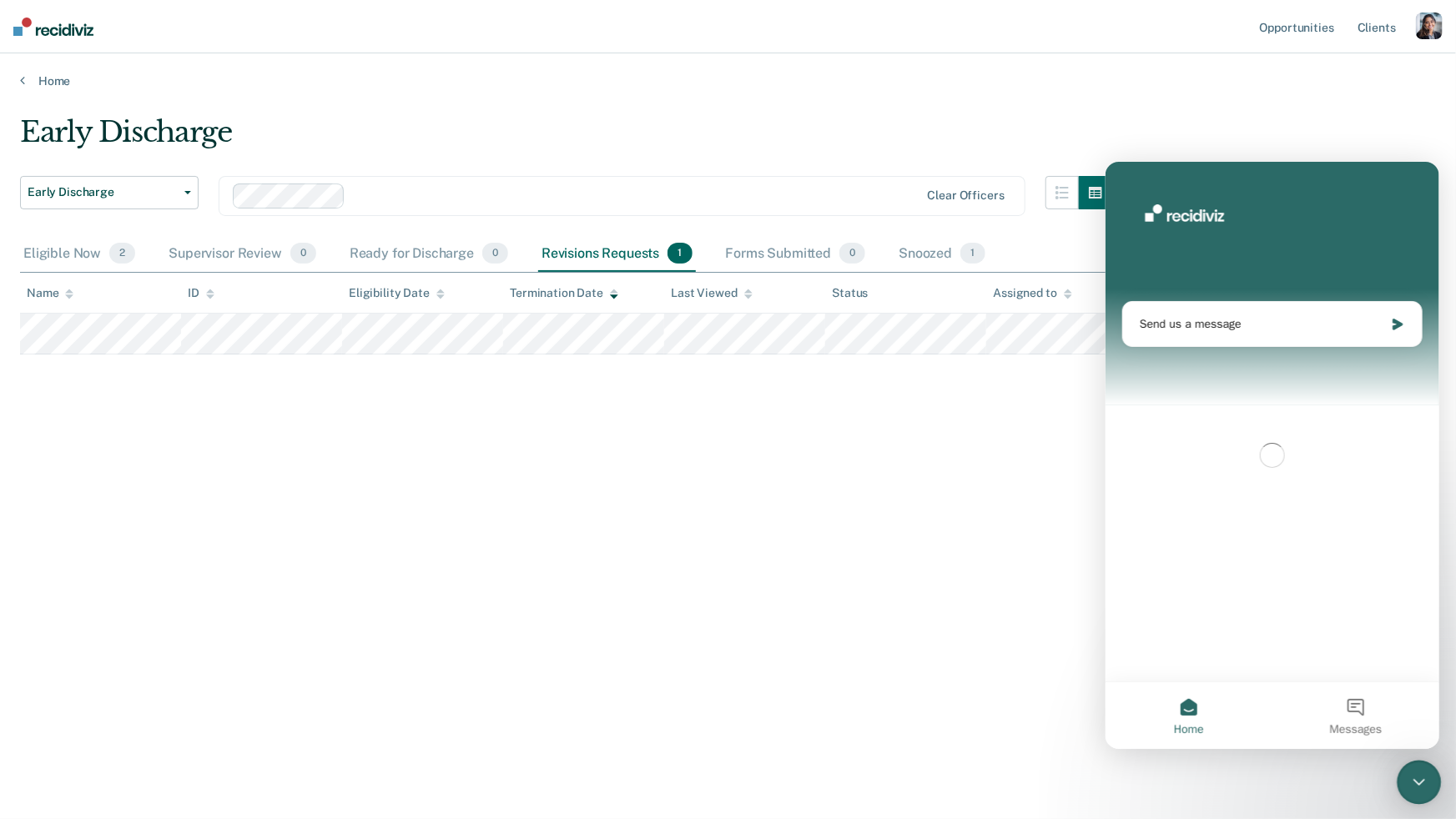 scroll, scrollTop: 0, scrollLeft: 0, axis: both 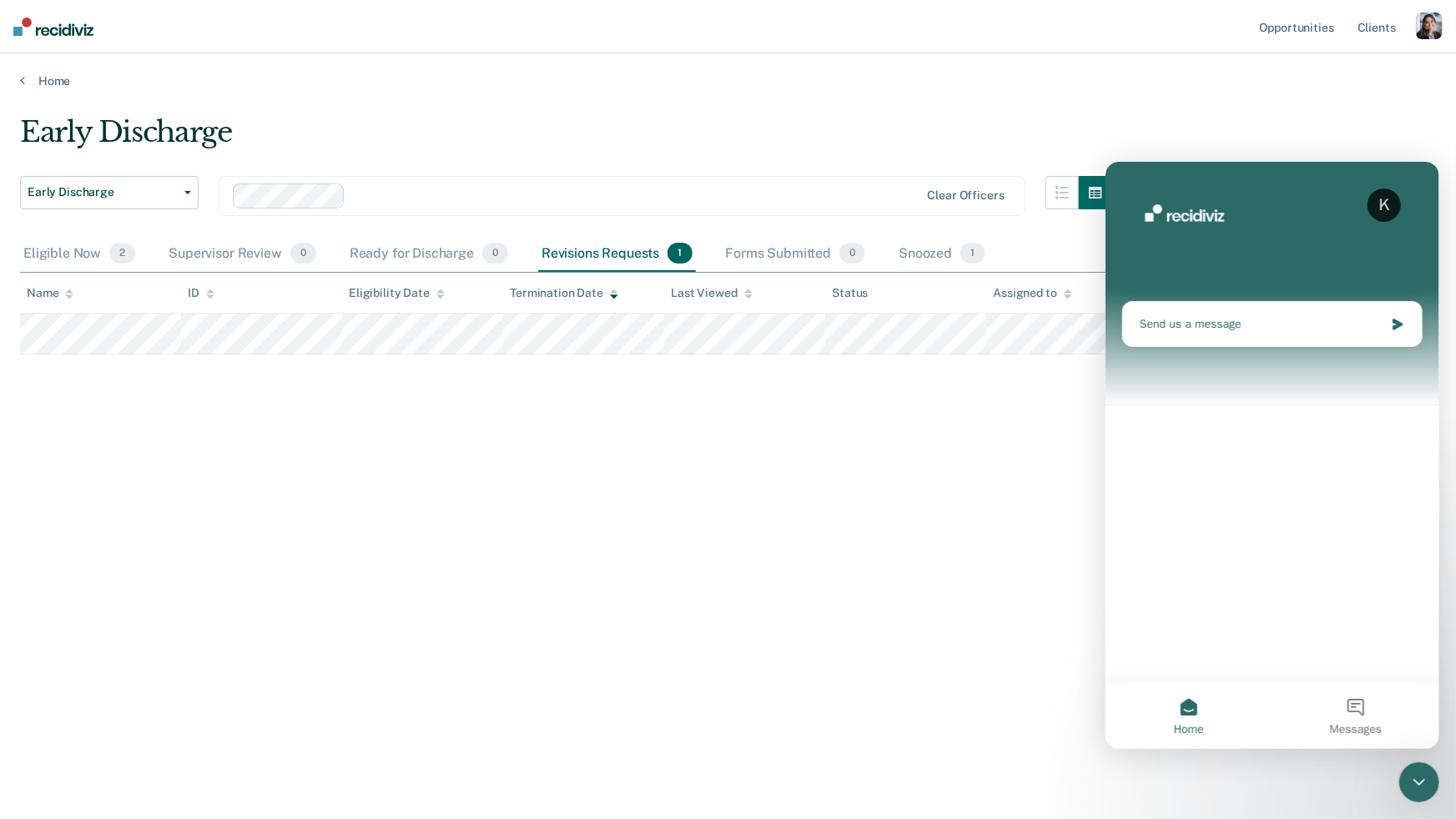 click on "Send us a message" at bounding box center [1261, 323] 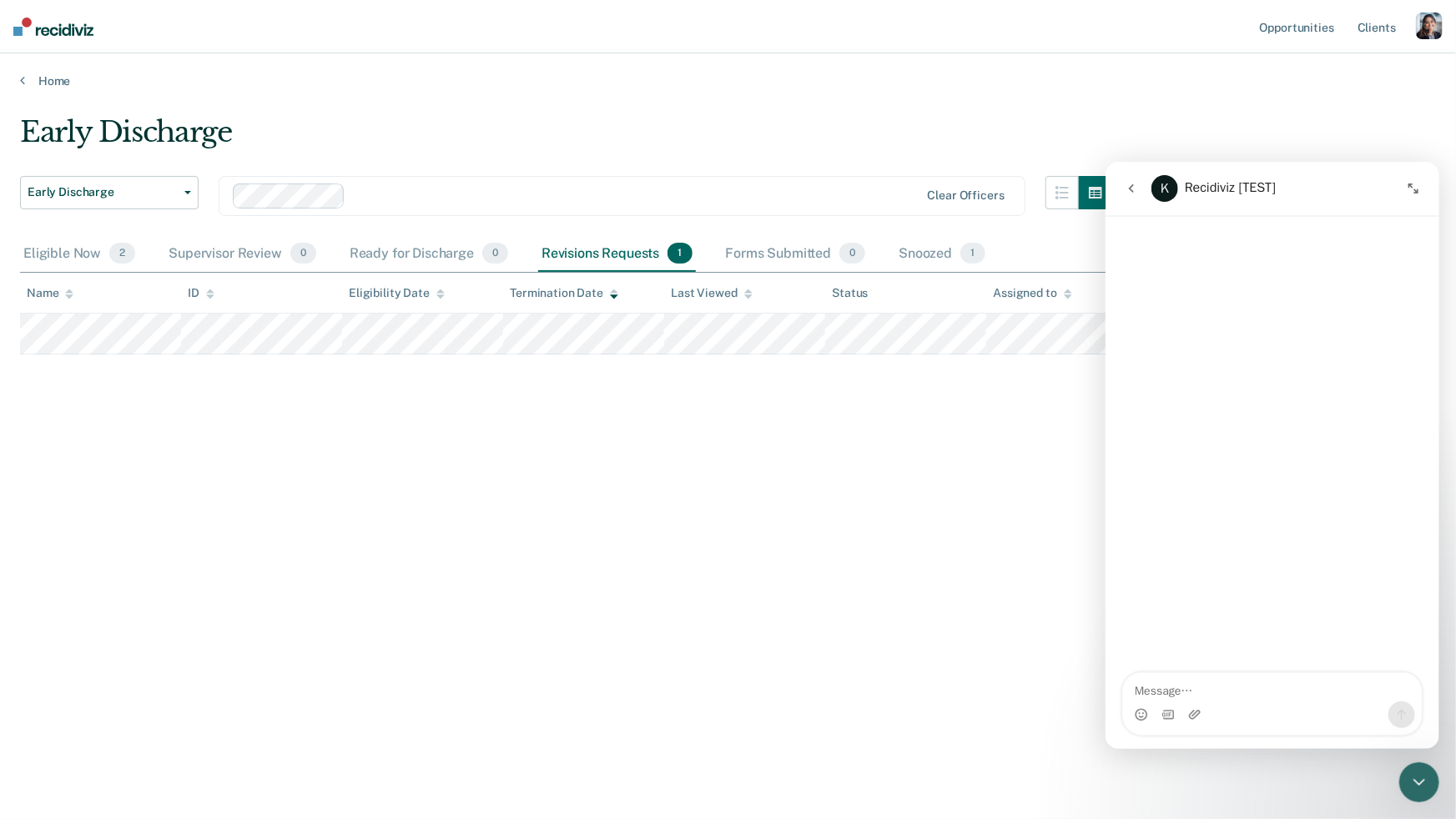 click on "Early Discharge   Early Discharge Early Discharge Clear   officers Eligible Now 2 Supervisor Review 0 Ready for Discharge 0 Revisions Requests 1 Forms Submitted 0 Snoozed 1
To pick up a draggable item, press the space bar.
While dragging, use the arrow keys to move the item.
Press space again to drop the item in its new position, or press escape to cancel.
Name ID Eligibility Date Termination Date Last Viewed Status Assigned to" at bounding box center [728, 404] 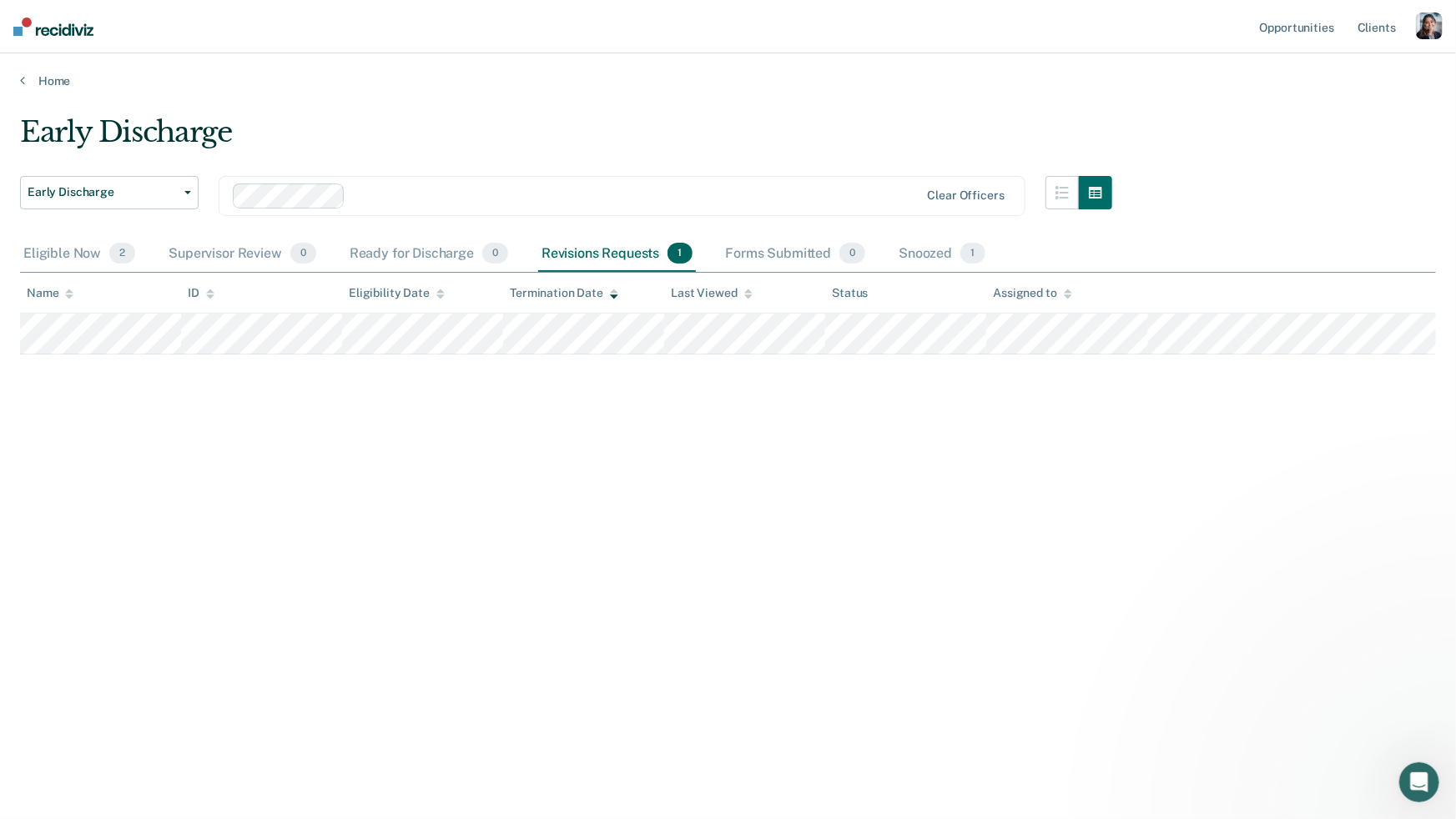scroll, scrollTop: 0, scrollLeft: 0, axis: both 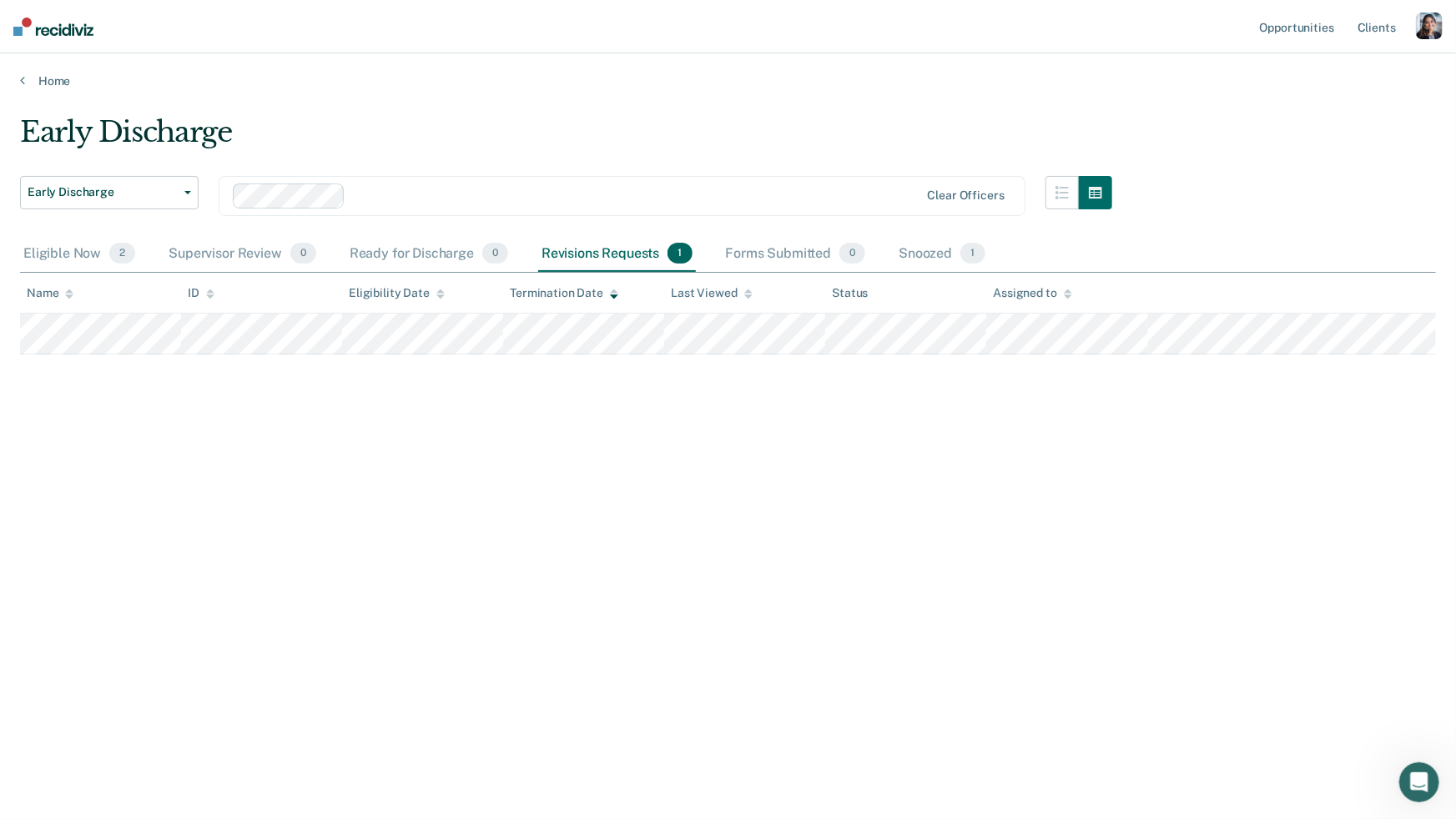click on "Early Discharge   Early Discharge Early Discharge Clear   officers Eligible Now 2 Supervisor Review 0 Ready for Discharge 0 Revisions Requests 1 Forms Submitted 0 Snoozed 1
To pick up a draggable item, press the space bar.
While dragging, use the arrow keys to move the item.
Press space again to drop the item in its new position, or press escape to cancel.
Name ID Eligibility Date Termination Date Last Viewed Status Assigned to" at bounding box center (728, 404) 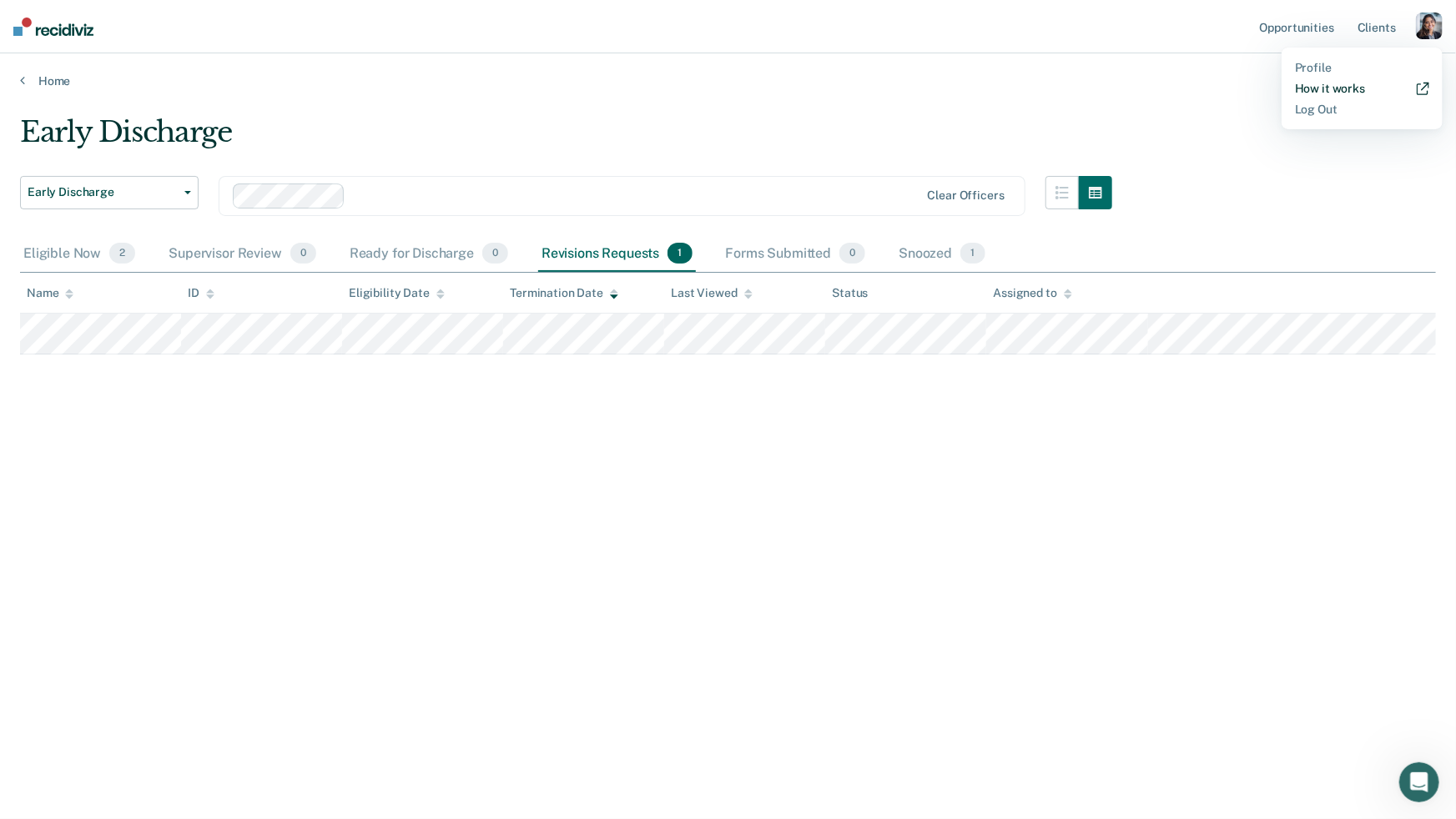 click on "How it works" at bounding box center [1362, 88] 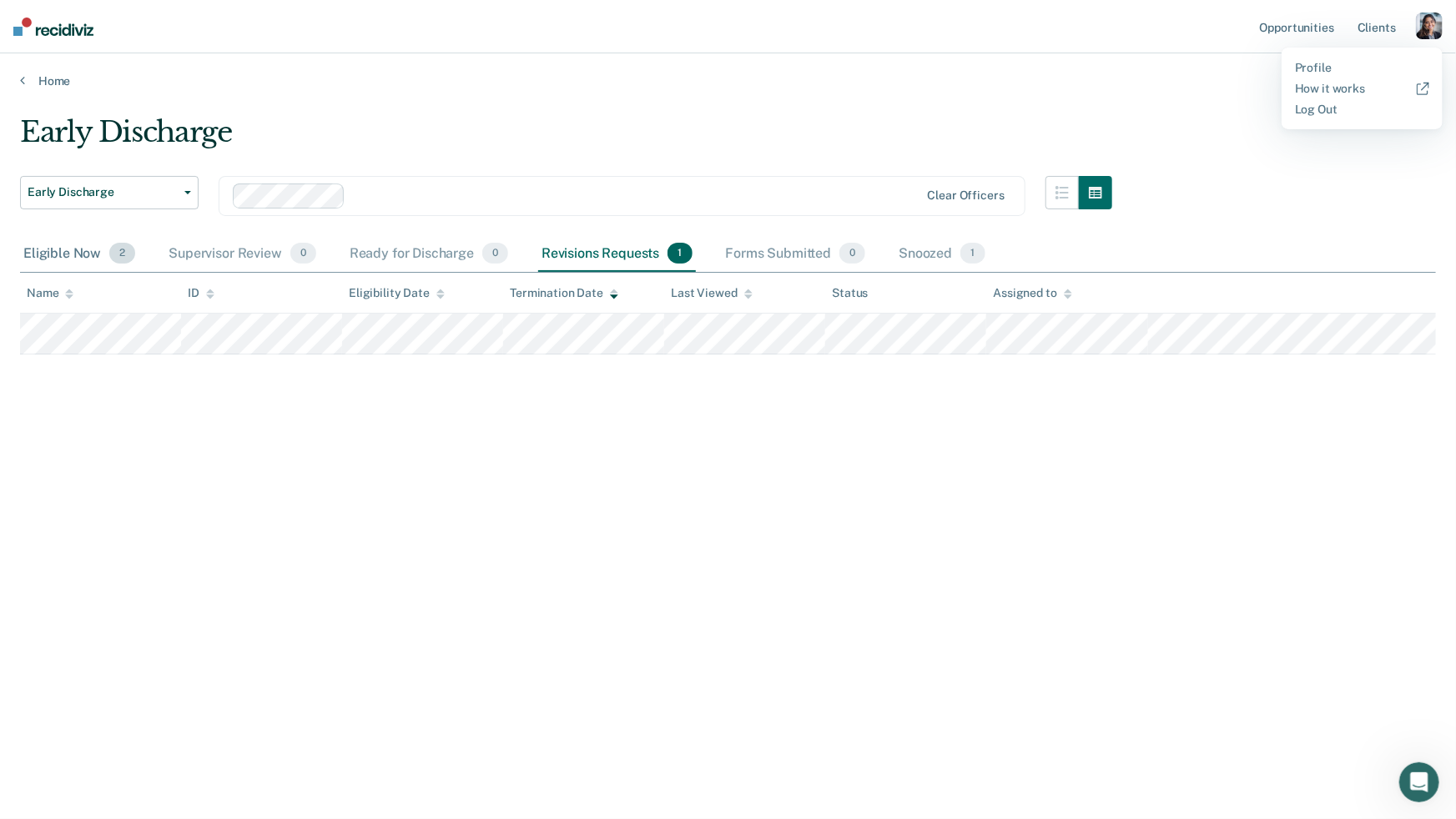 click on "Eligible Now 2" at bounding box center (79, 254) 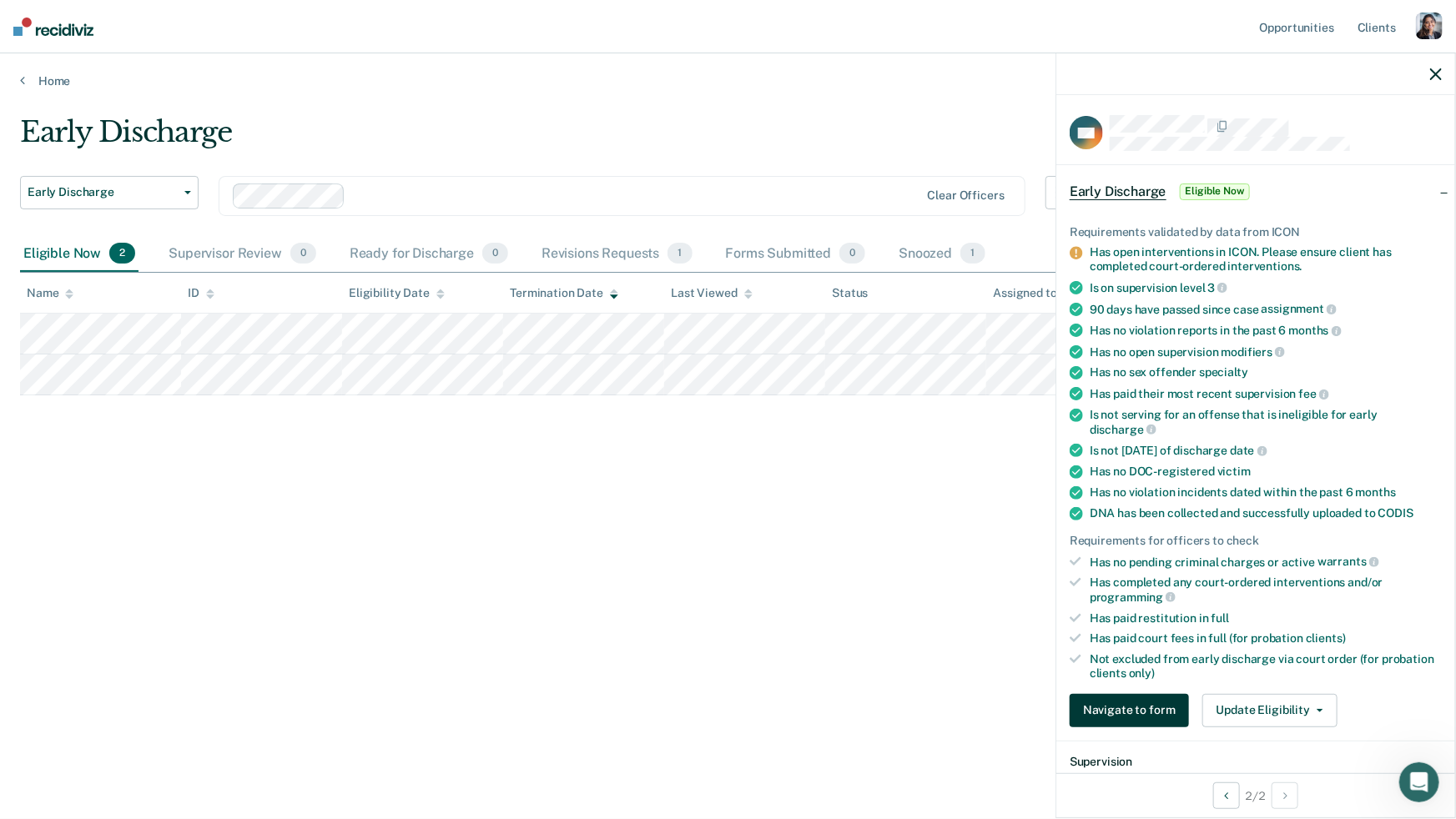click on "Navigate to form" at bounding box center [1129, 711] 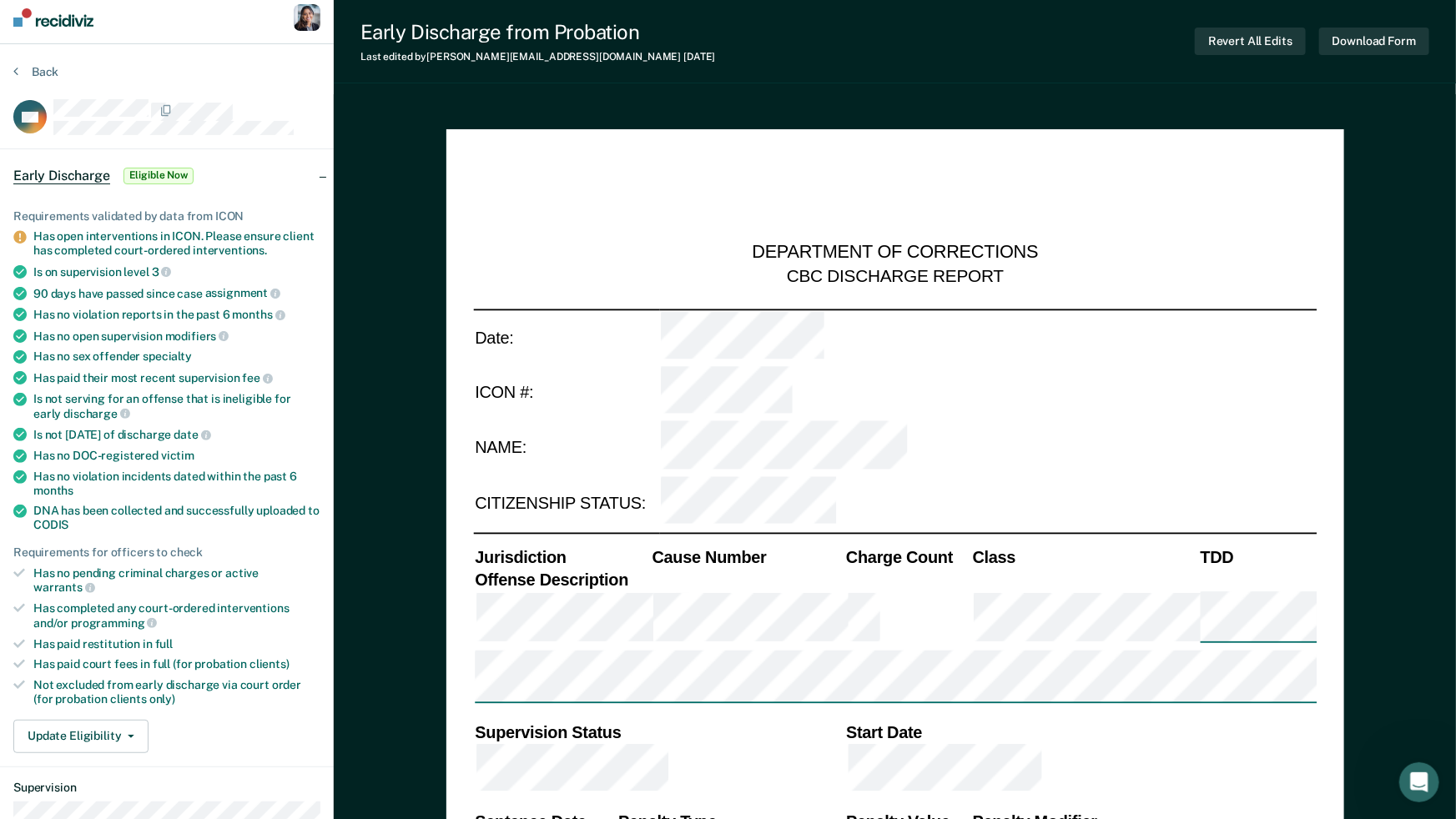 scroll, scrollTop: 0, scrollLeft: 0, axis: both 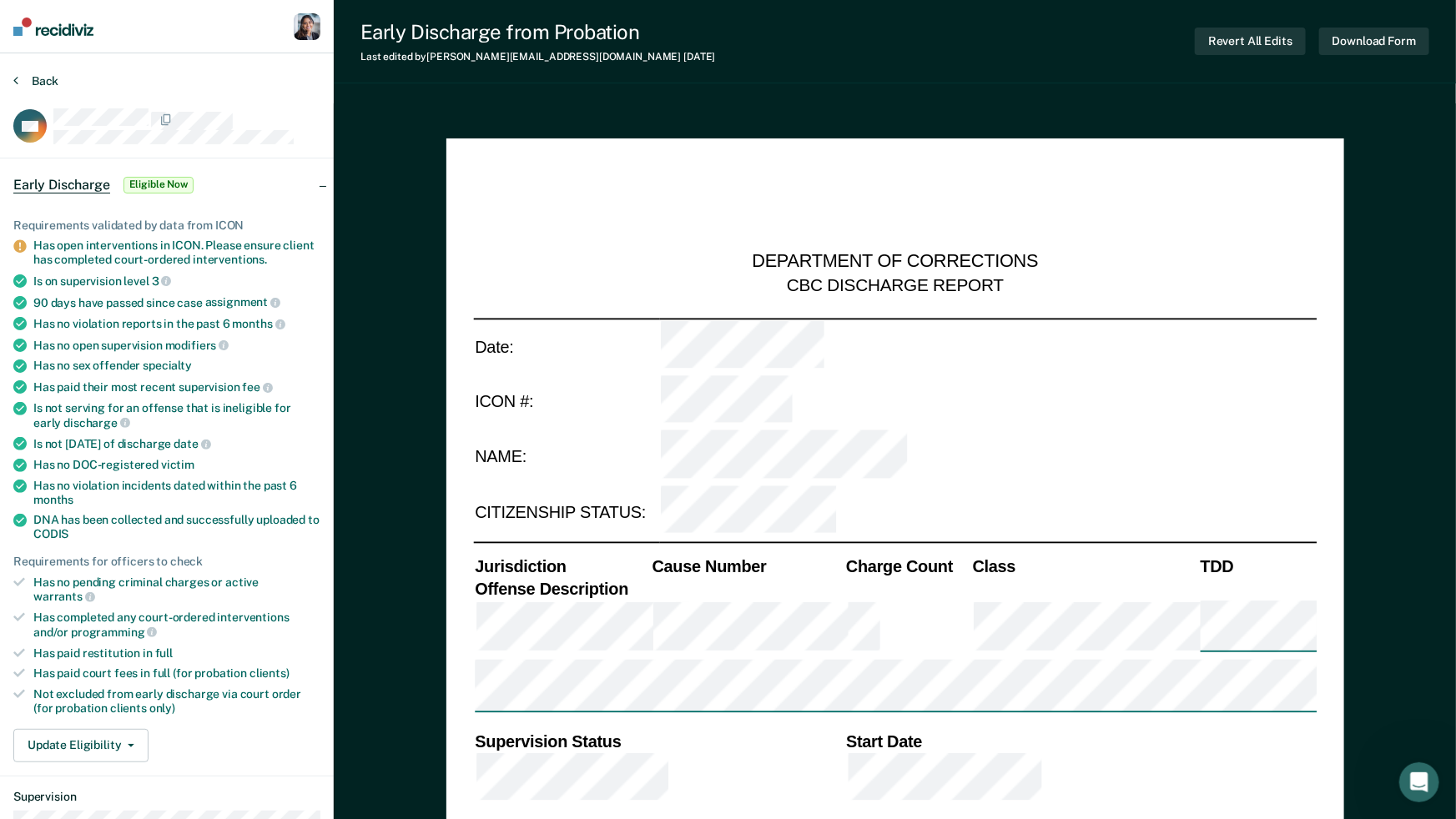 click on "Back" at bounding box center [36, 81] 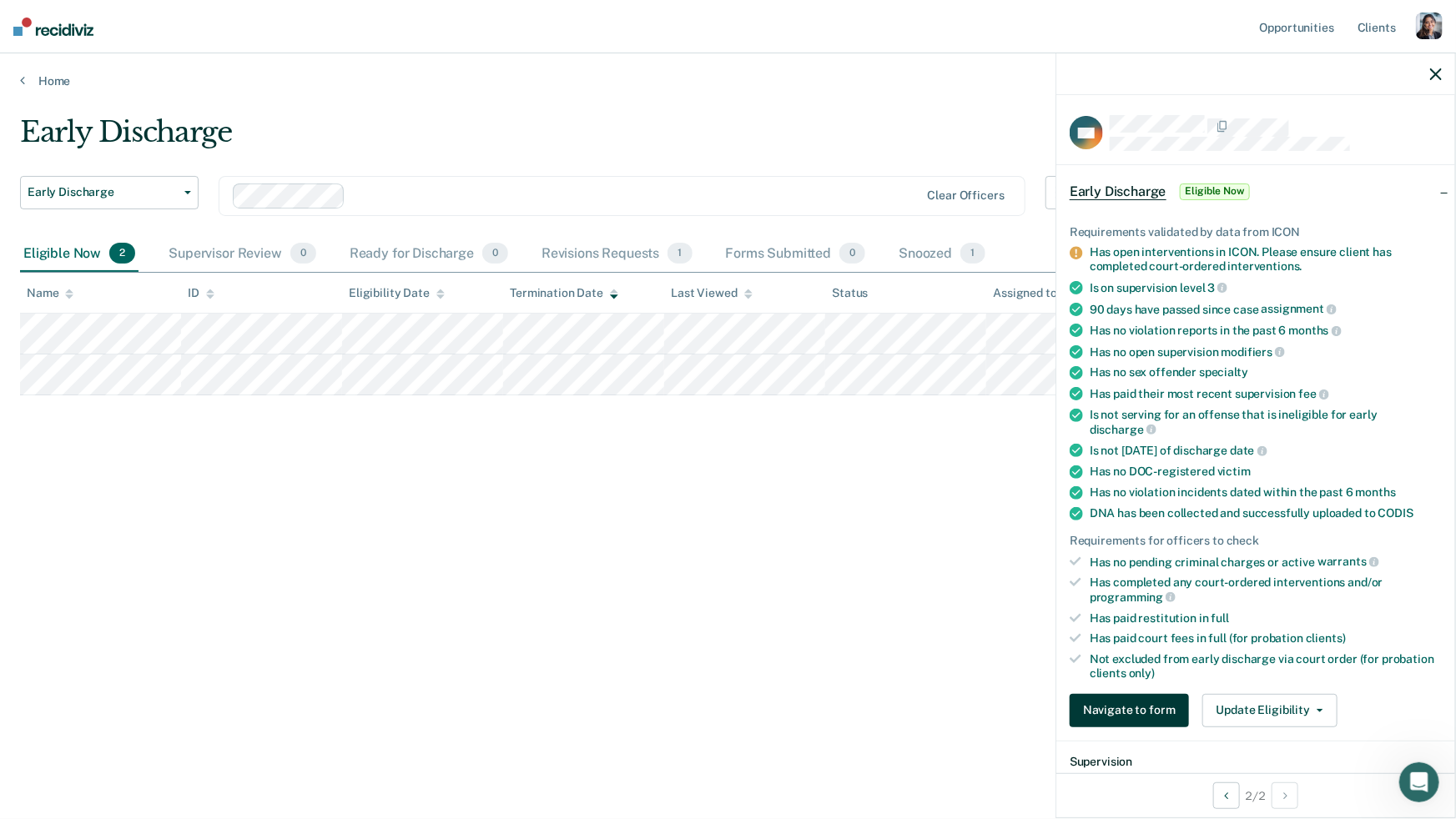 click on "Navigate to form" at bounding box center (1129, 711) 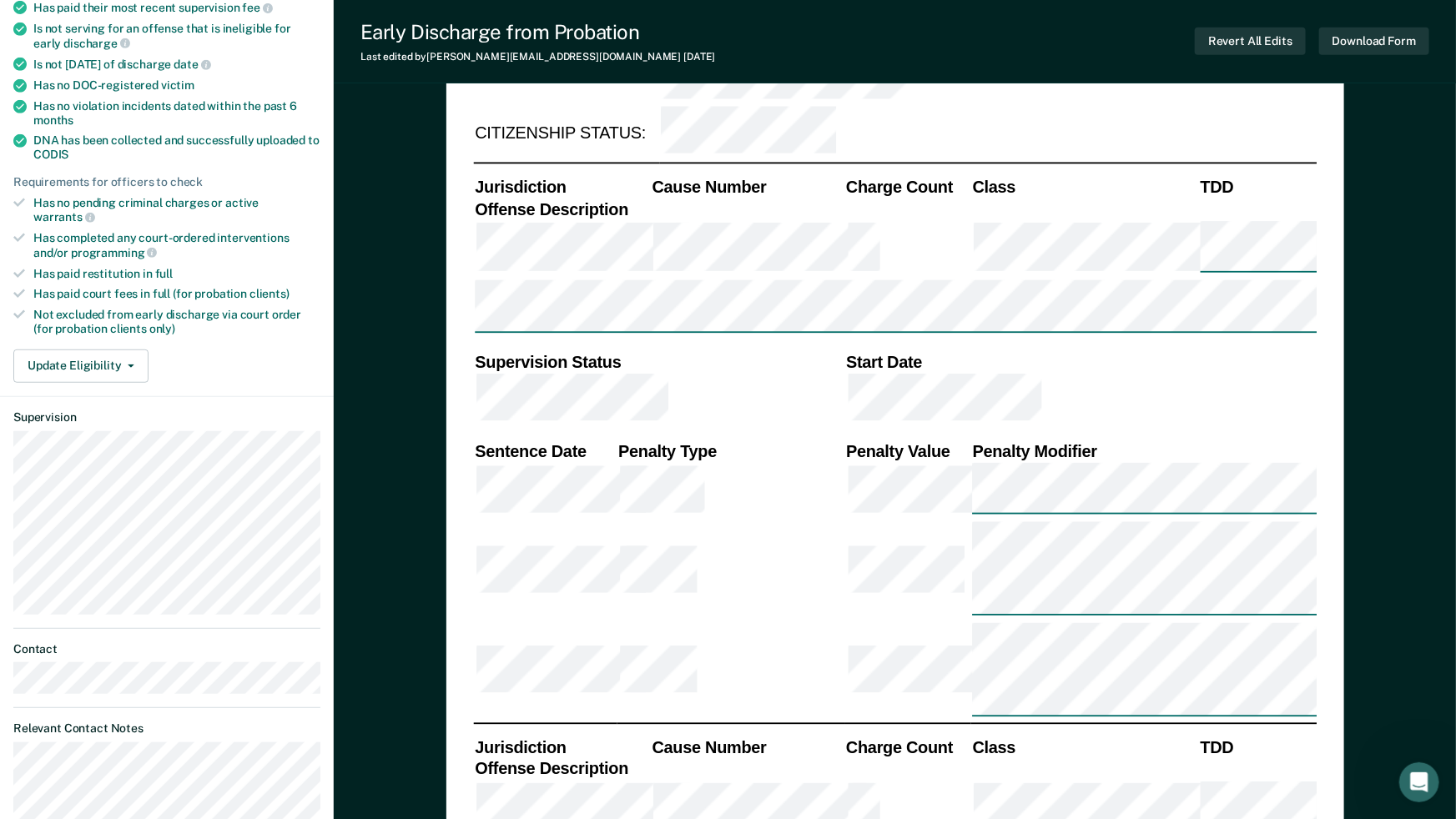 type on "x" 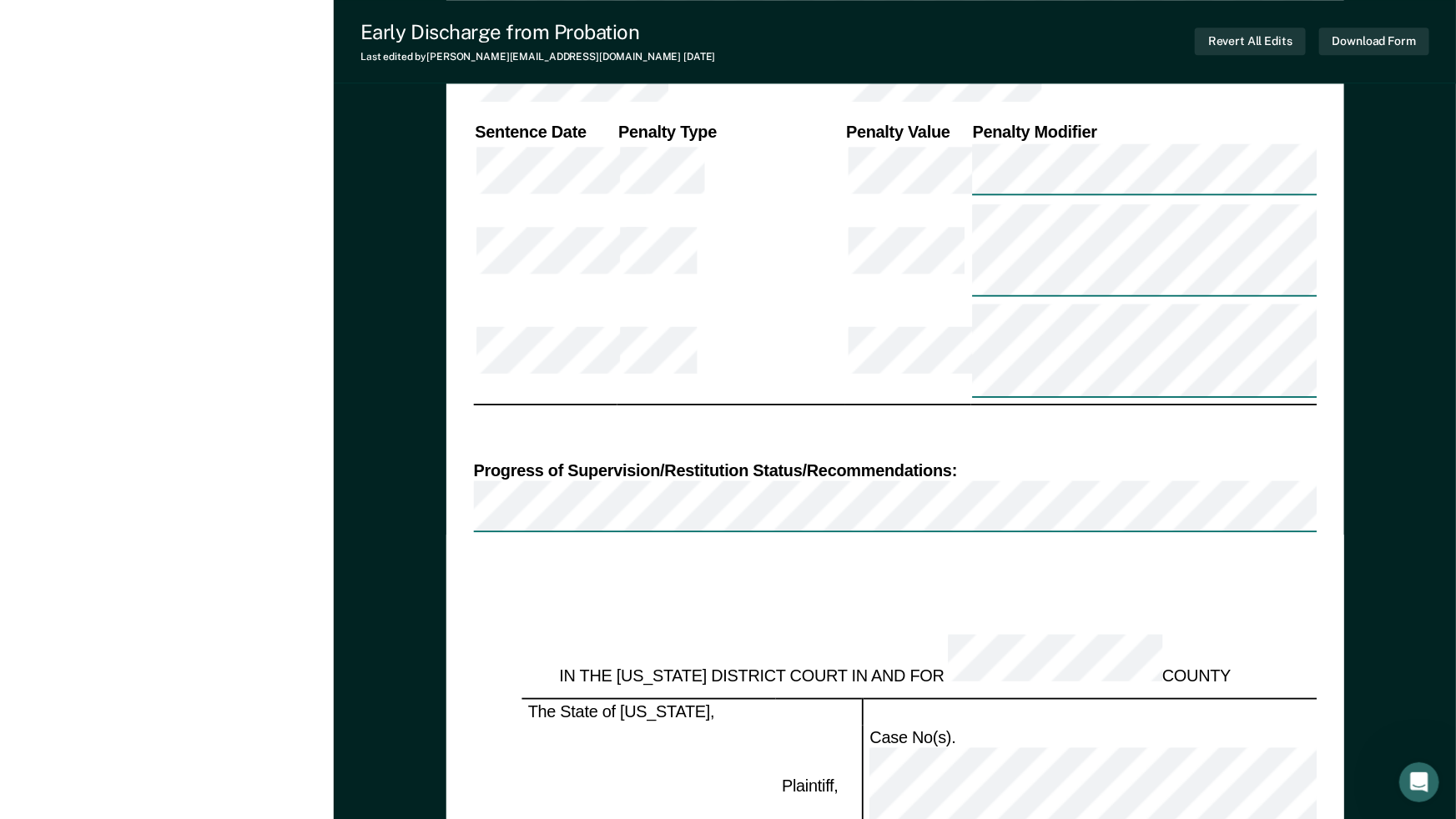 scroll, scrollTop: 2382, scrollLeft: 0, axis: vertical 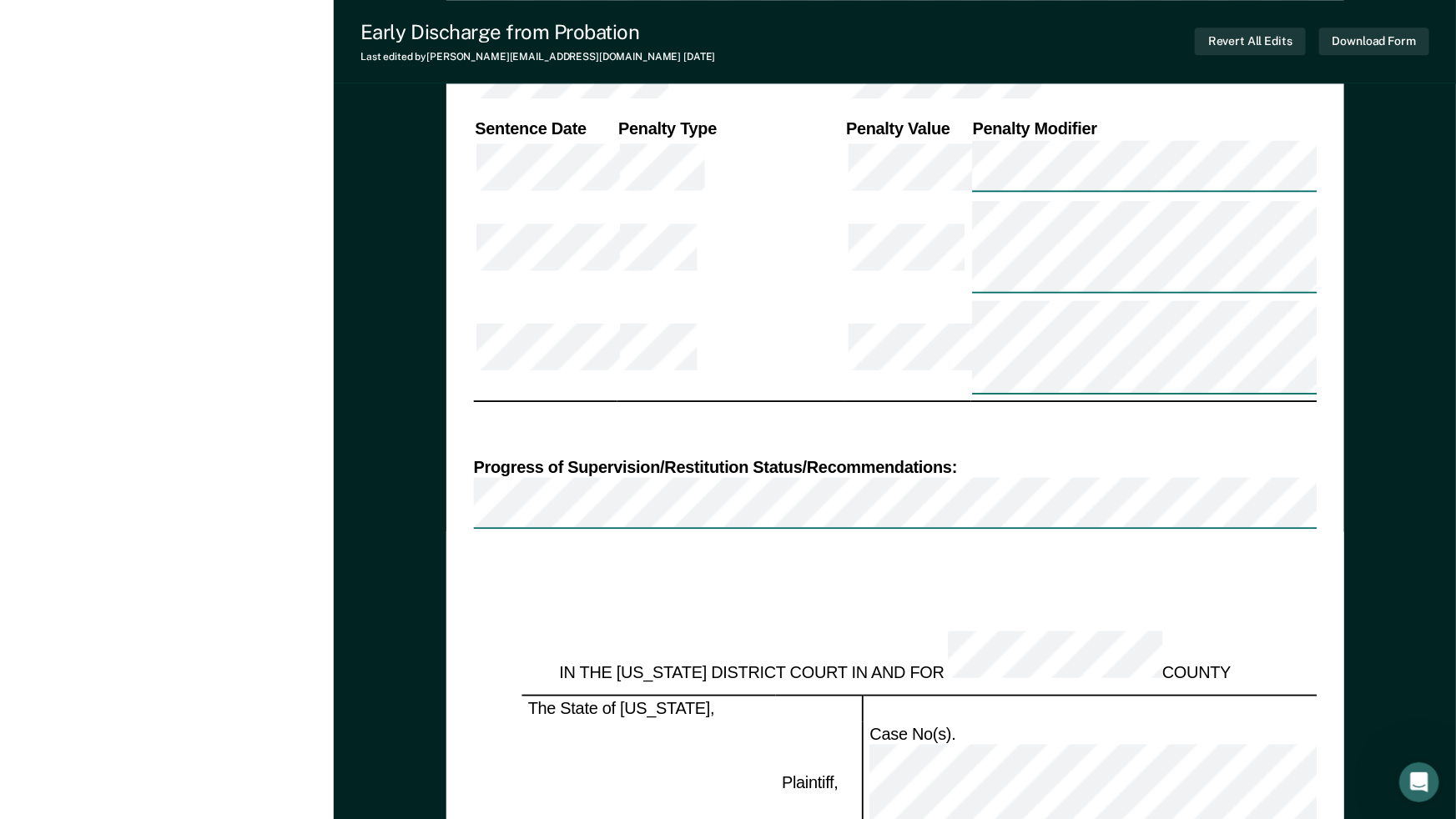click on "Last edited by  anthony@recidiviz.org   4 days ago" at bounding box center [538, 57] 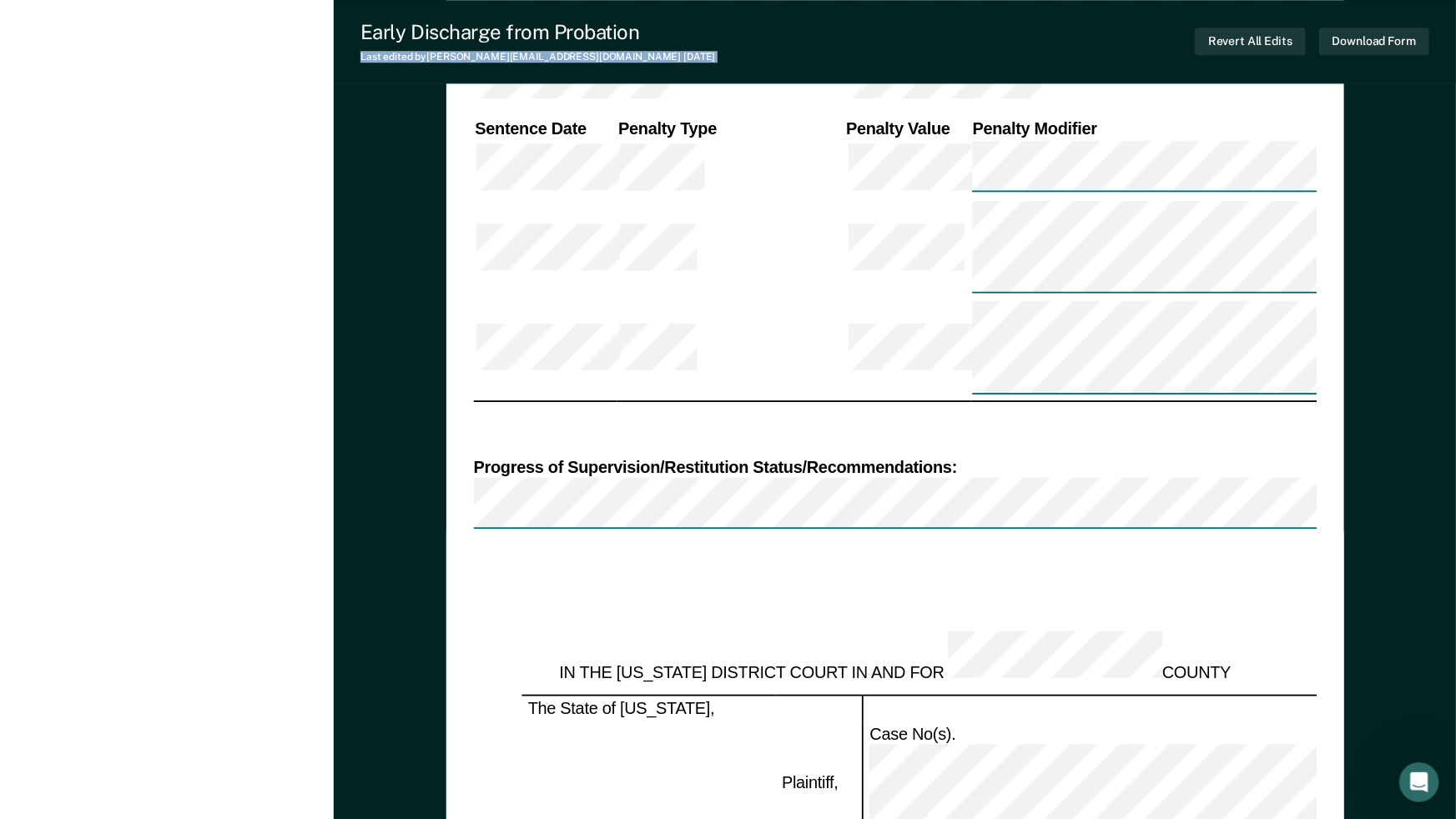 click on "Last edited by  anthony@recidiviz.org   4 days ago" at bounding box center (538, 57) 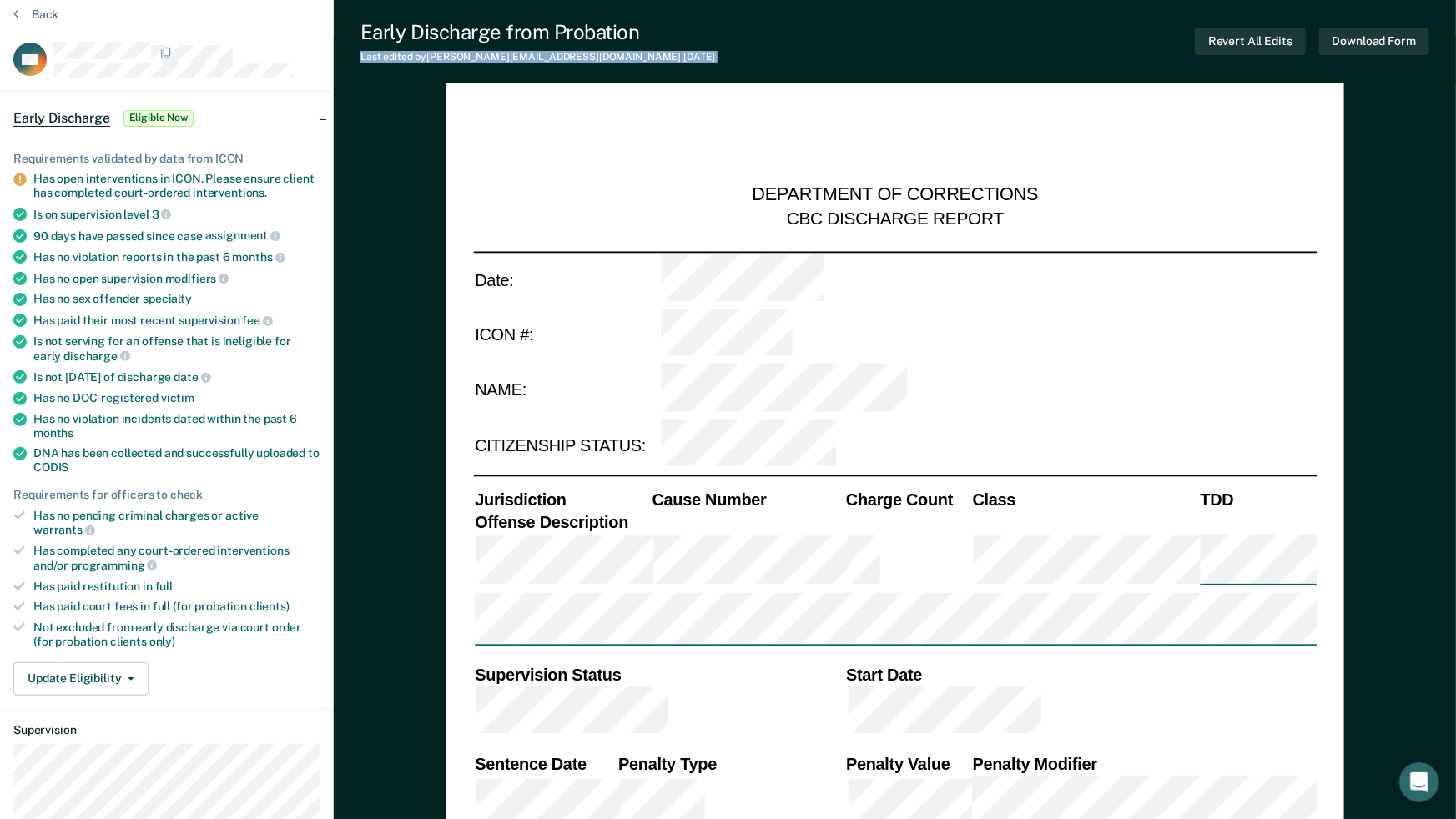 scroll, scrollTop: 0, scrollLeft: 0, axis: both 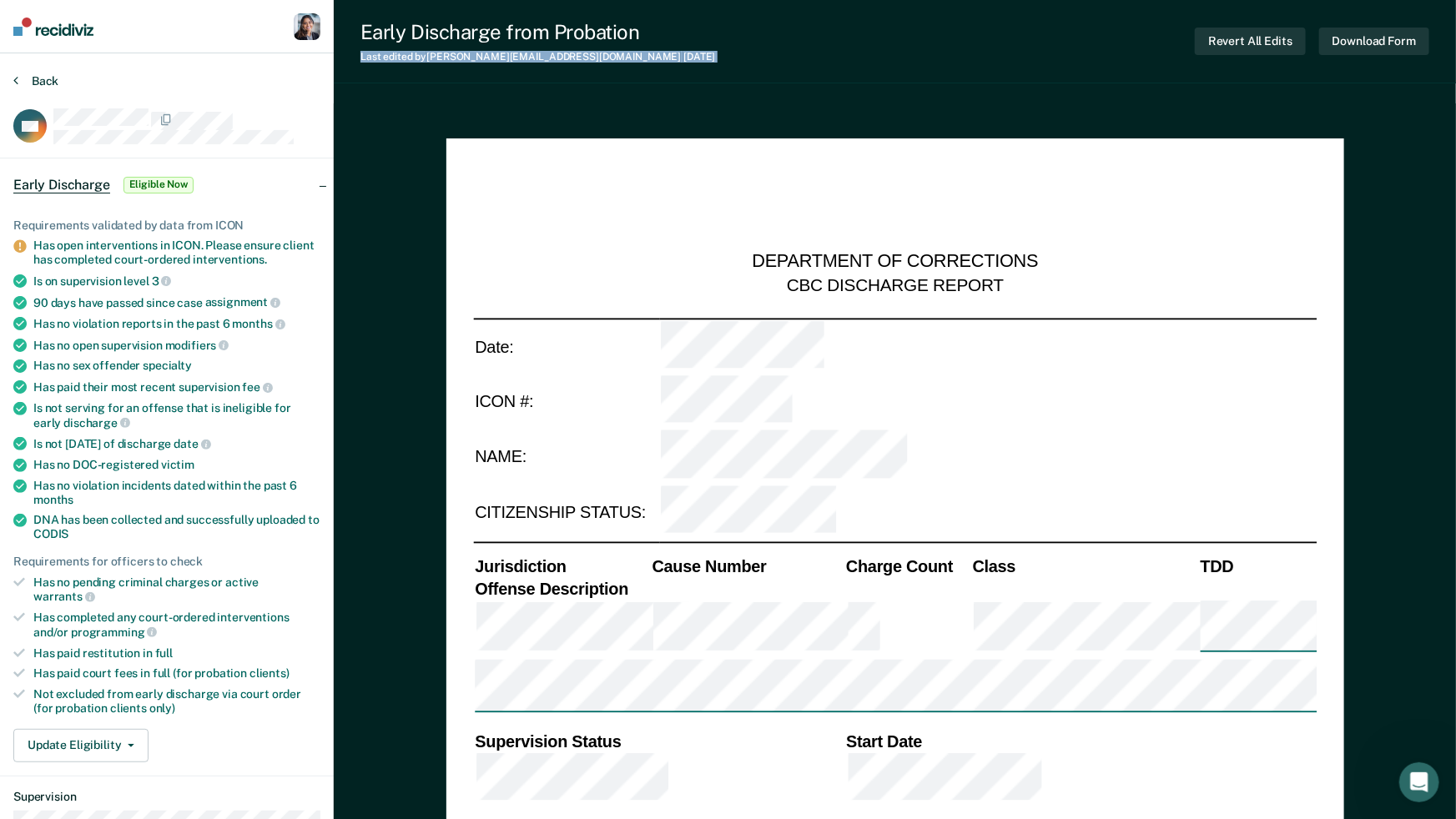 click on "Back" at bounding box center (36, 81) 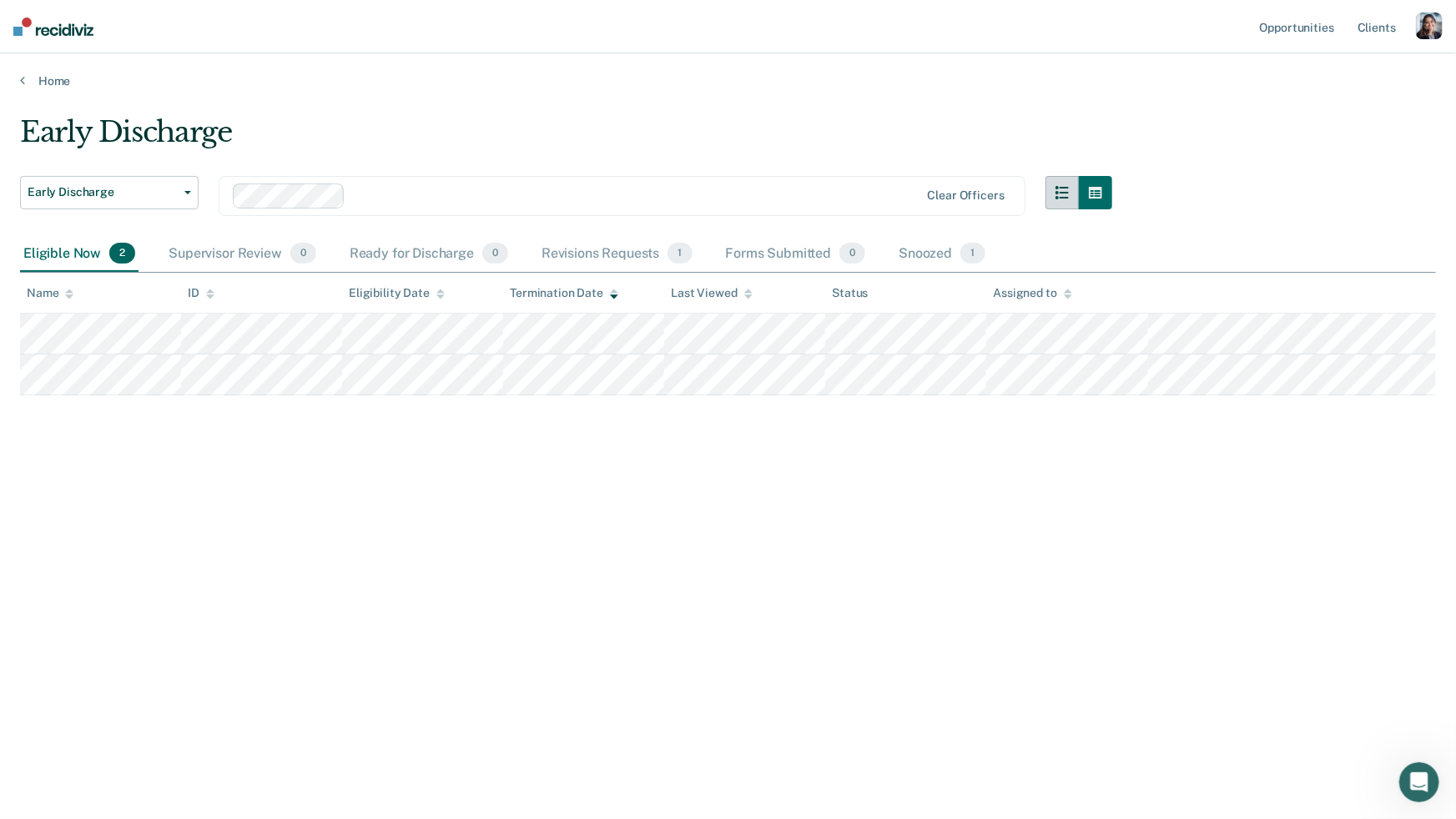 click 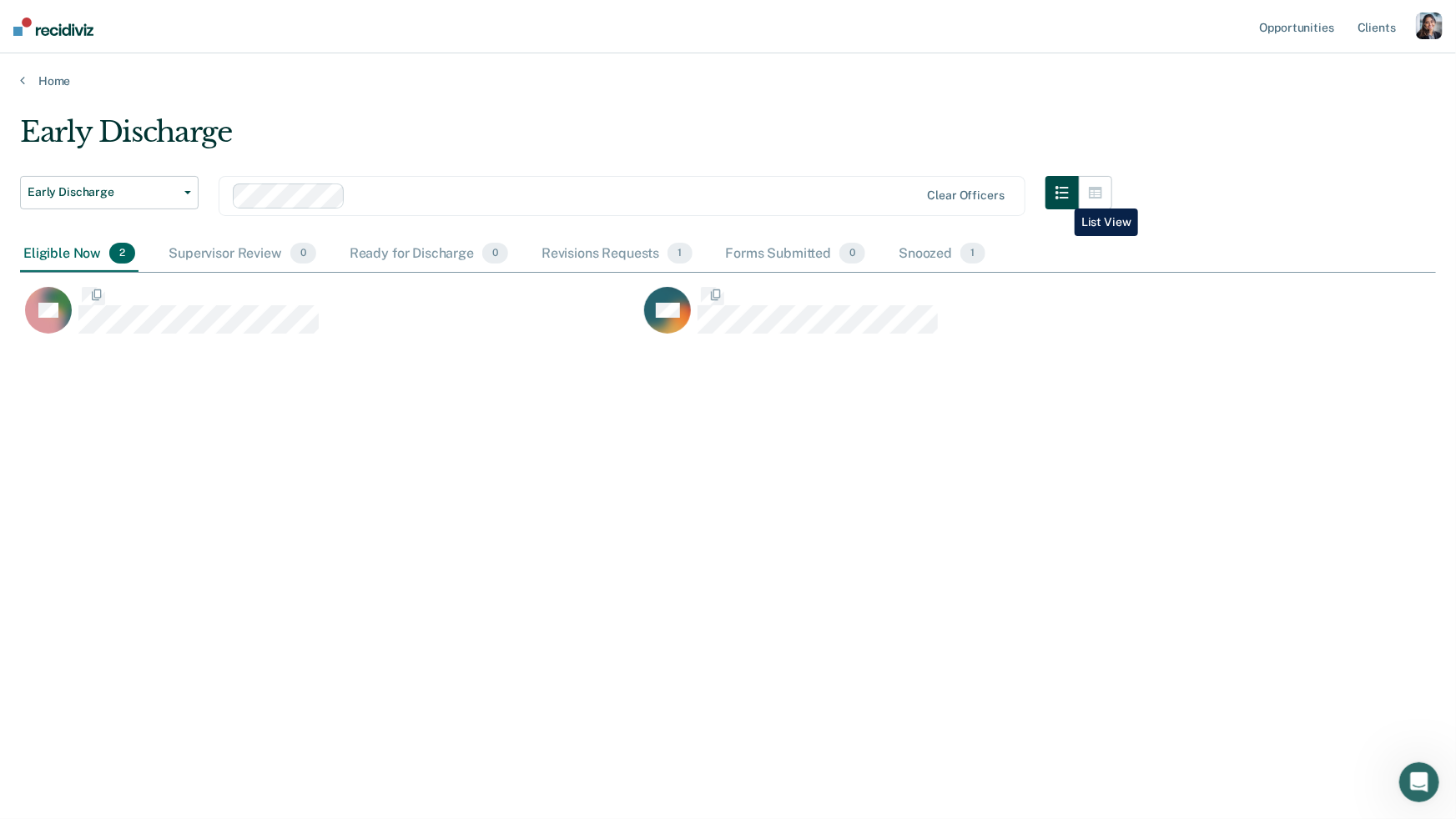 scroll, scrollTop: 1, scrollLeft: 0, axis: vertical 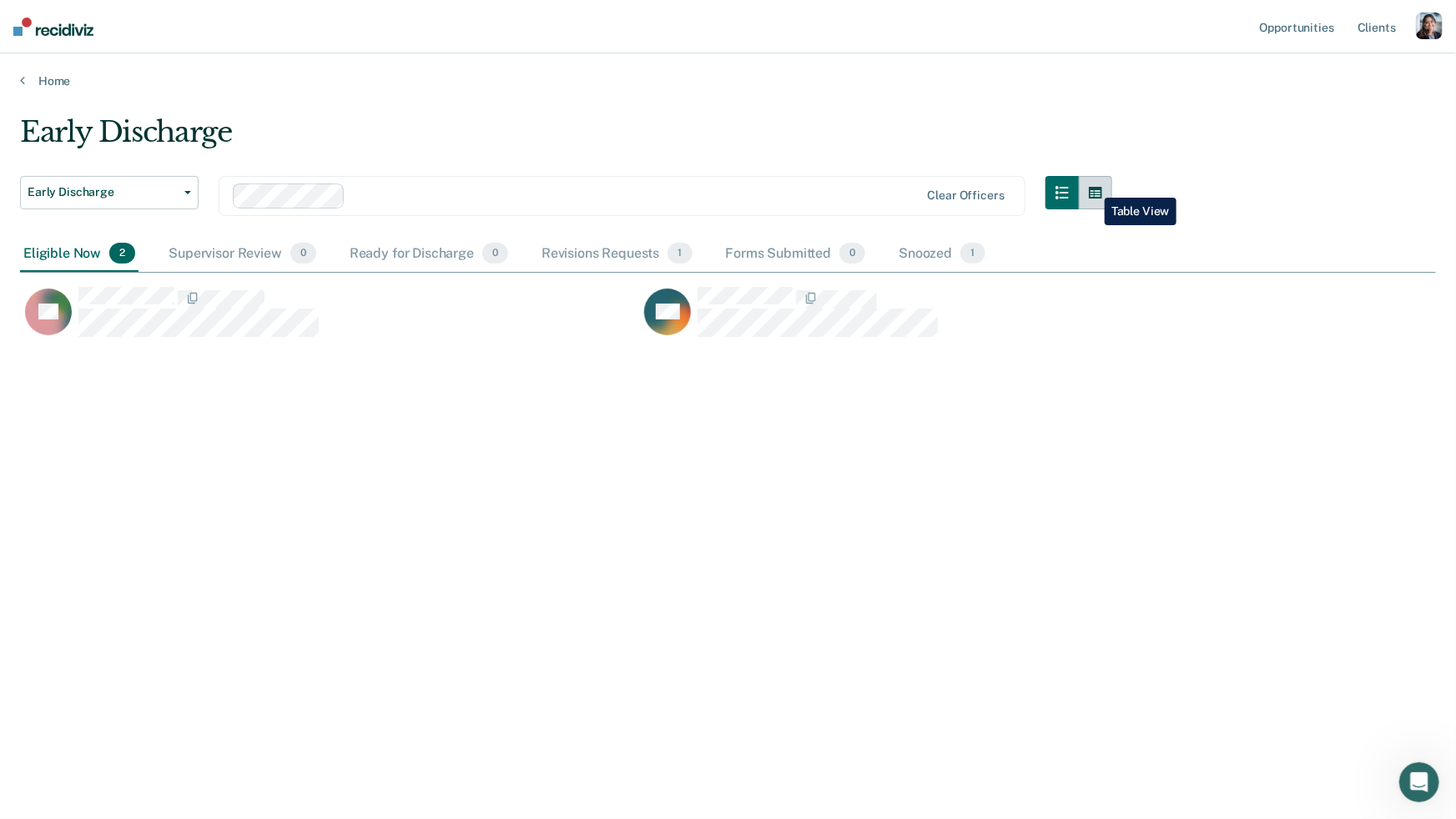 click 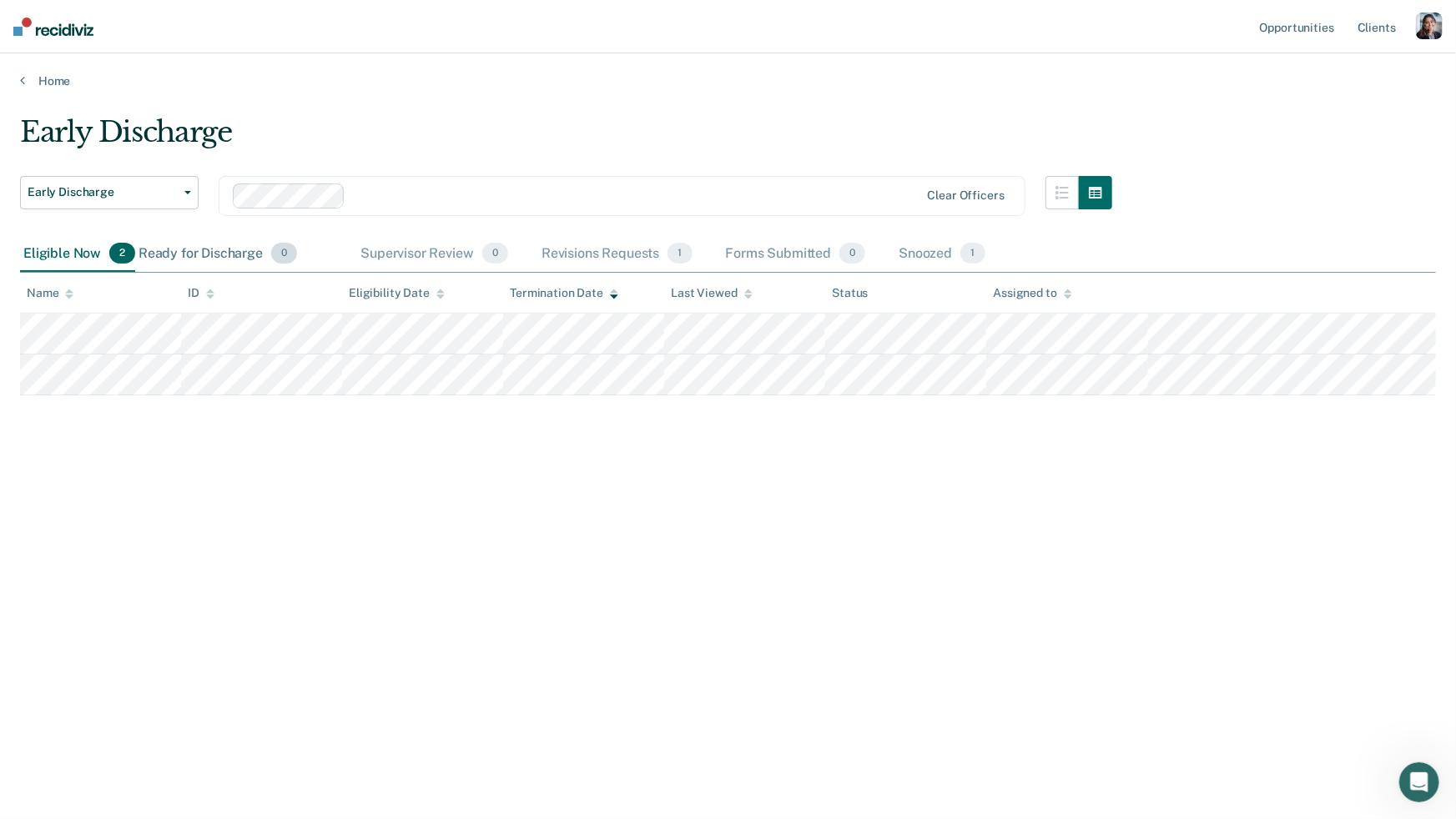 drag, startPoint x: 466, startPoint y: 243, endPoint x: 249, endPoint y: 247, distance: 217.03686 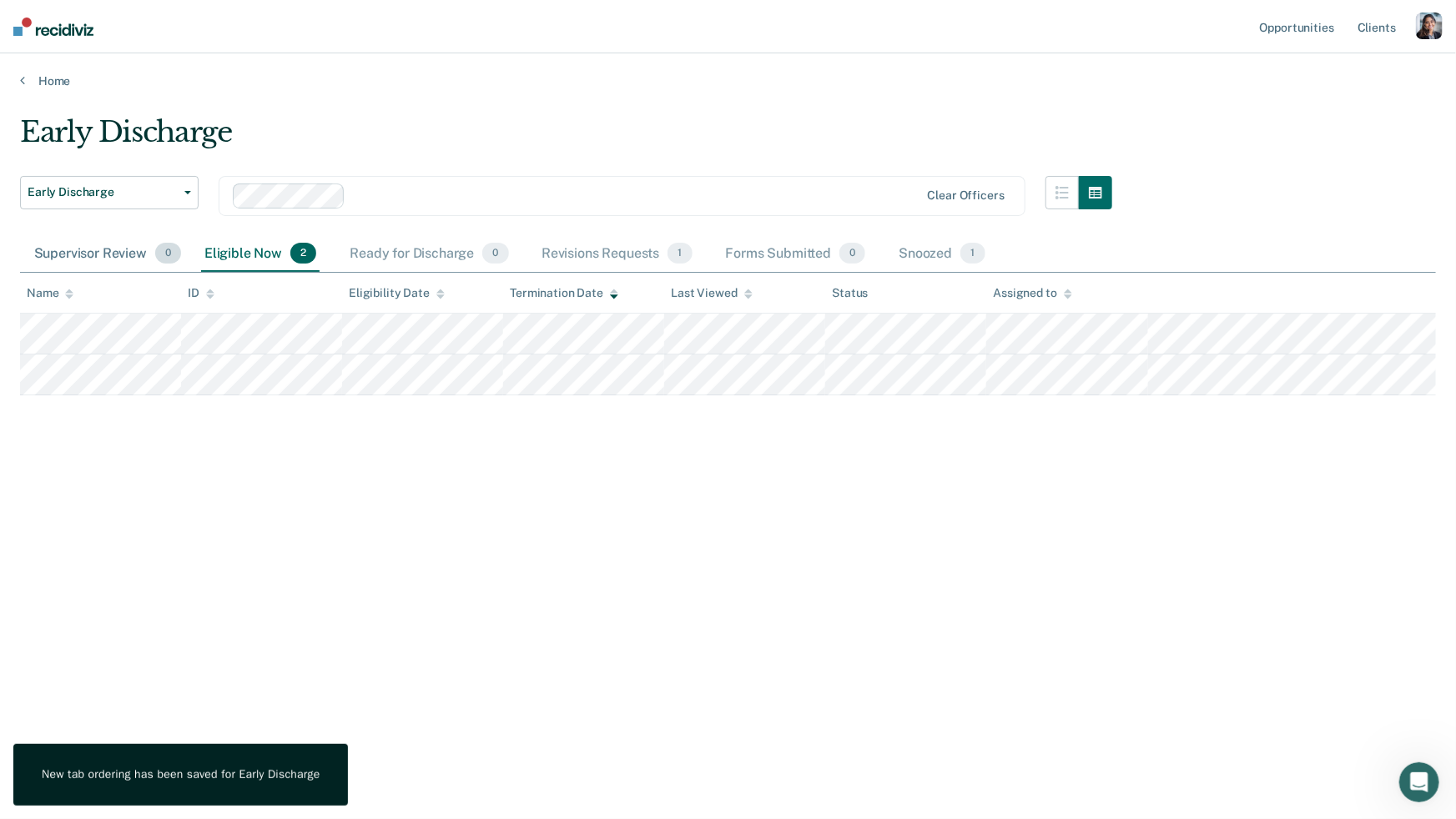 drag, startPoint x: 388, startPoint y: 246, endPoint x: 60, endPoint y: 270, distance: 328.8769 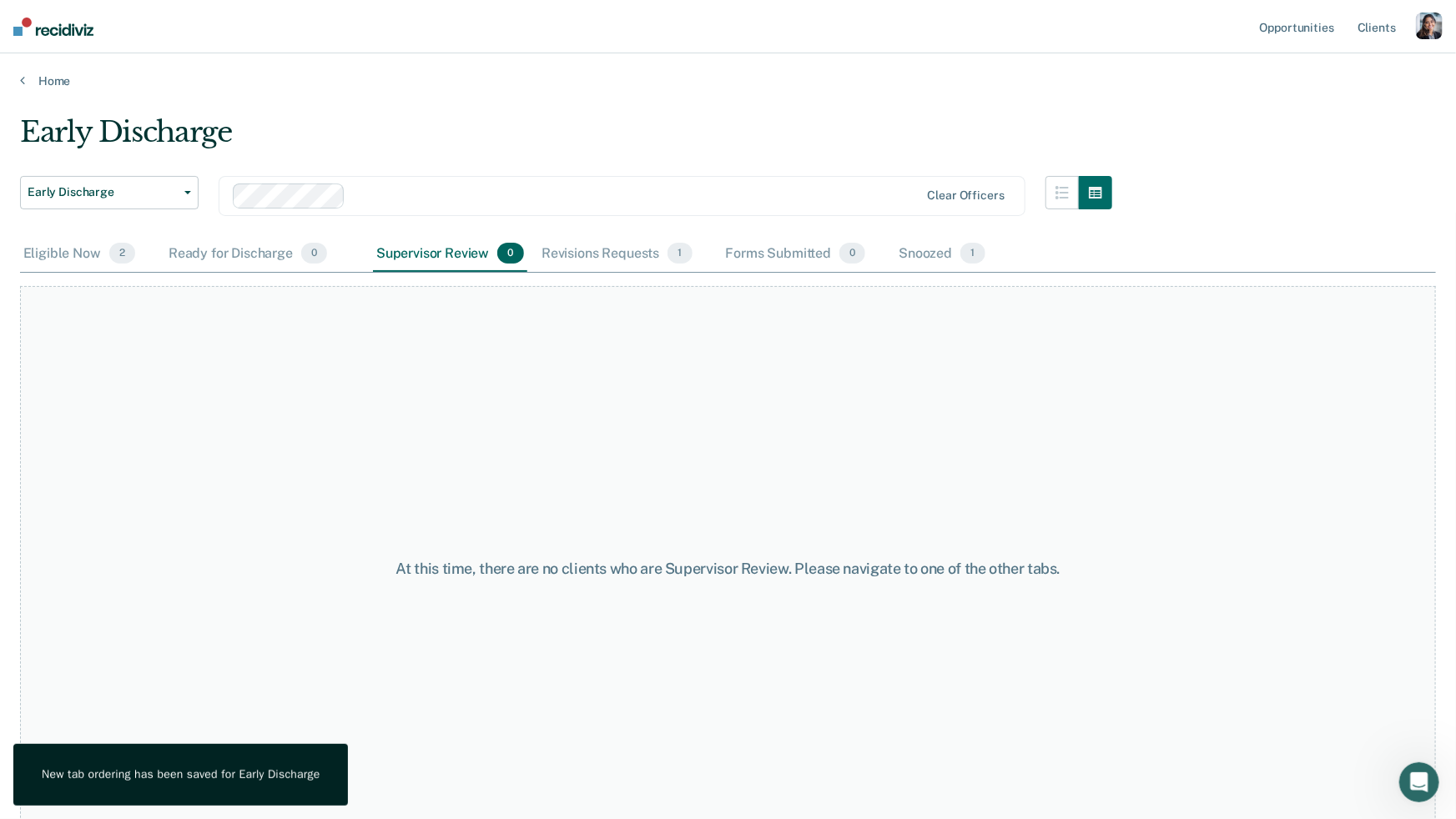 drag, startPoint x: 83, startPoint y: 257, endPoint x: 438, endPoint y: 233, distance: 355.81034 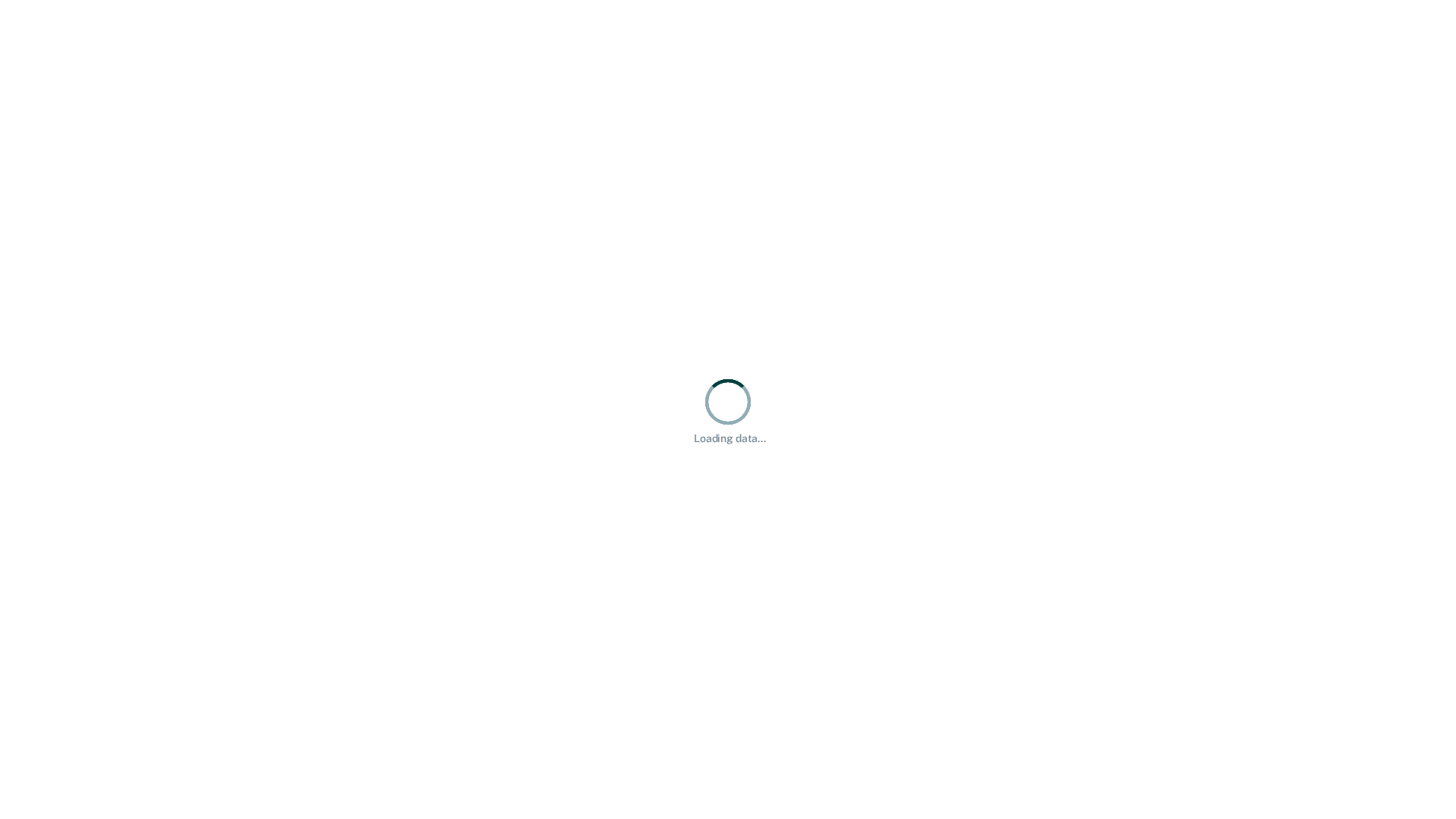 scroll, scrollTop: 0, scrollLeft: 0, axis: both 